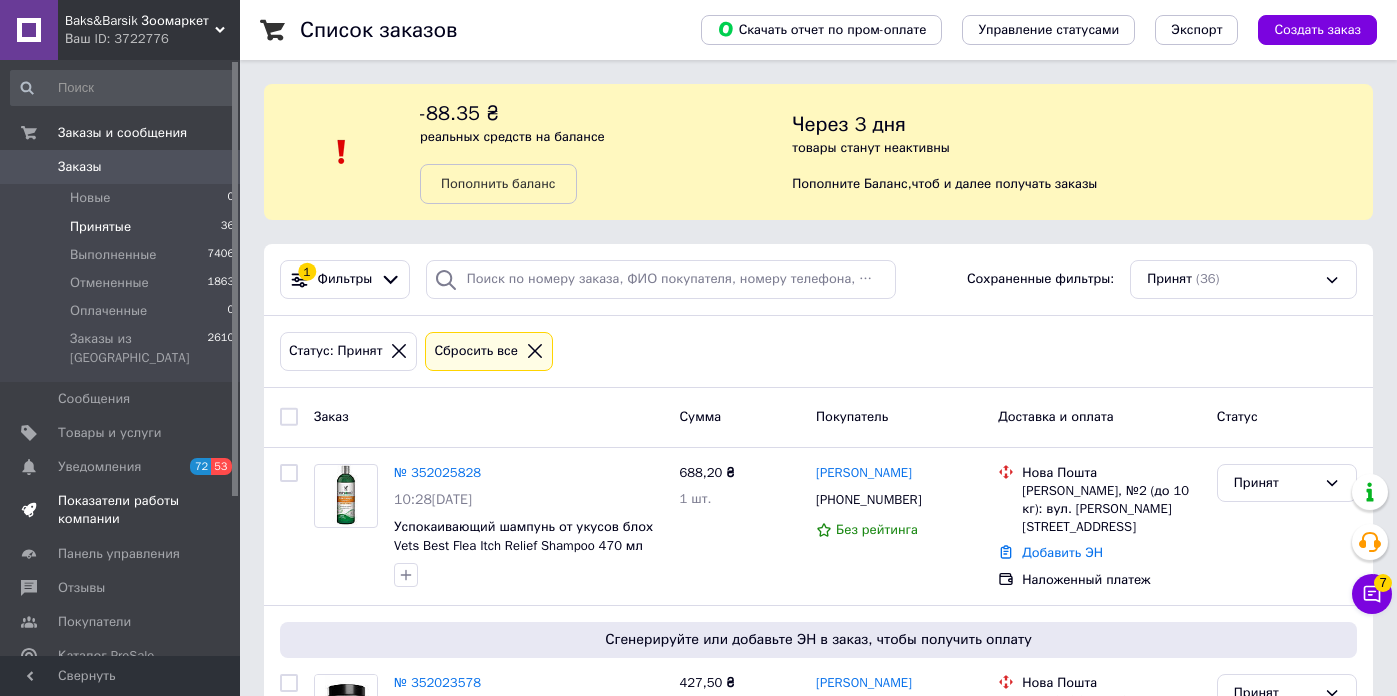 scroll, scrollTop: 0, scrollLeft: 0, axis: both 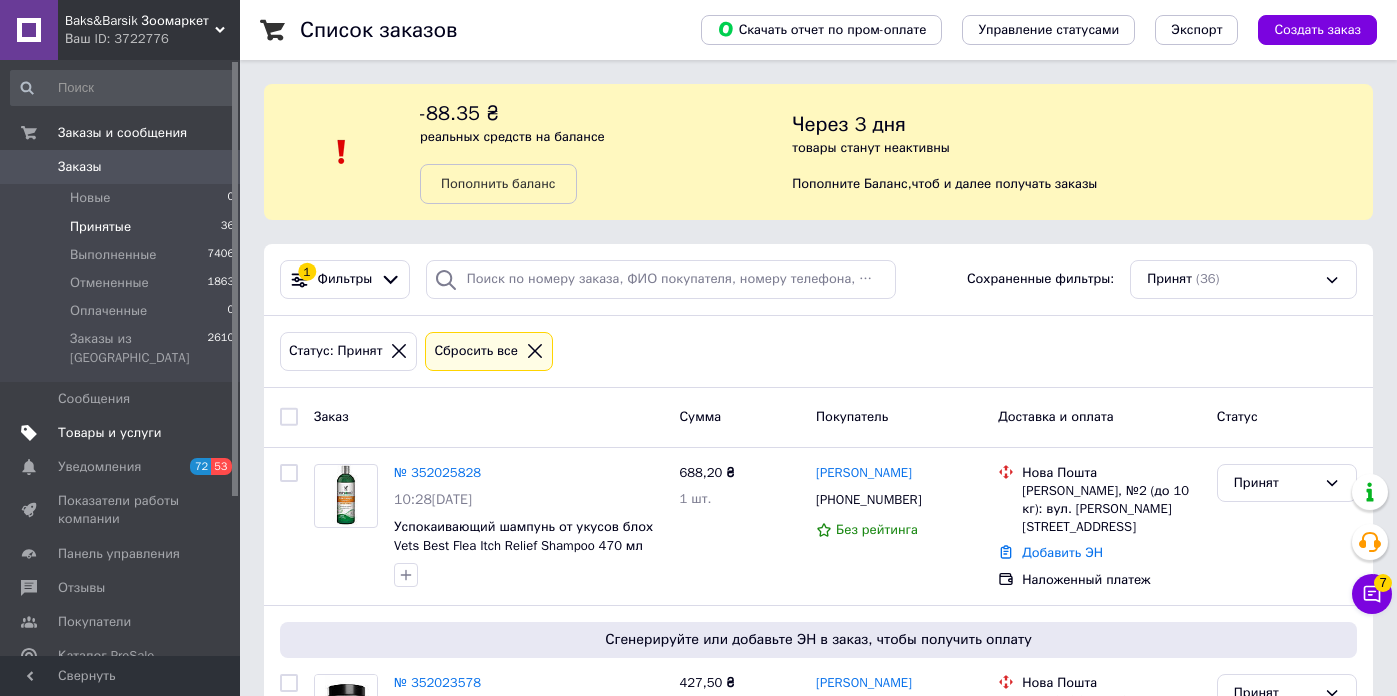 click on "Товары и услуги" at bounding box center (110, 433) 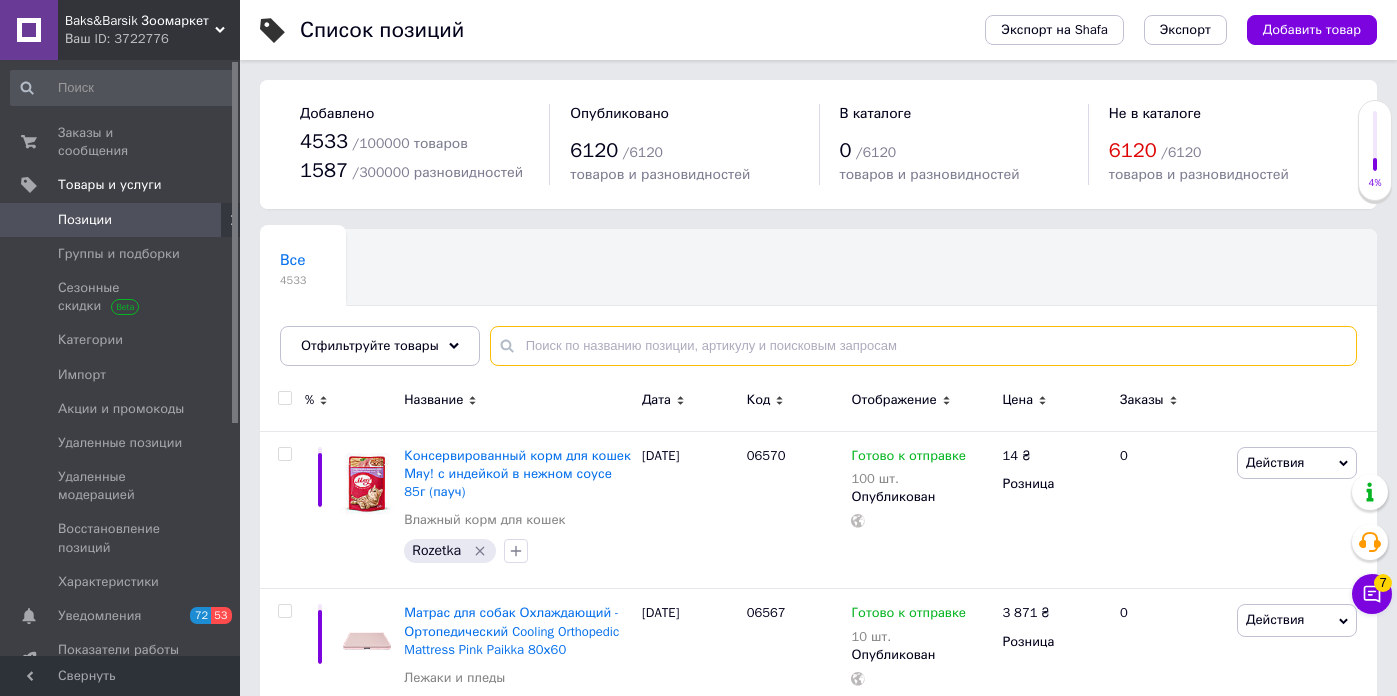 click at bounding box center (923, 346) 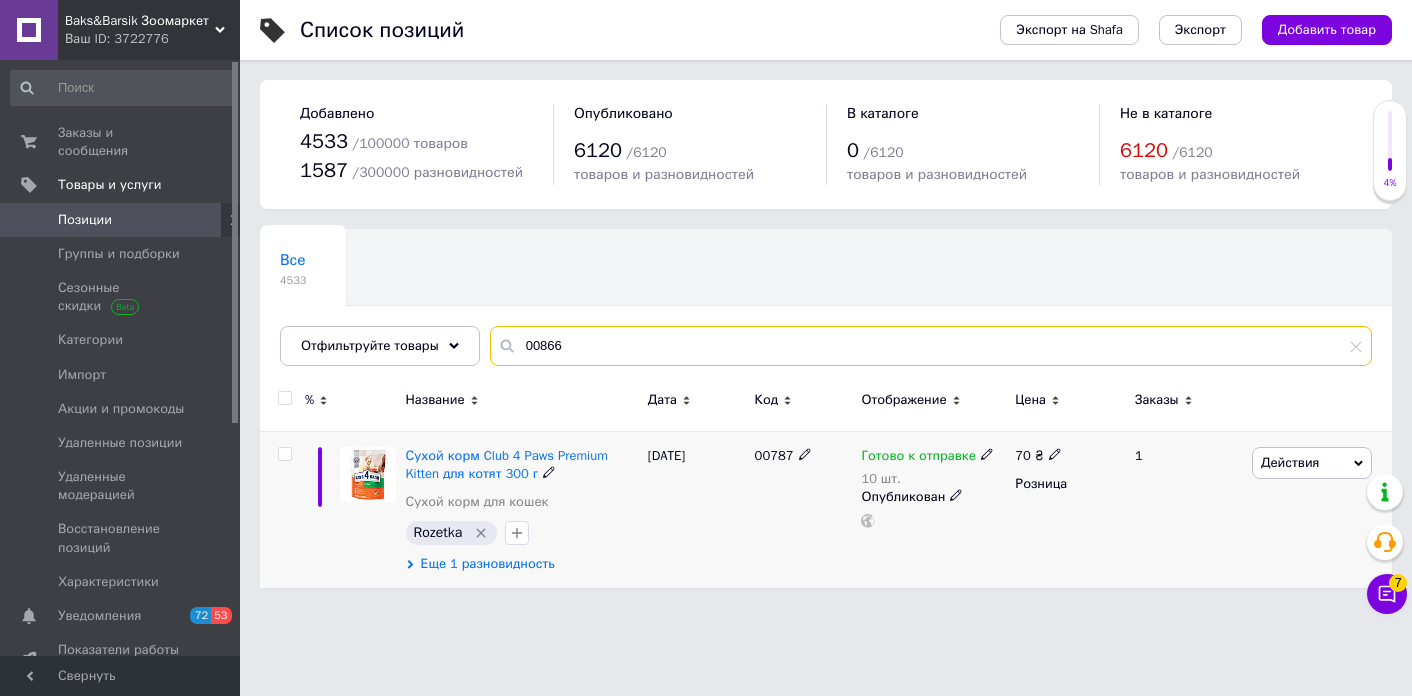 type on "00866" 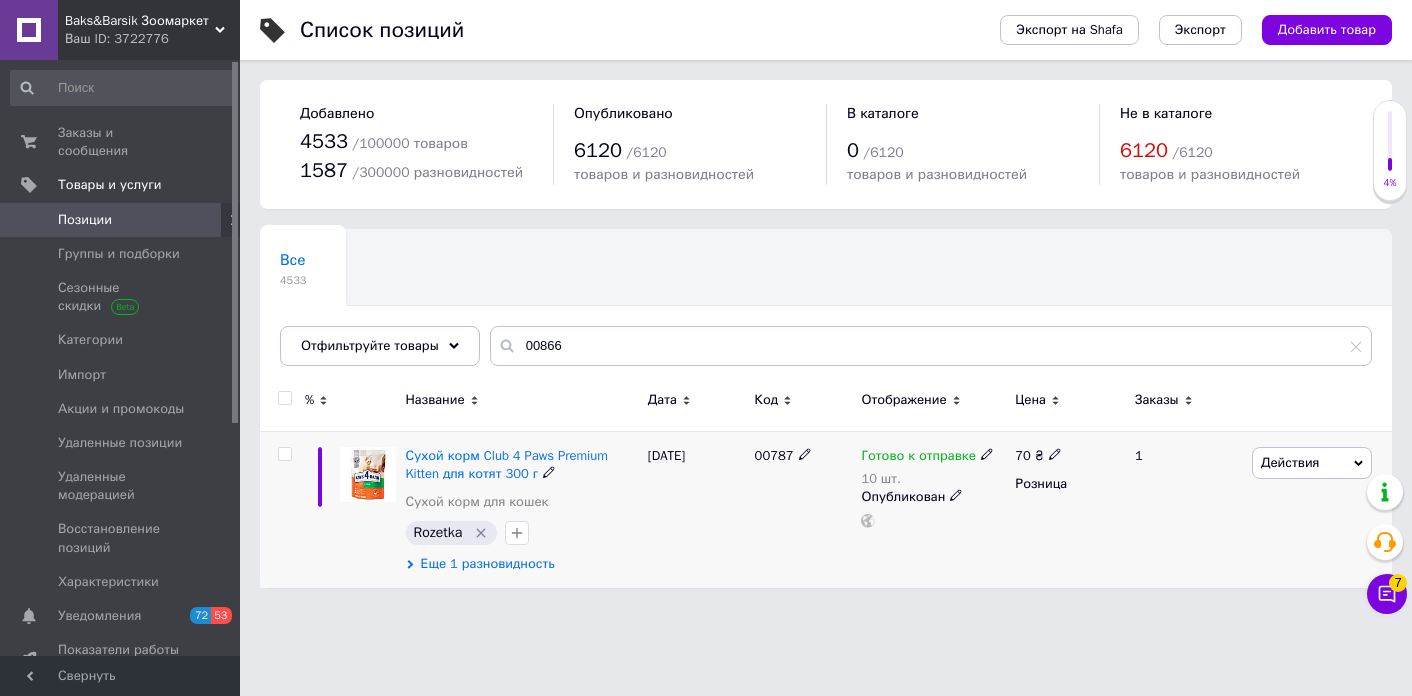 click on "Еще 1 разновидность" at bounding box center (488, 564) 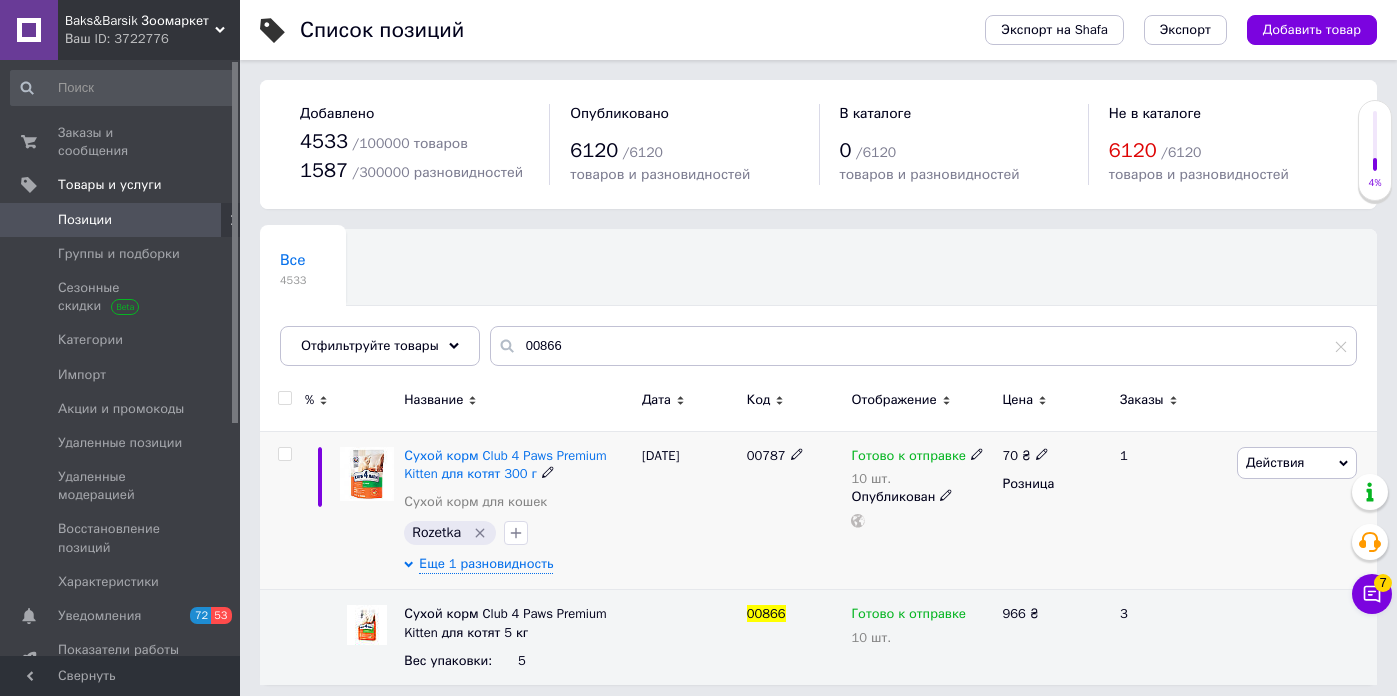 scroll, scrollTop: 7, scrollLeft: 0, axis: vertical 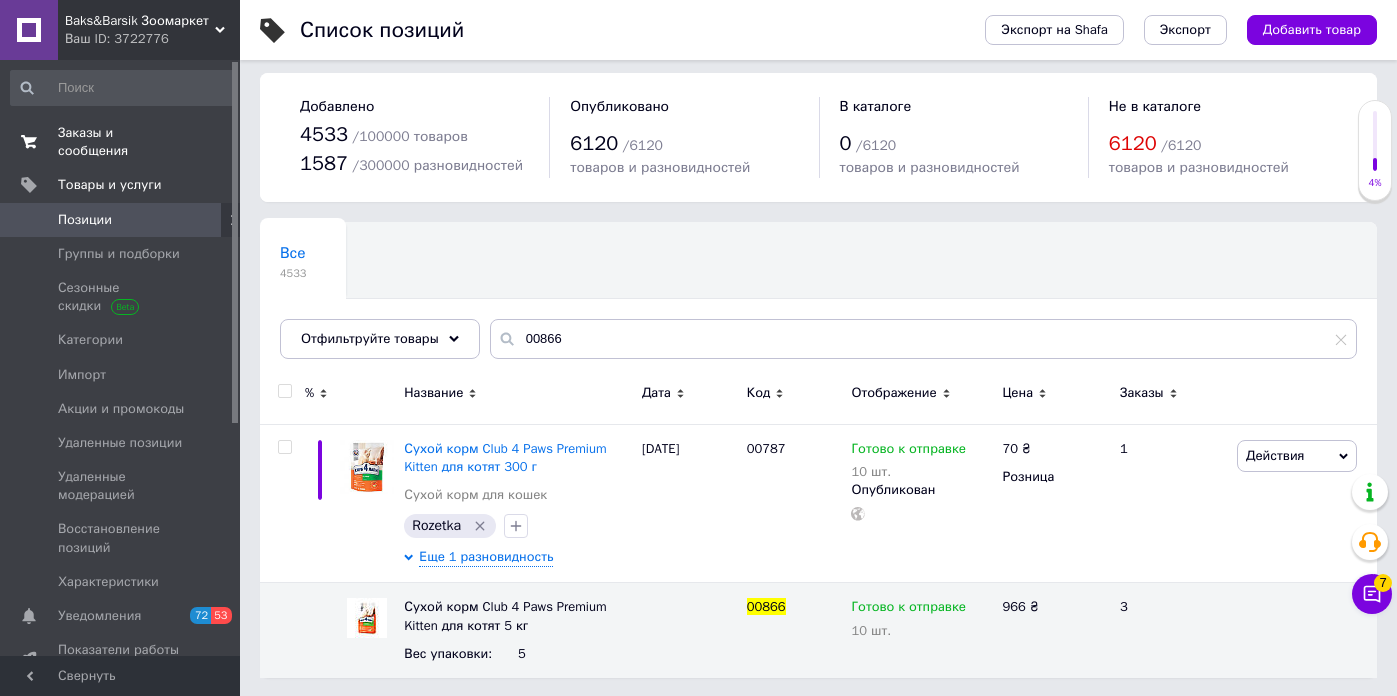 click on "Заказы и сообщения" at bounding box center (121, 142) 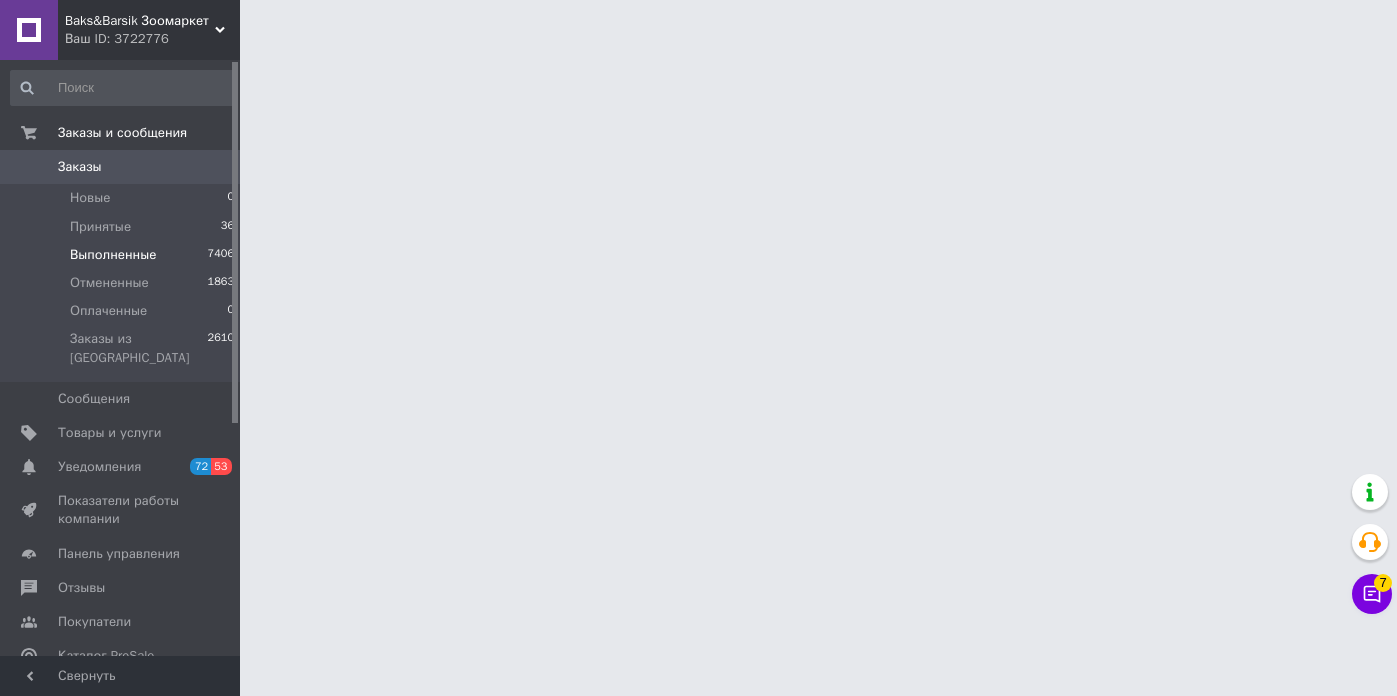scroll, scrollTop: 0, scrollLeft: 0, axis: both 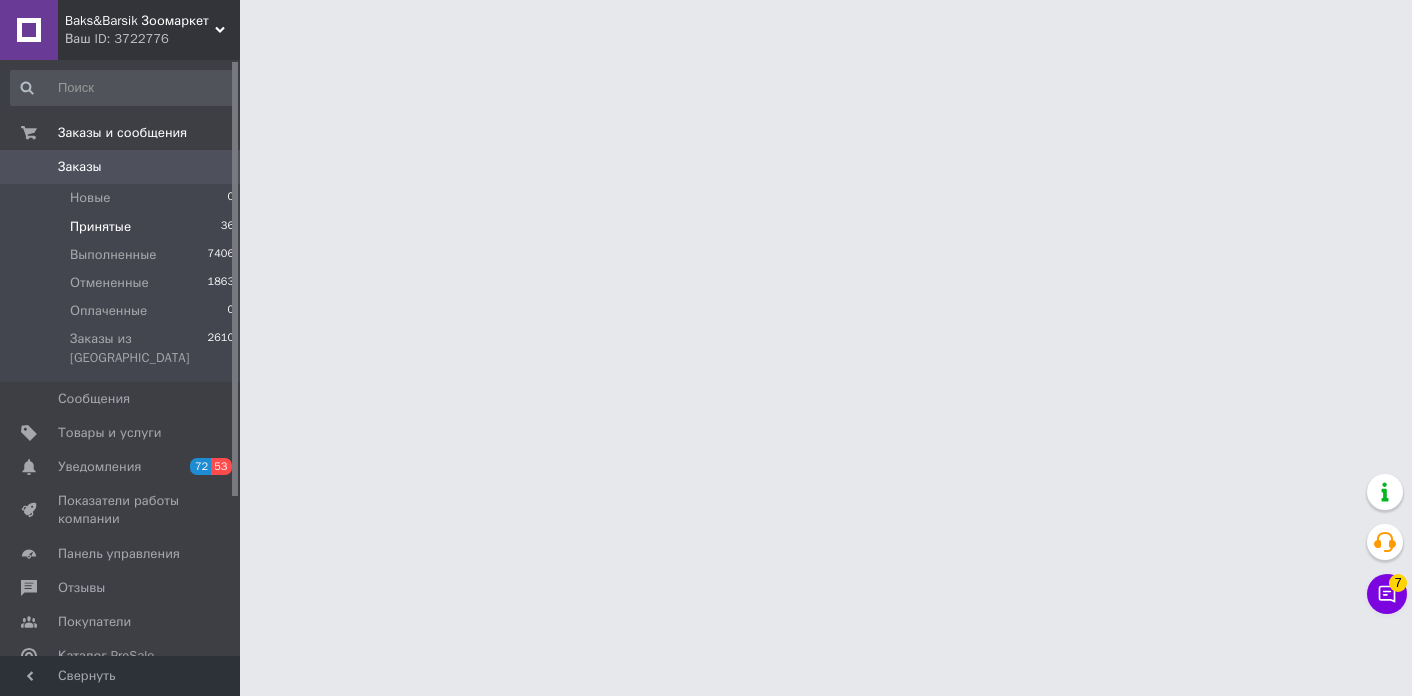 click on "Принятые" at bounding box center [100, 227] 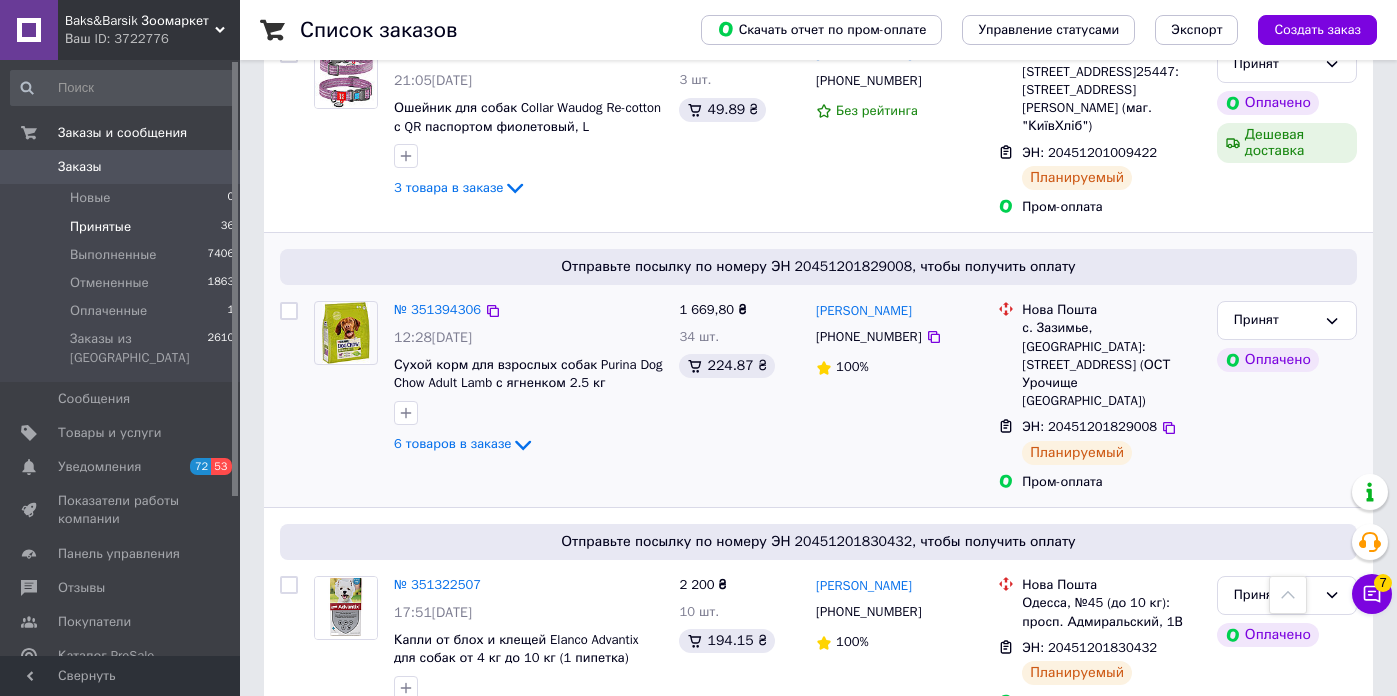 scroll, scrollTop: 3698, scrollLeft: 0, axis: vertical 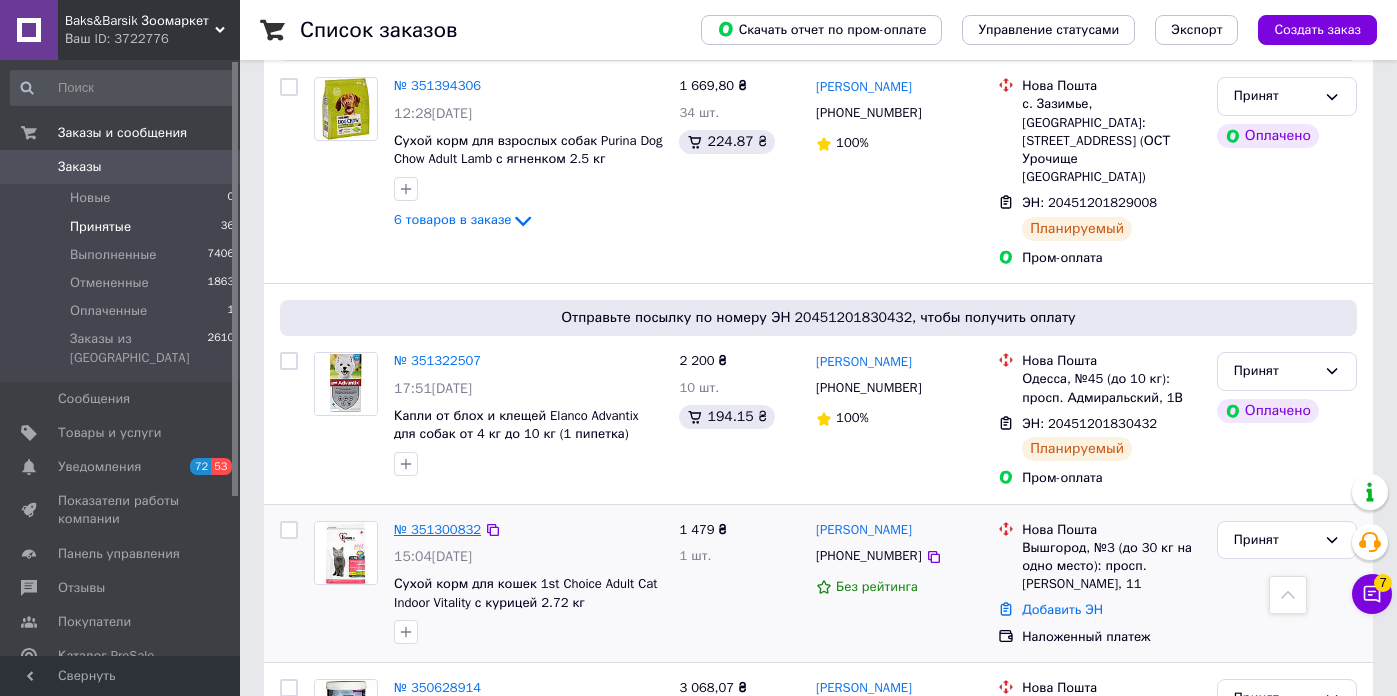 click on "№ 351300832" at bounding box center [437, 529] 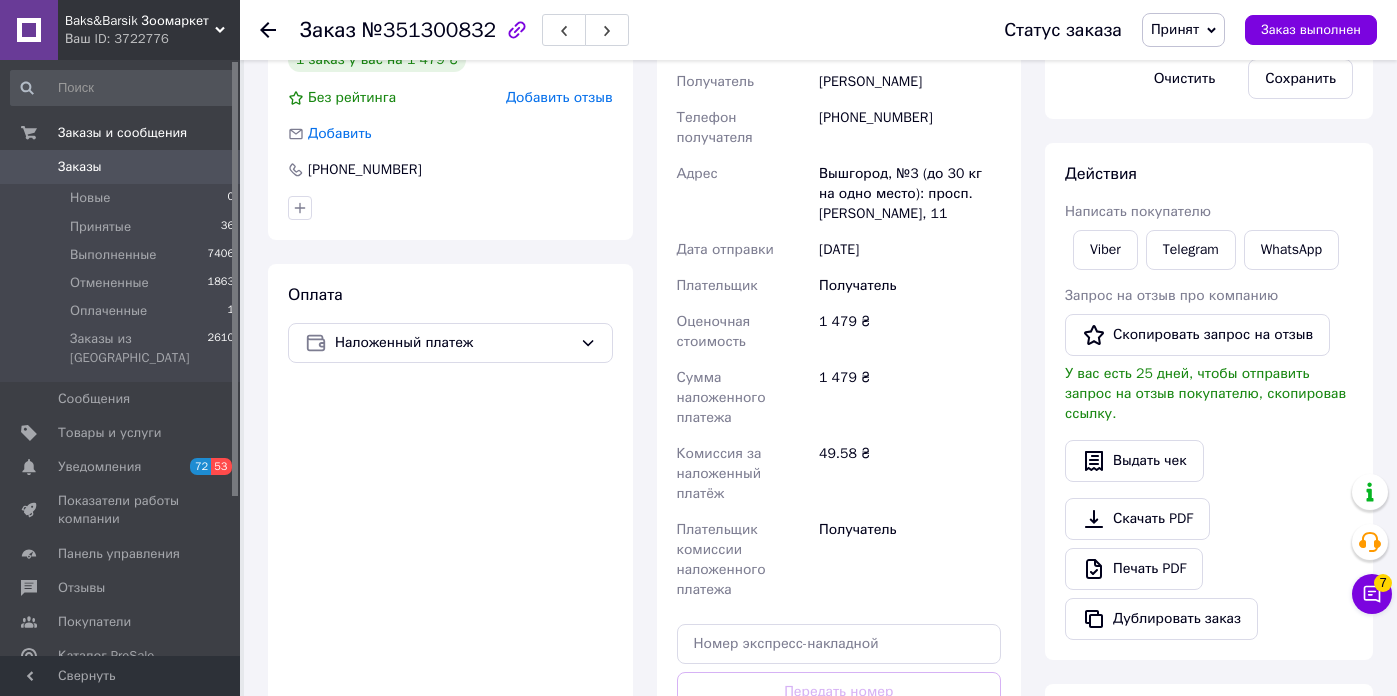 scroll, scrollTop: 723, scrollLeft: 0, axis: vertical 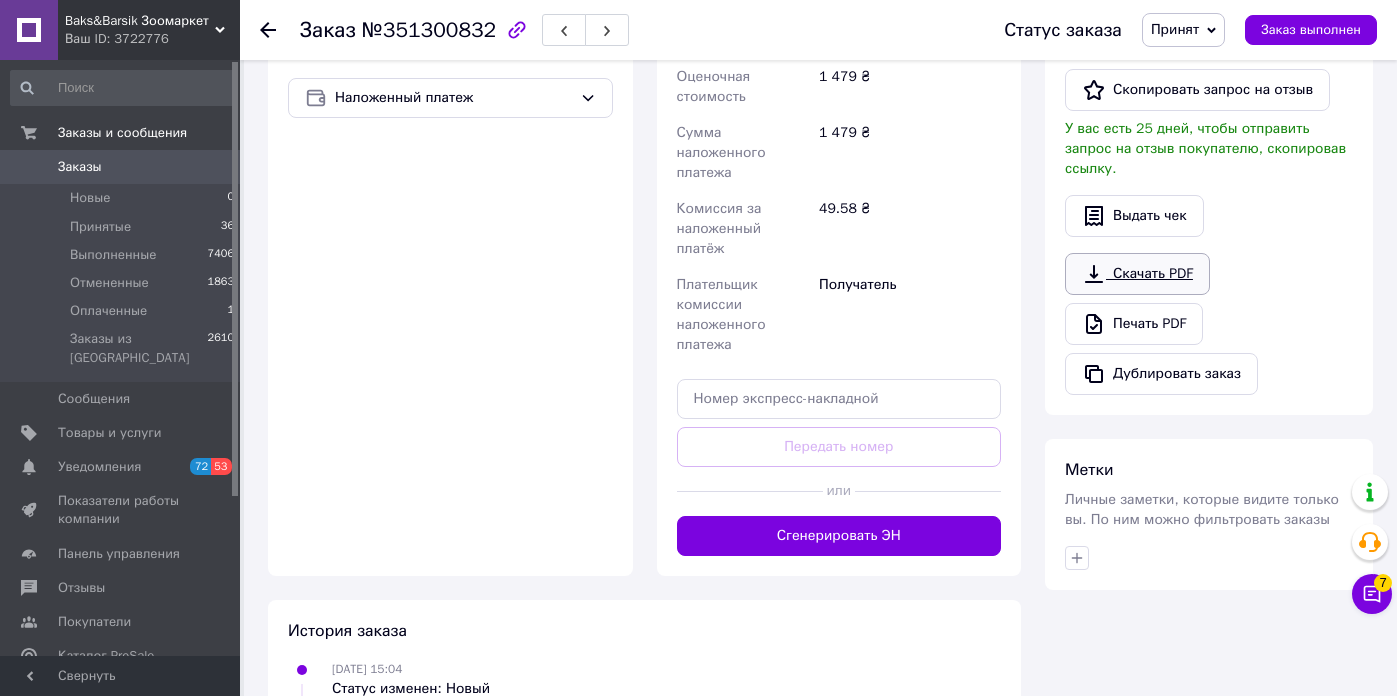 click on "Скачать PDF" at bounding box center (1137, 274) 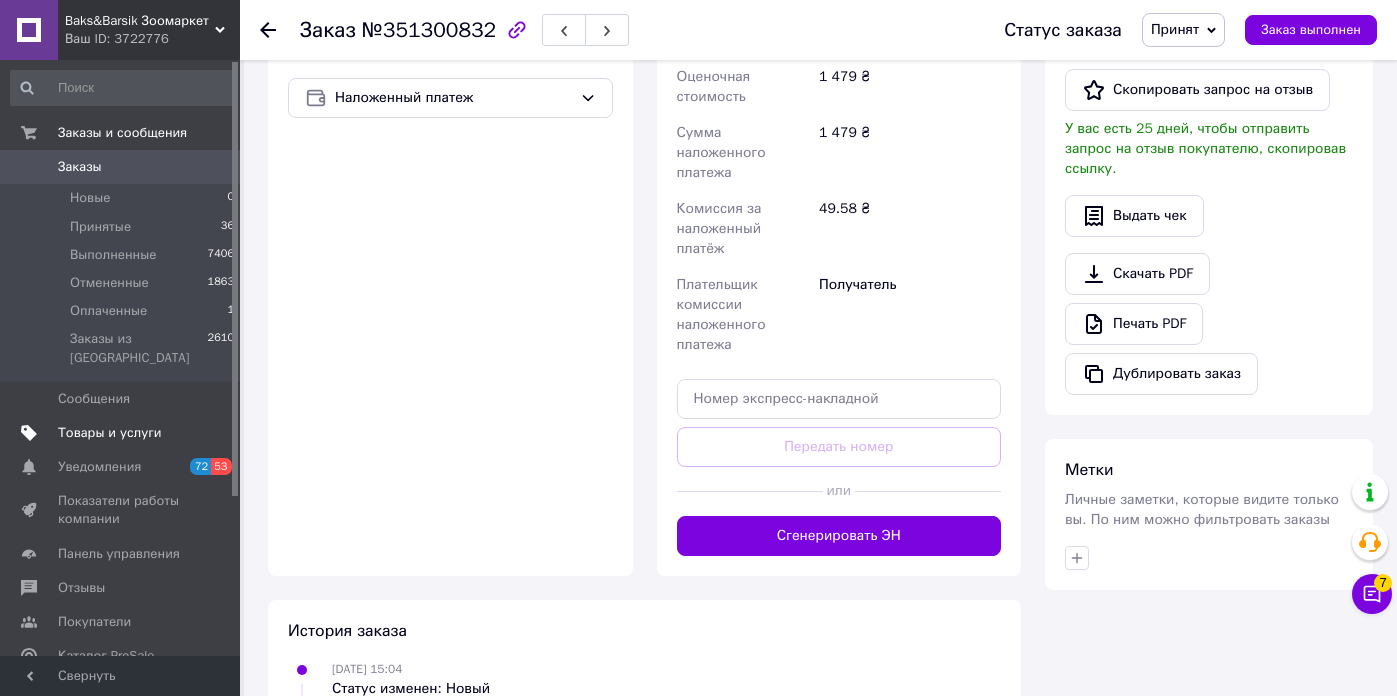 click on "Товары и услуги" at bounding box center (110, 433) 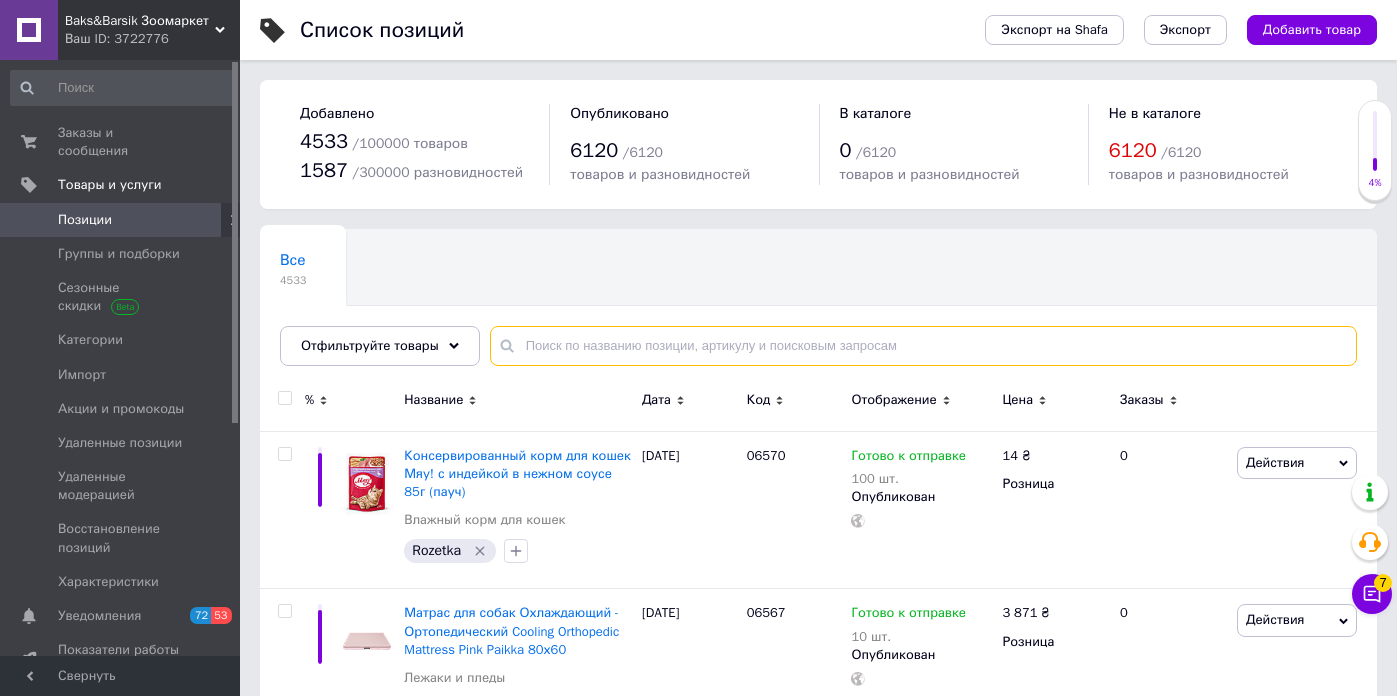 click at bounding box center (923, 346) 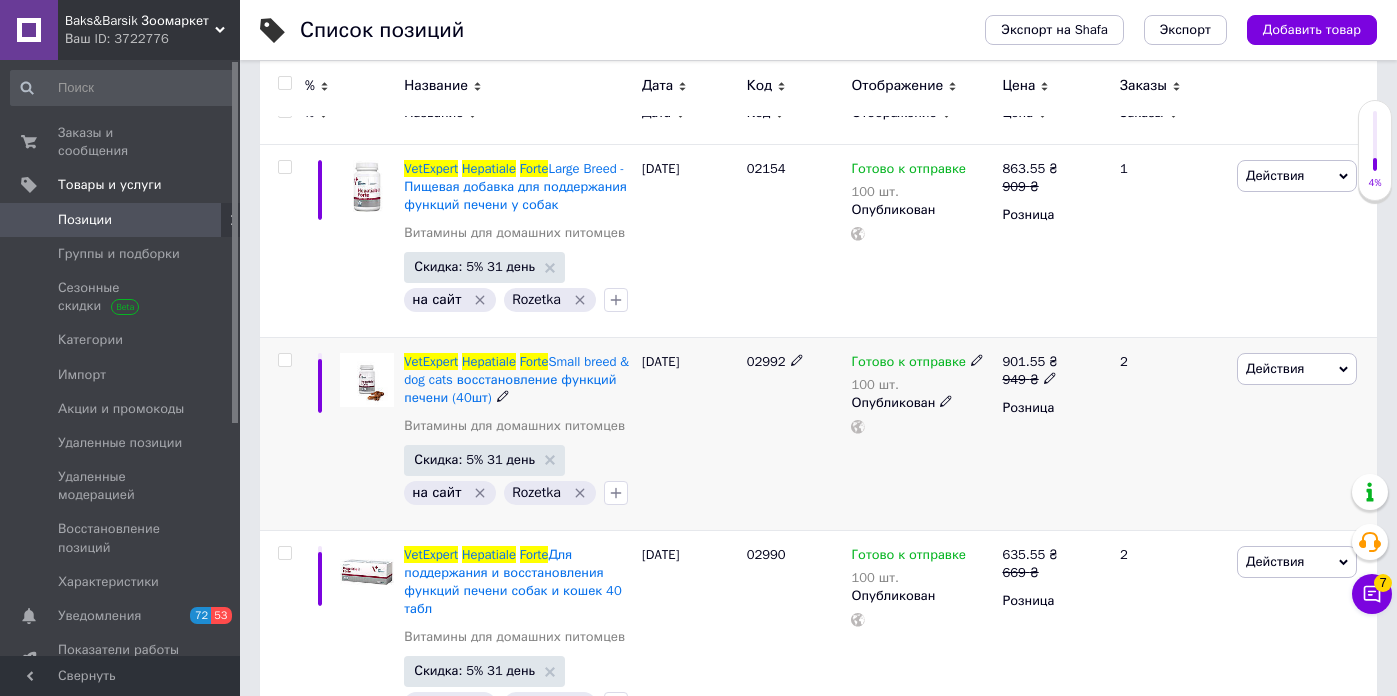 scroll, scrollTop: 334, scrollLeft: 0, axis: vertical 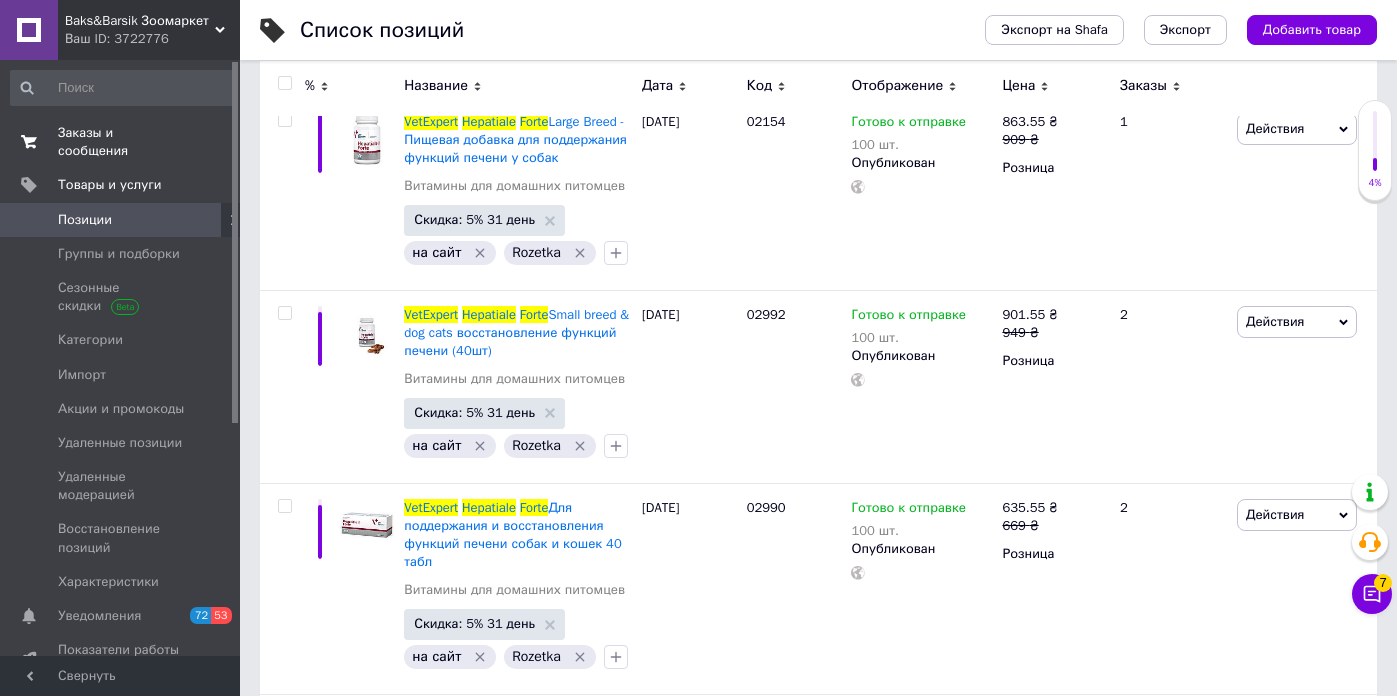 type on "Vetexpert Hepatiale Forte" 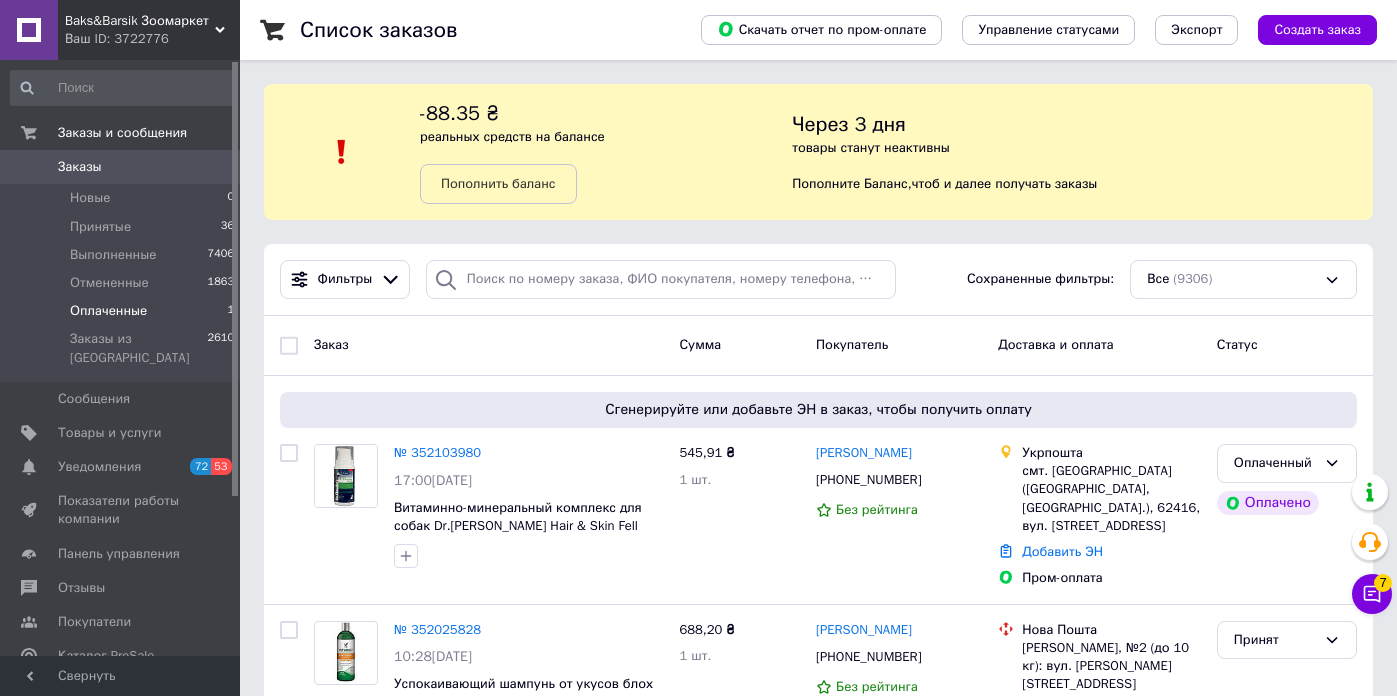 click on "Оплаченные" at bounding box center (108, 311) 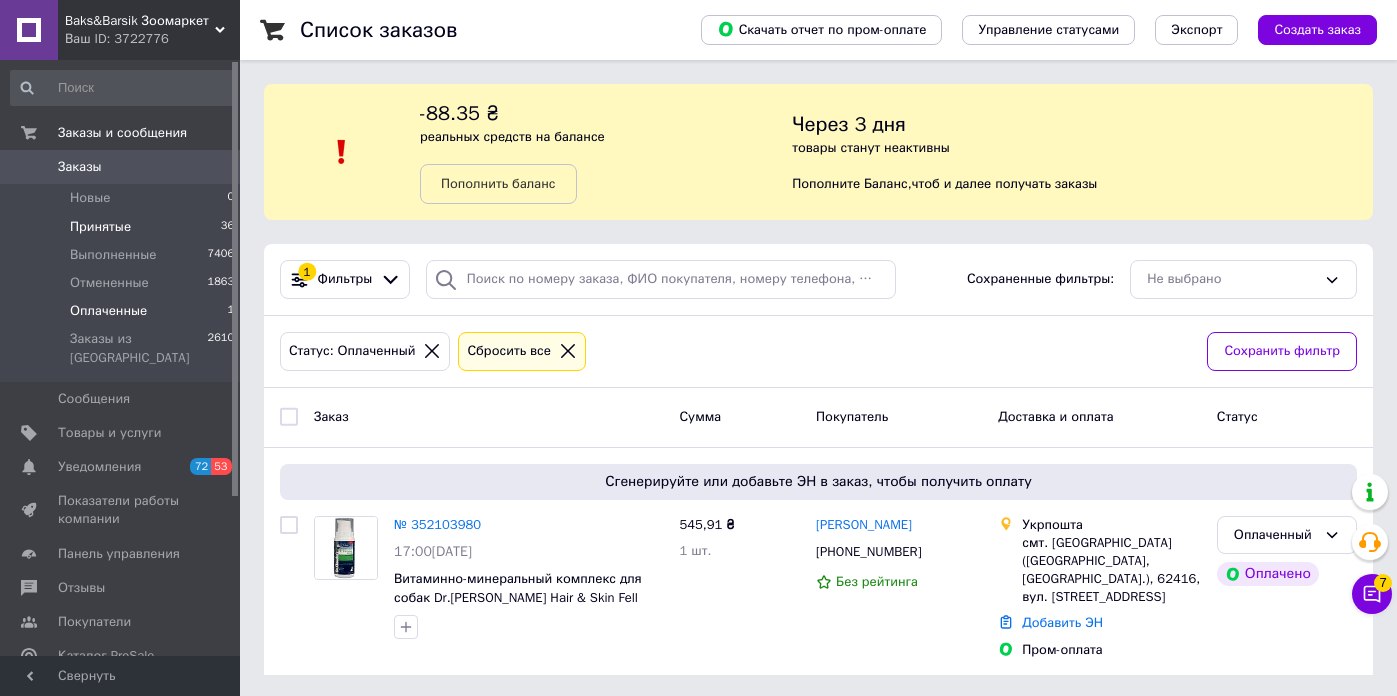 click on "Принятые" at bounding box center [100, 227] 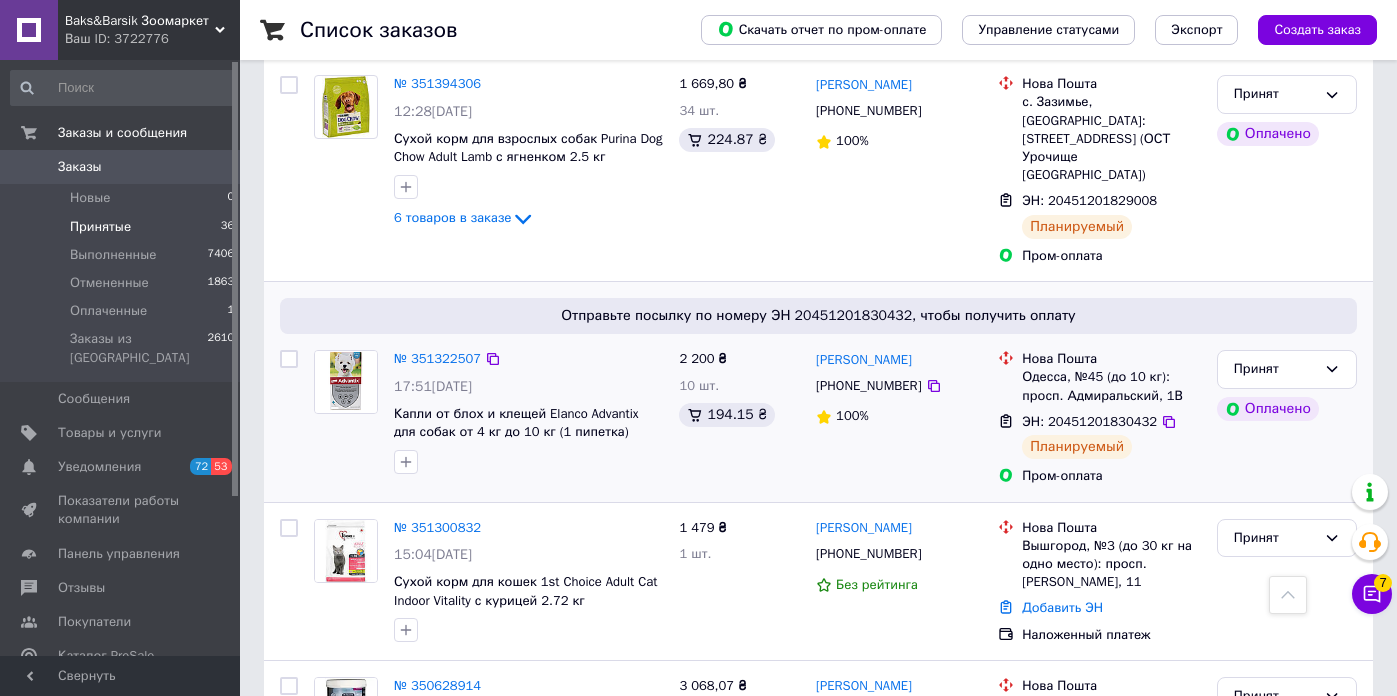 scroll, scrollTop: 3739, scrollLeft: 0, axis: vertical 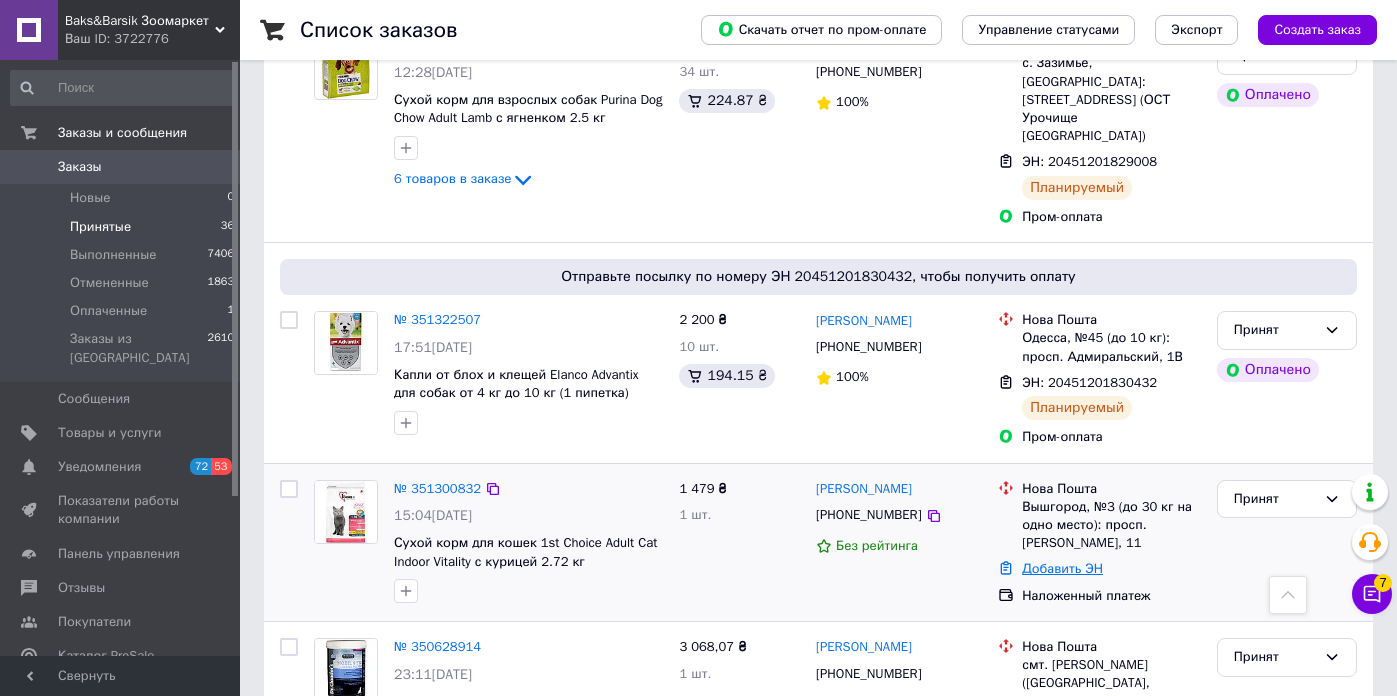 click on "Добавить ЭН" at bounding box center (1062, 568) 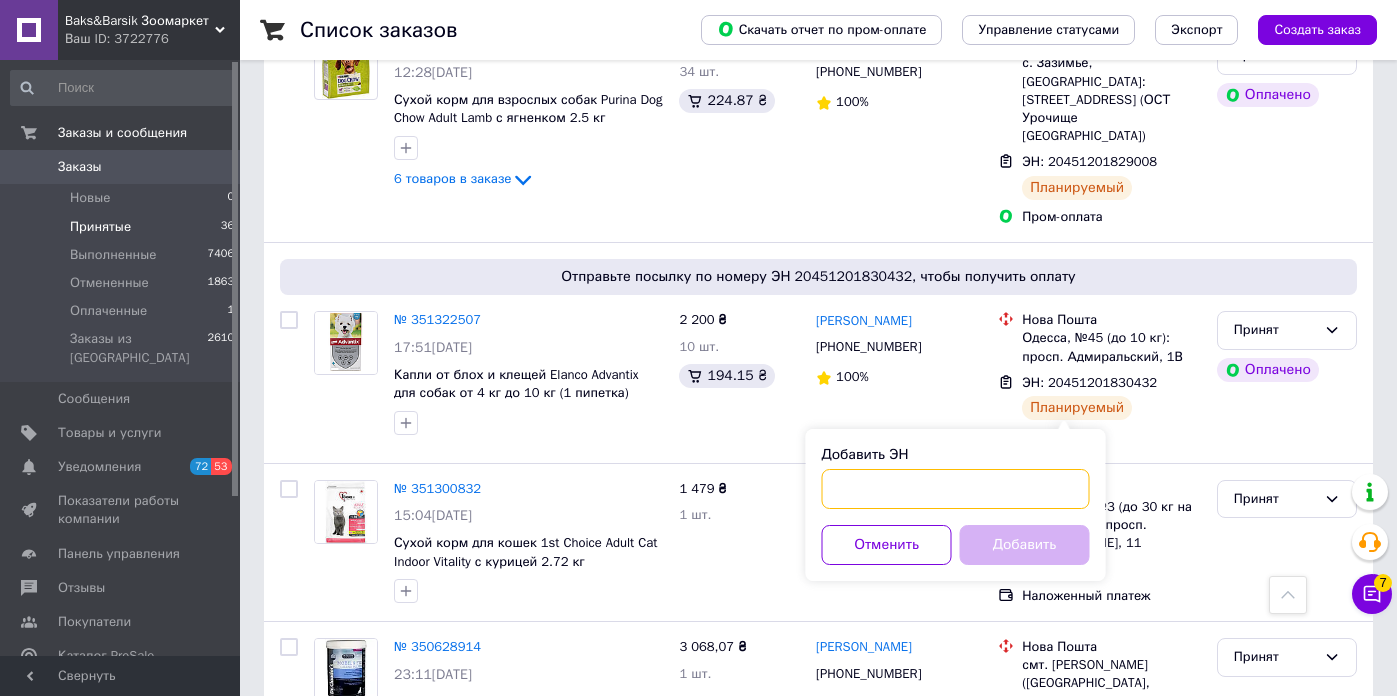 click on "Добавить ЭН" at bounding box center [956, 489] 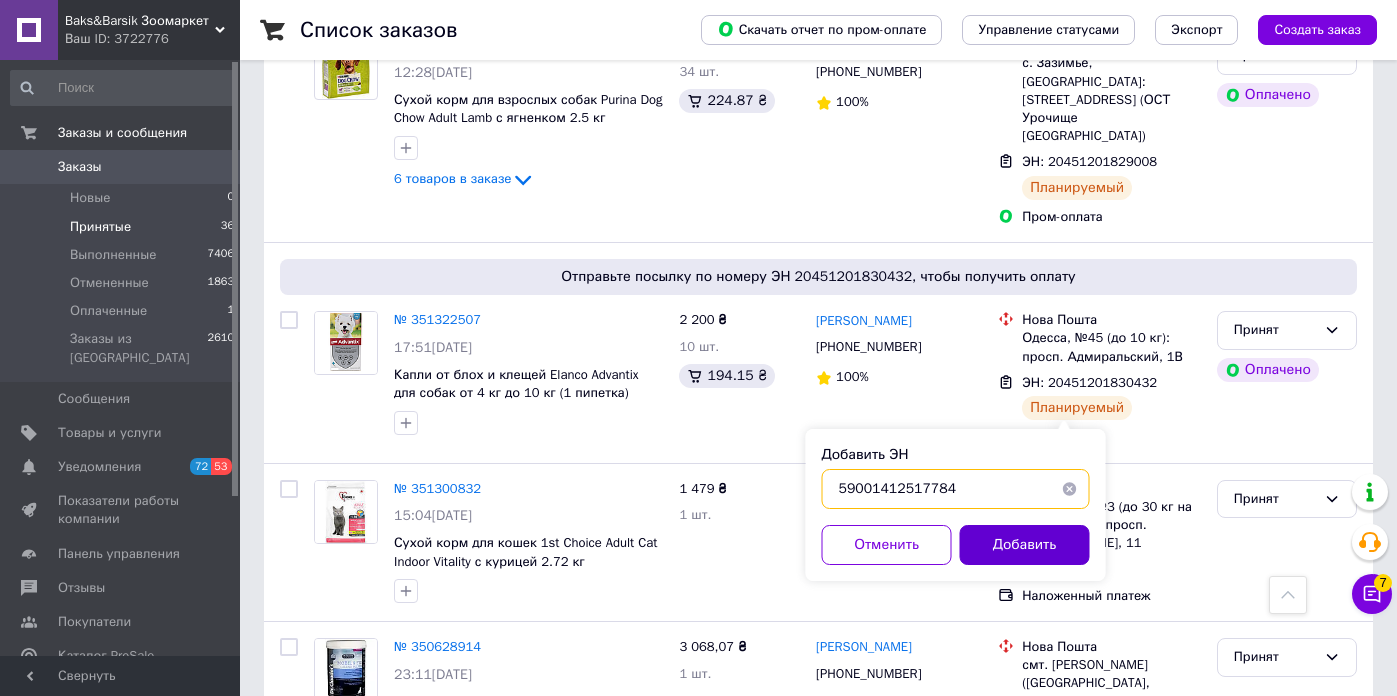 type on "59001412517784" 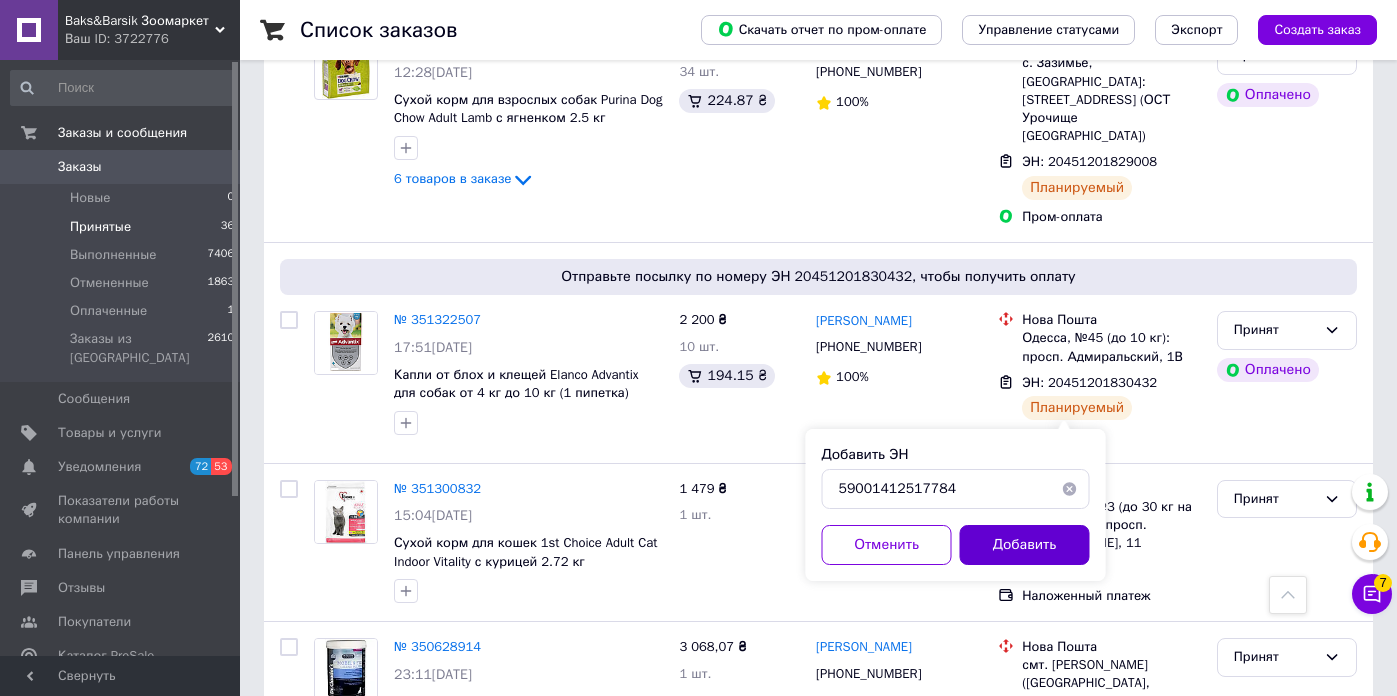 click on "Добавить" at bounding box center (1025, 545) 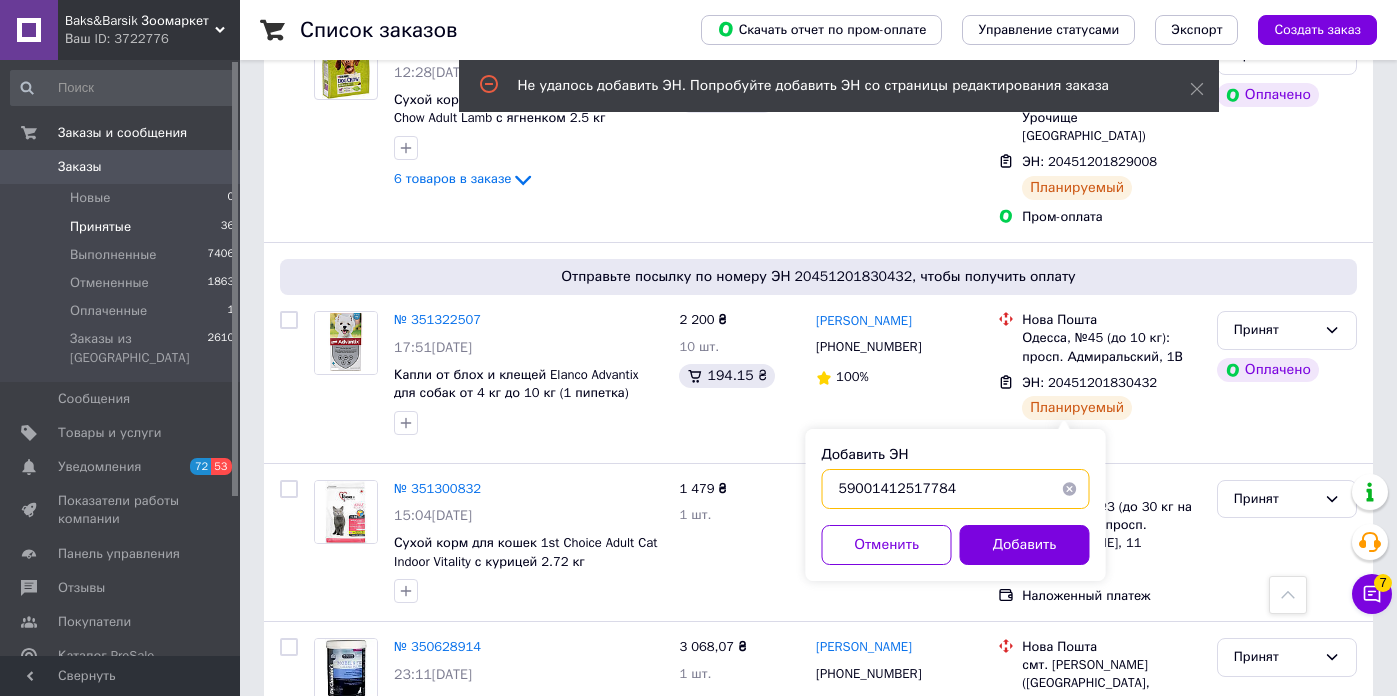 drag, startPoint x: 962, startPoint y: 496, endPoint x: 842, endPoint y: 489, distance: 120.203995 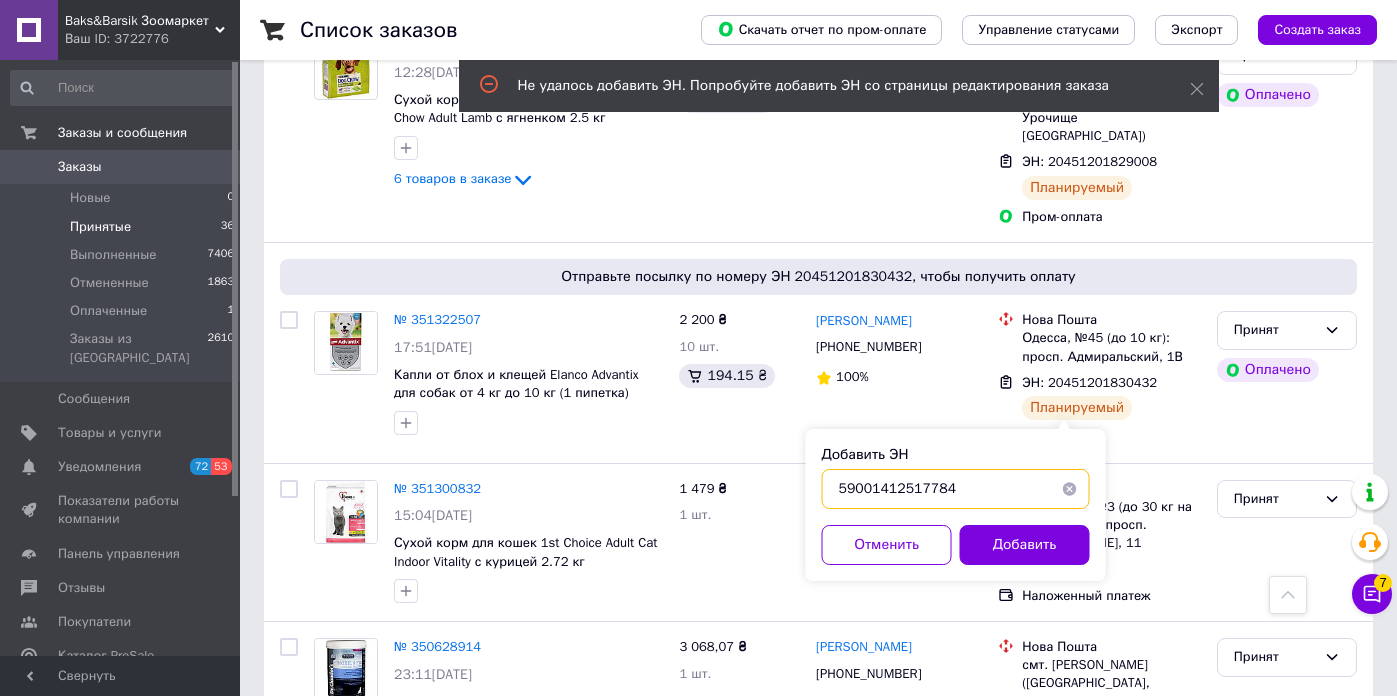 click on "59001412517784" at bounding box center [956, 489] 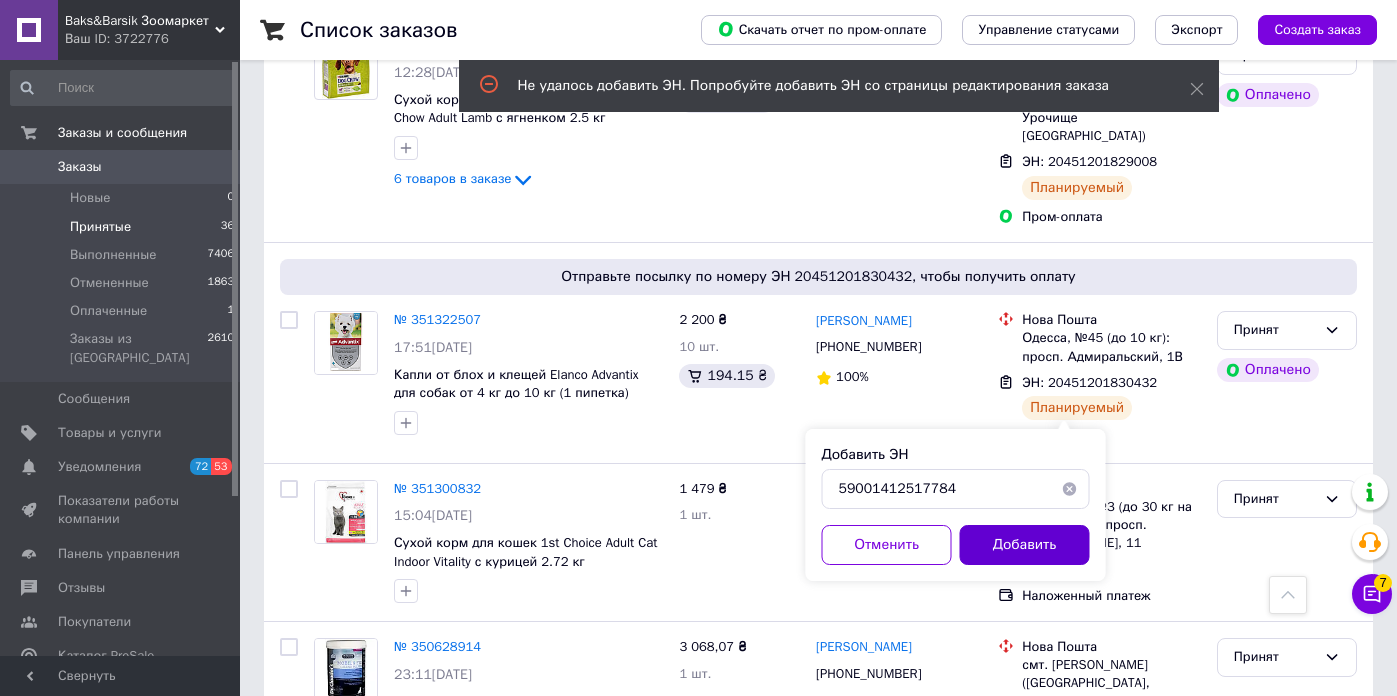 click on "Добавить" at bounding box center (1025, 545) 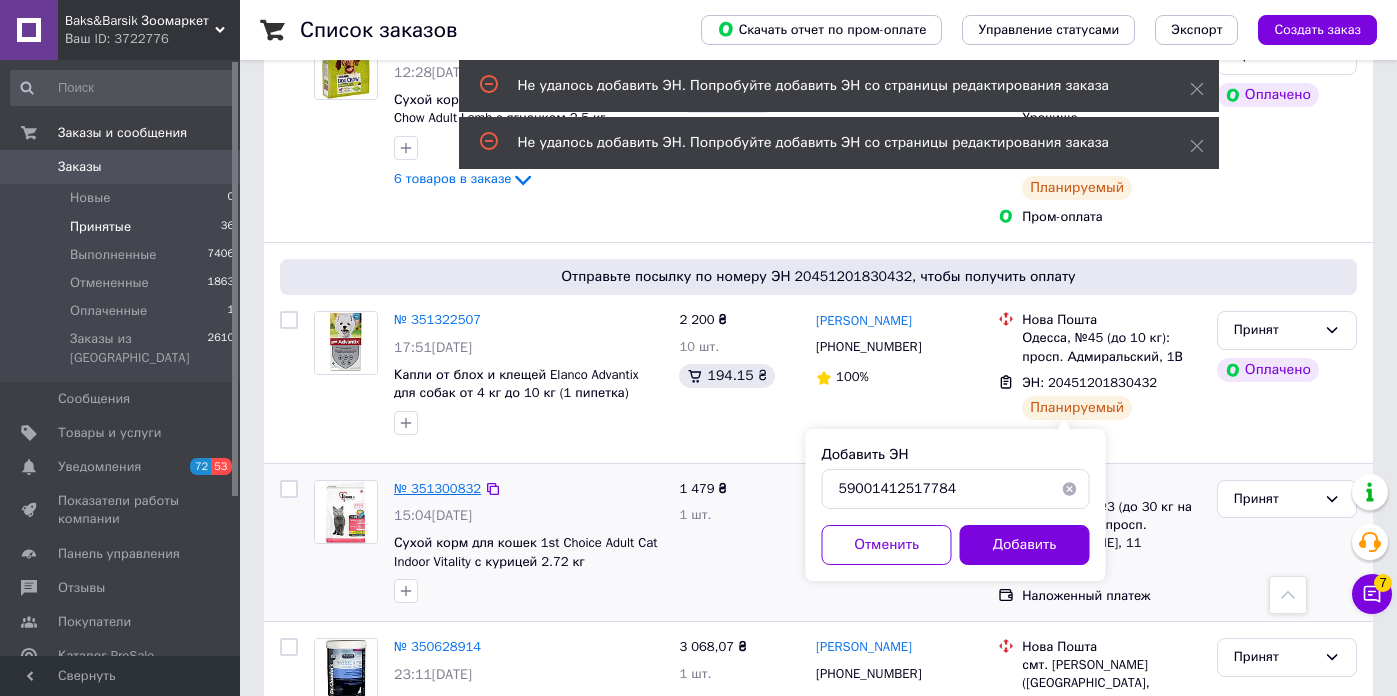 click on "№ 351300832" at bounding box center [437, 488] 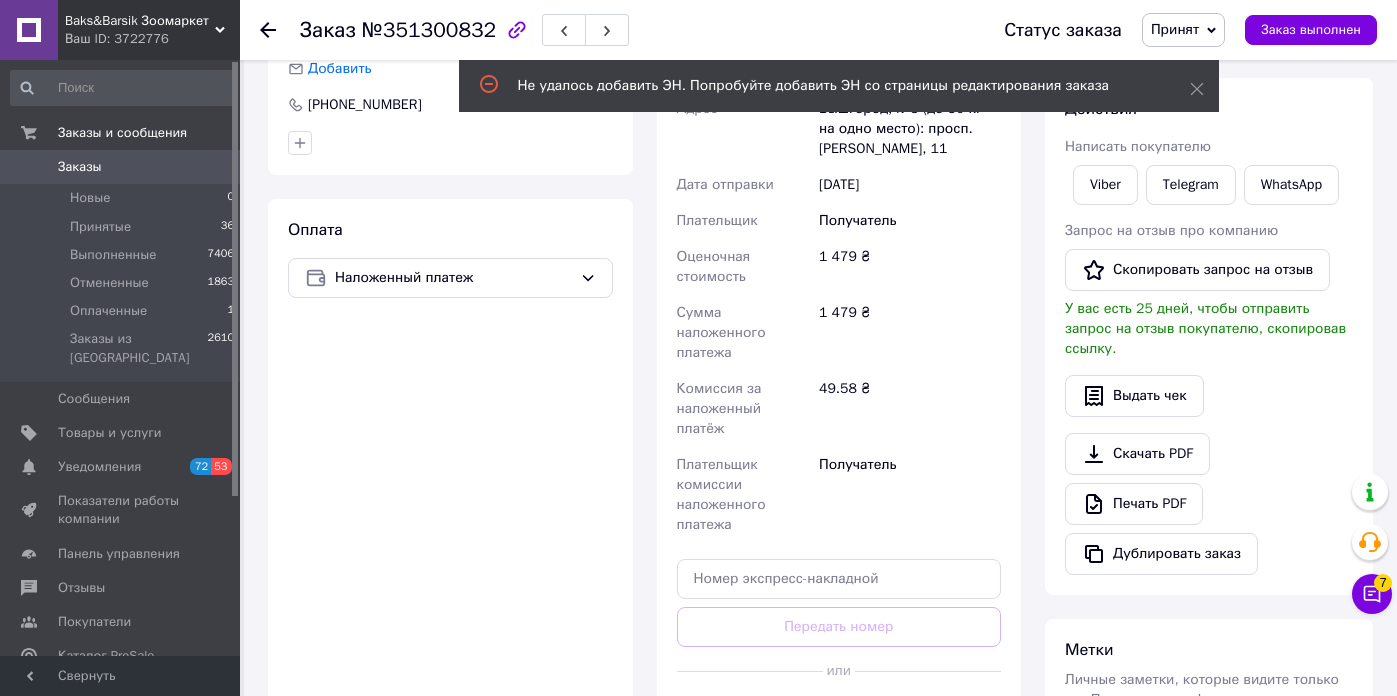 scroll, scrollTop: 713, scrollLeft: 0, axis: vertical 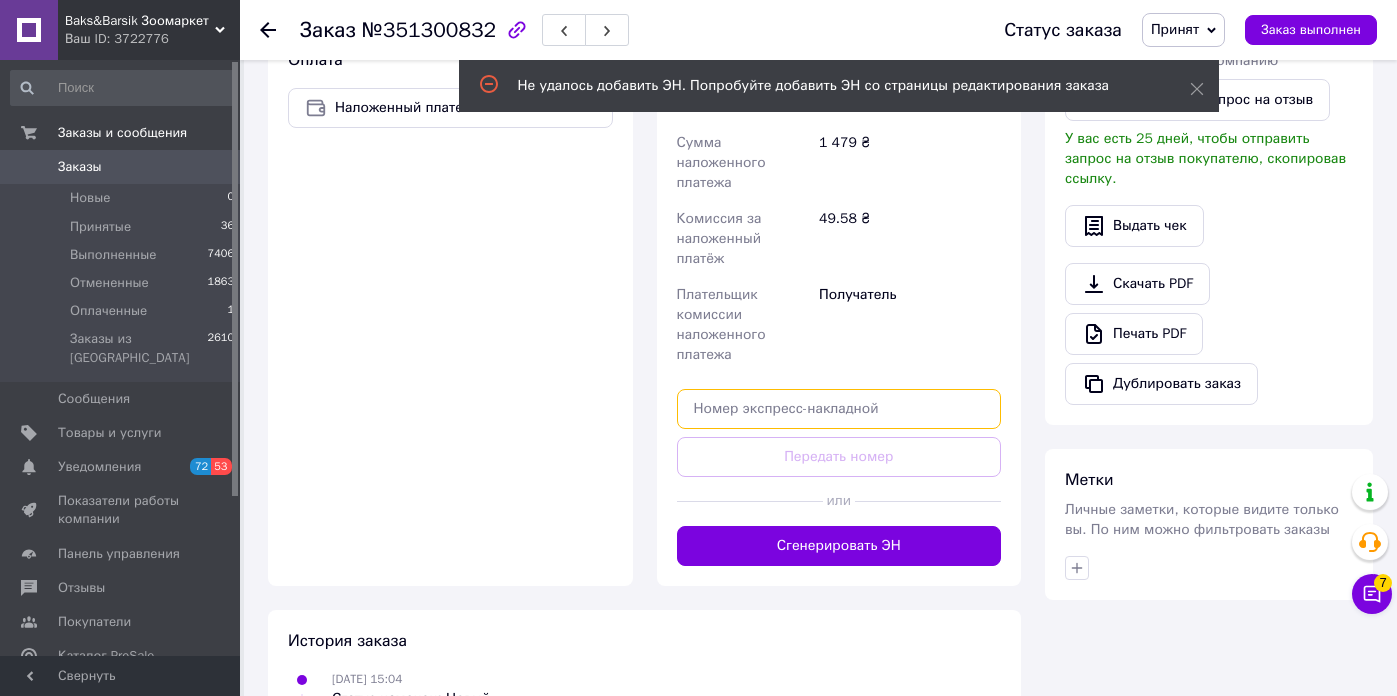 click at bounding box center (839, 409) 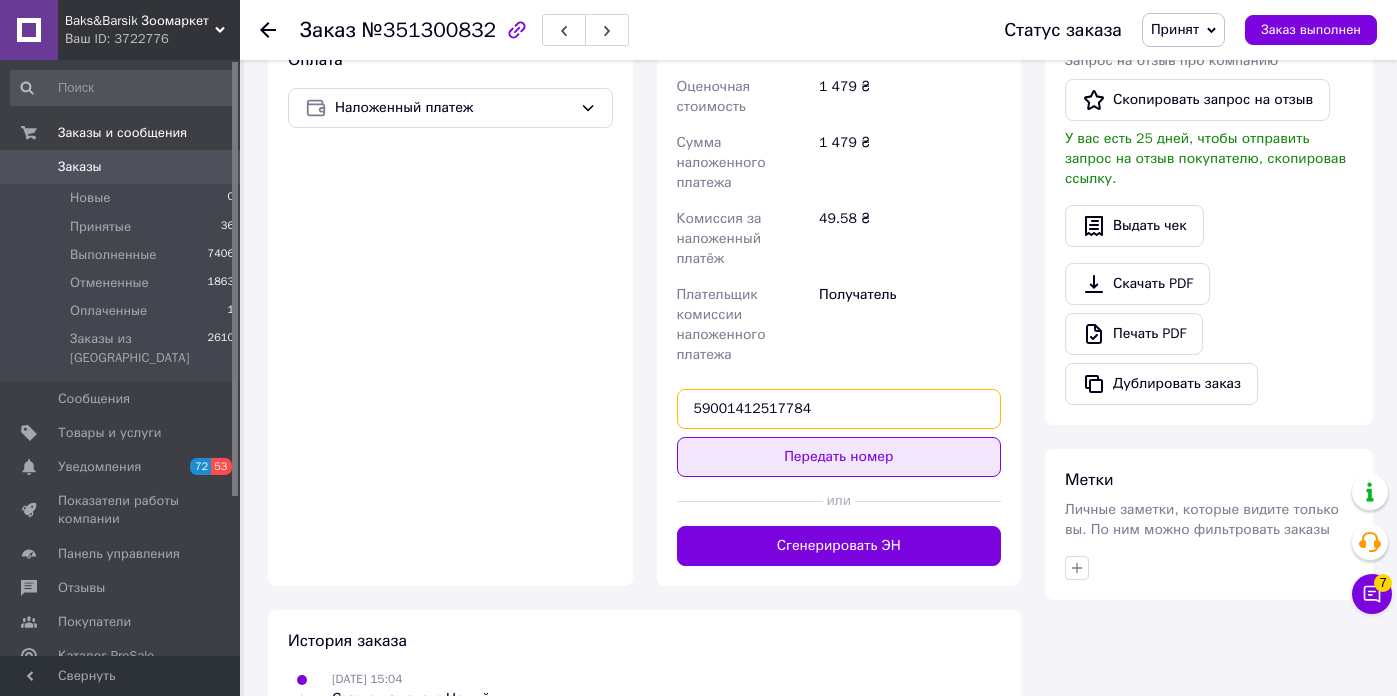 type on "59001412517784" 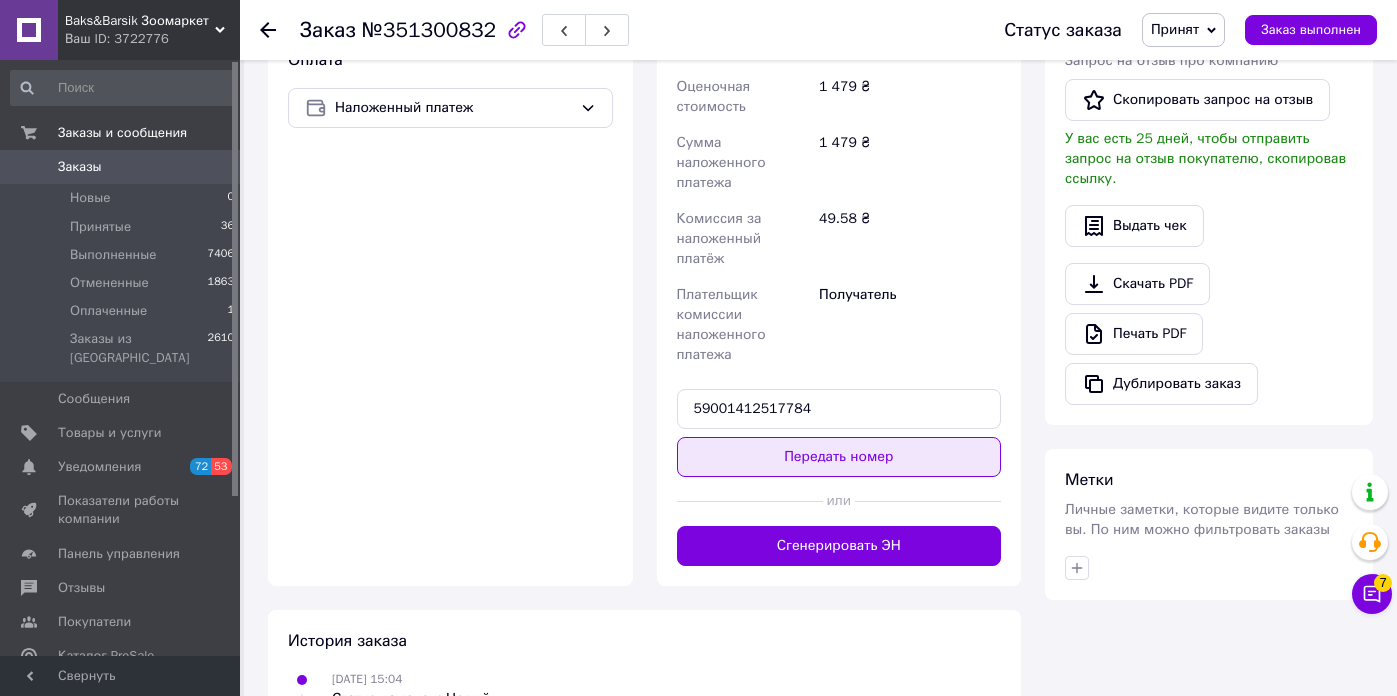 click on "Передать номер" at bounding box center [839, 457] 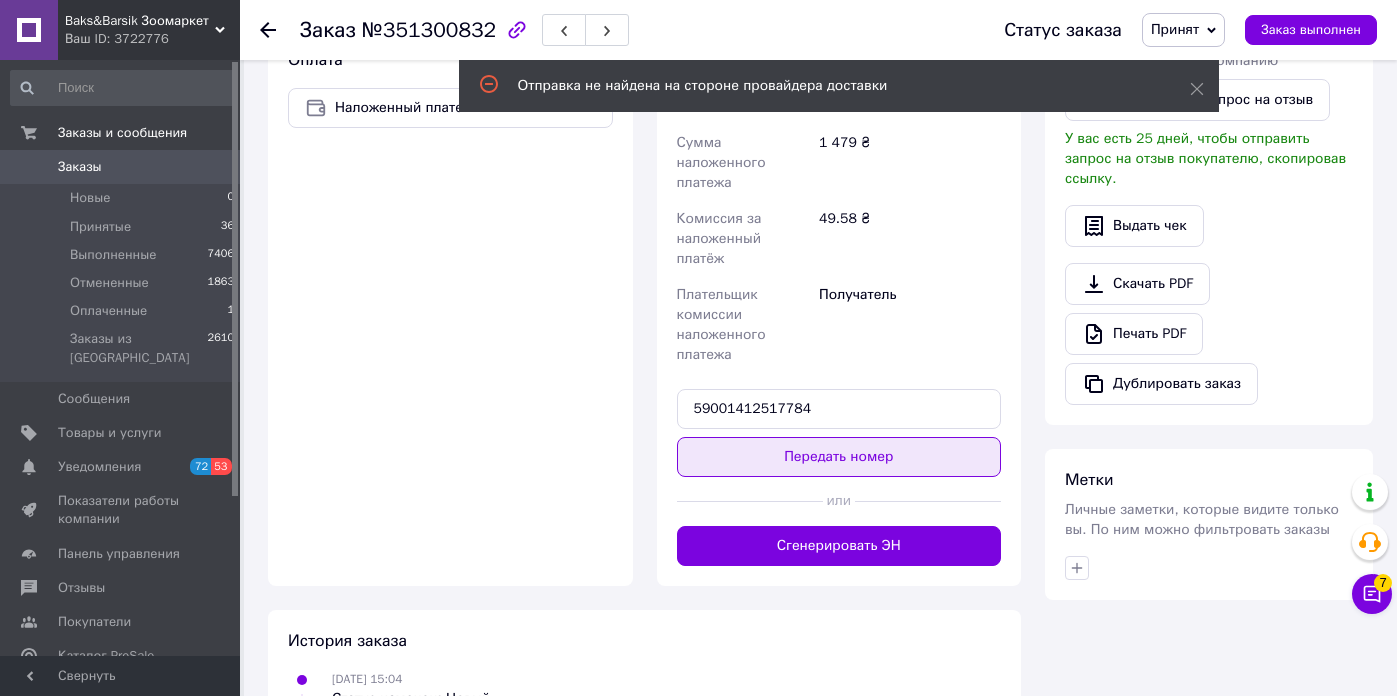 click on "Передать номер" at bounding box center [839, 457] 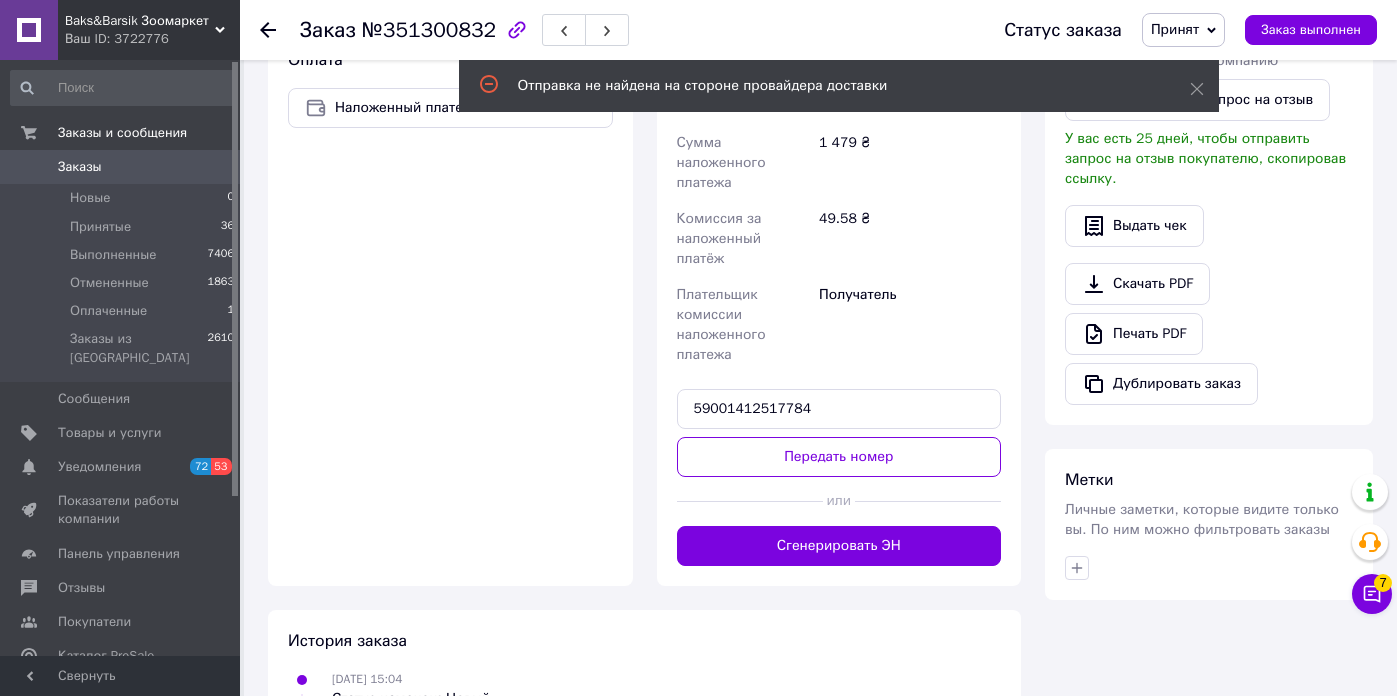 scroll, scrollTop: 0, scrollLeft: 0, axis: both 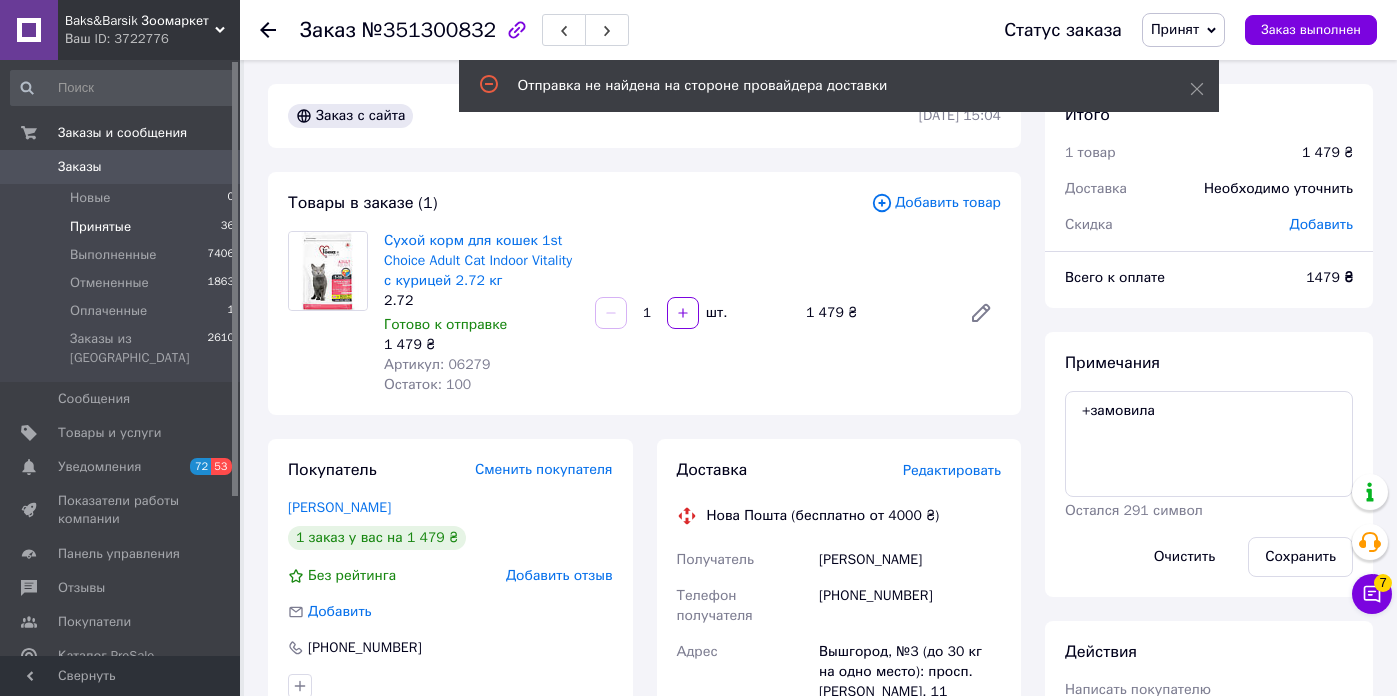 click on "Принятые" at bounding box center (100, 227) 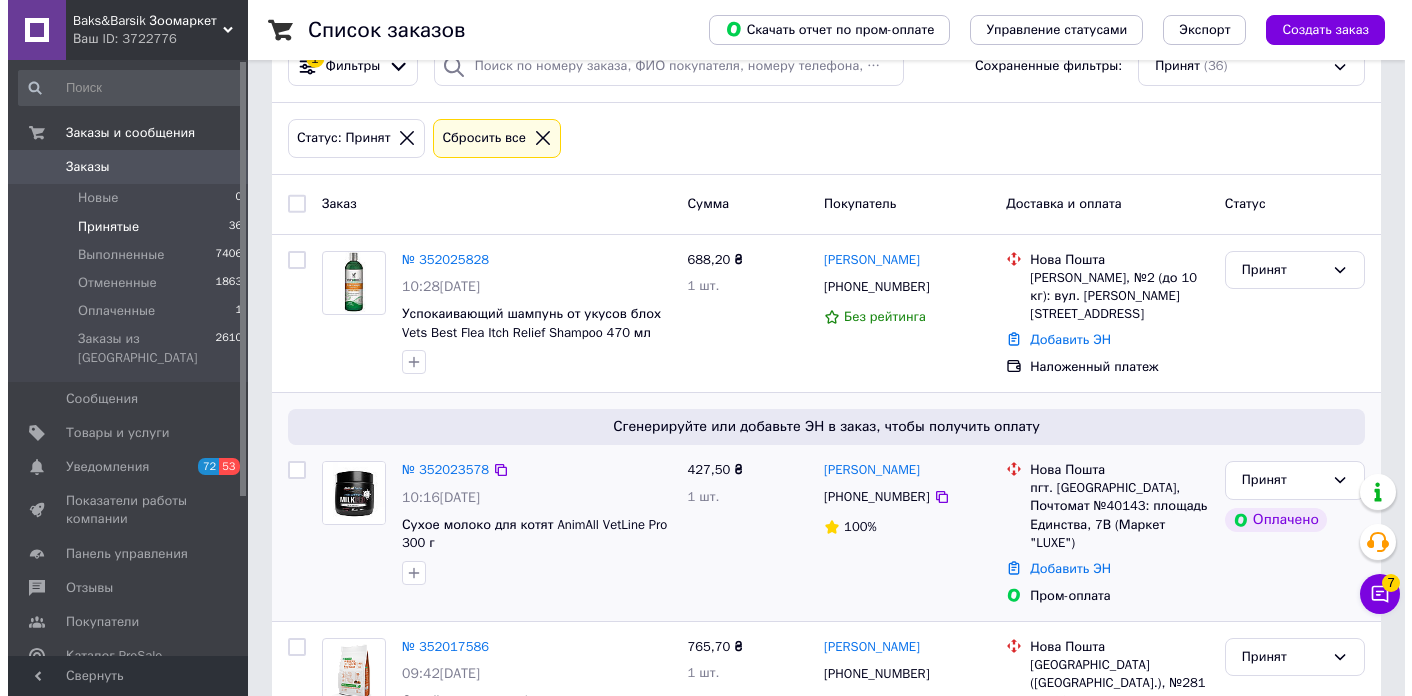 scroll, scrollTop: 217, scrollLeft: 0, axis: vertical 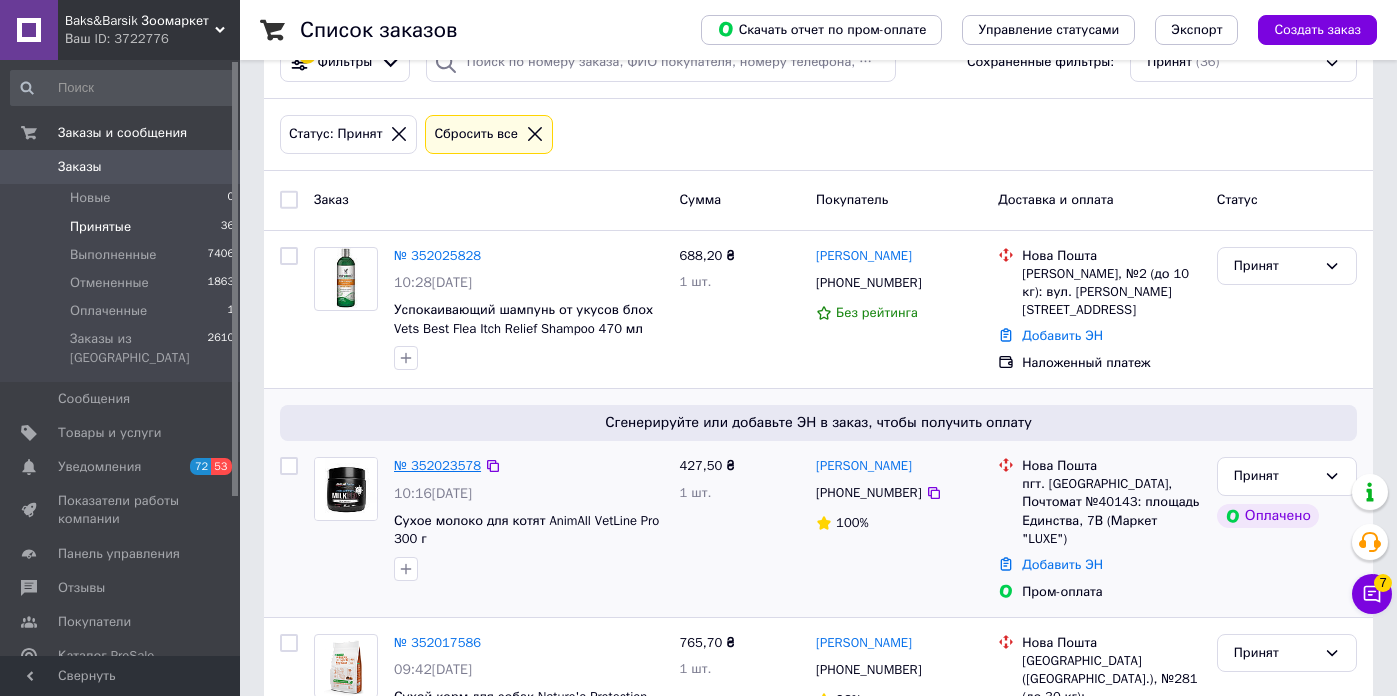 click on "№ 352023578" at bounding box center [437, 465] 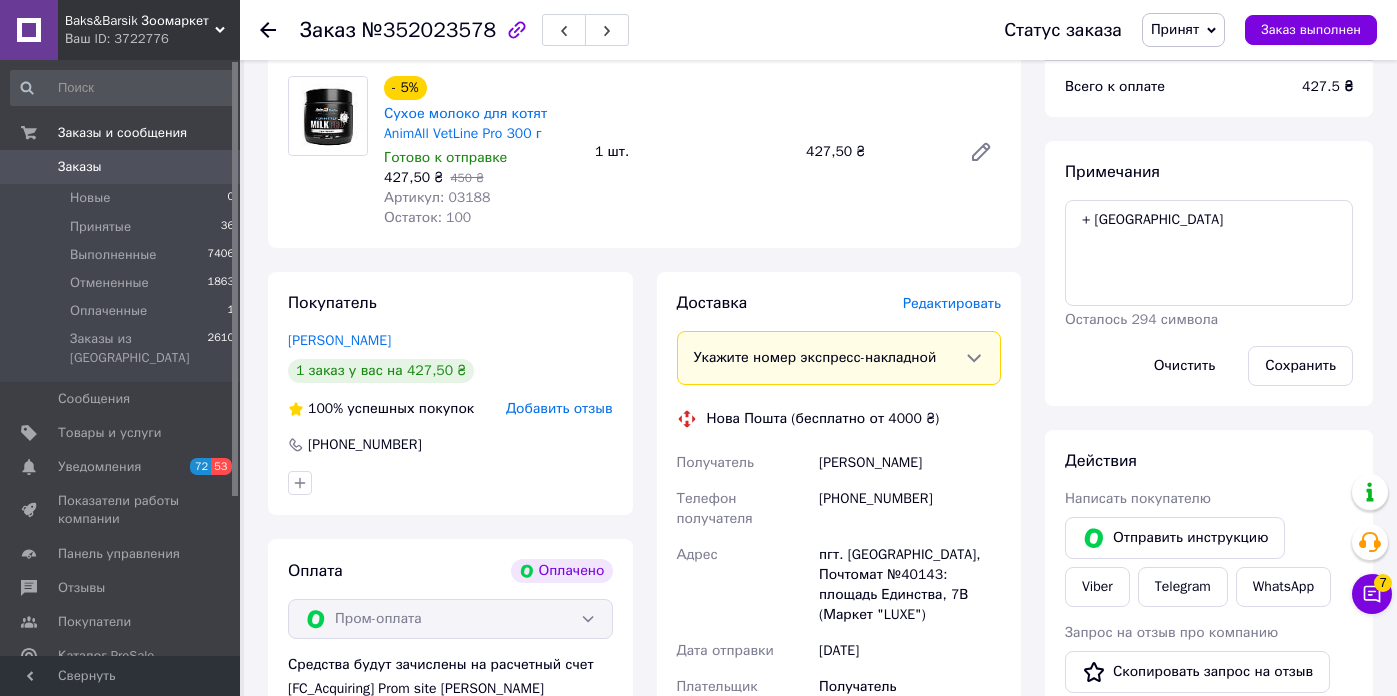 click on "Редактировать" at bounding box center (952, 303) 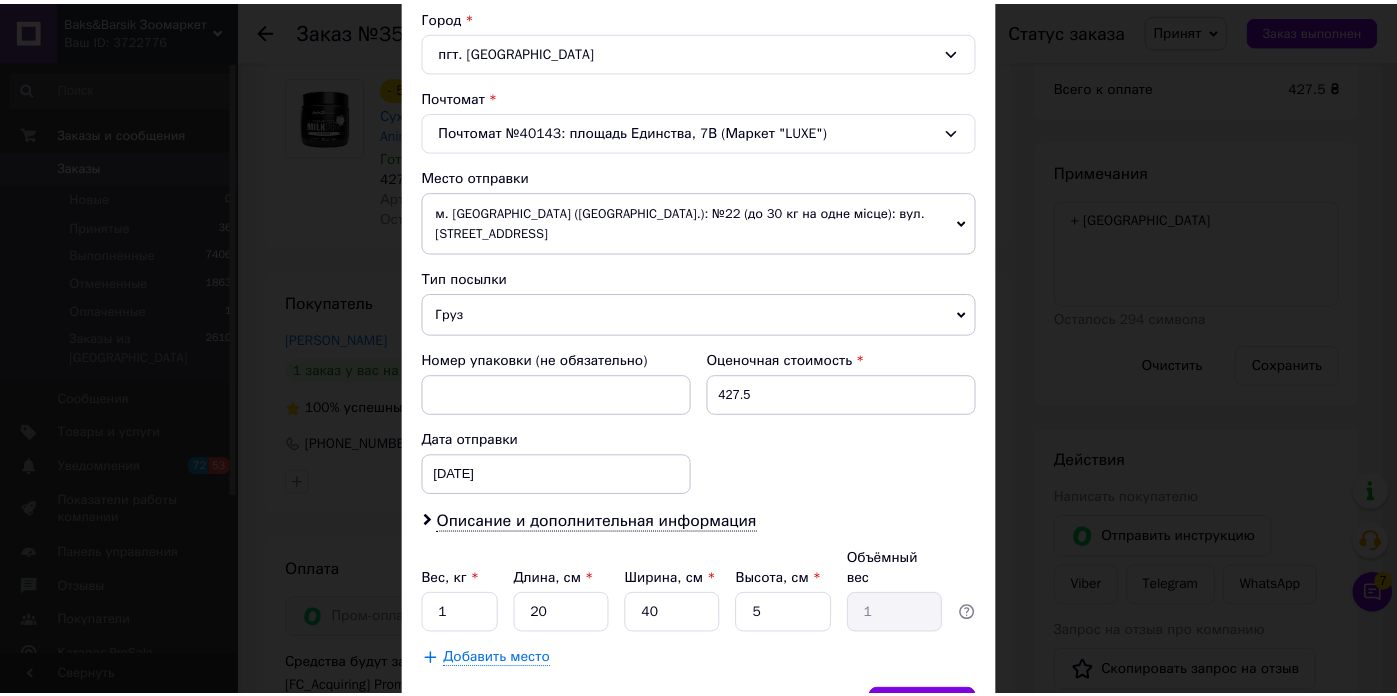 scroll, scrollTop: 651, scrollLeft: 0, axis: vertical 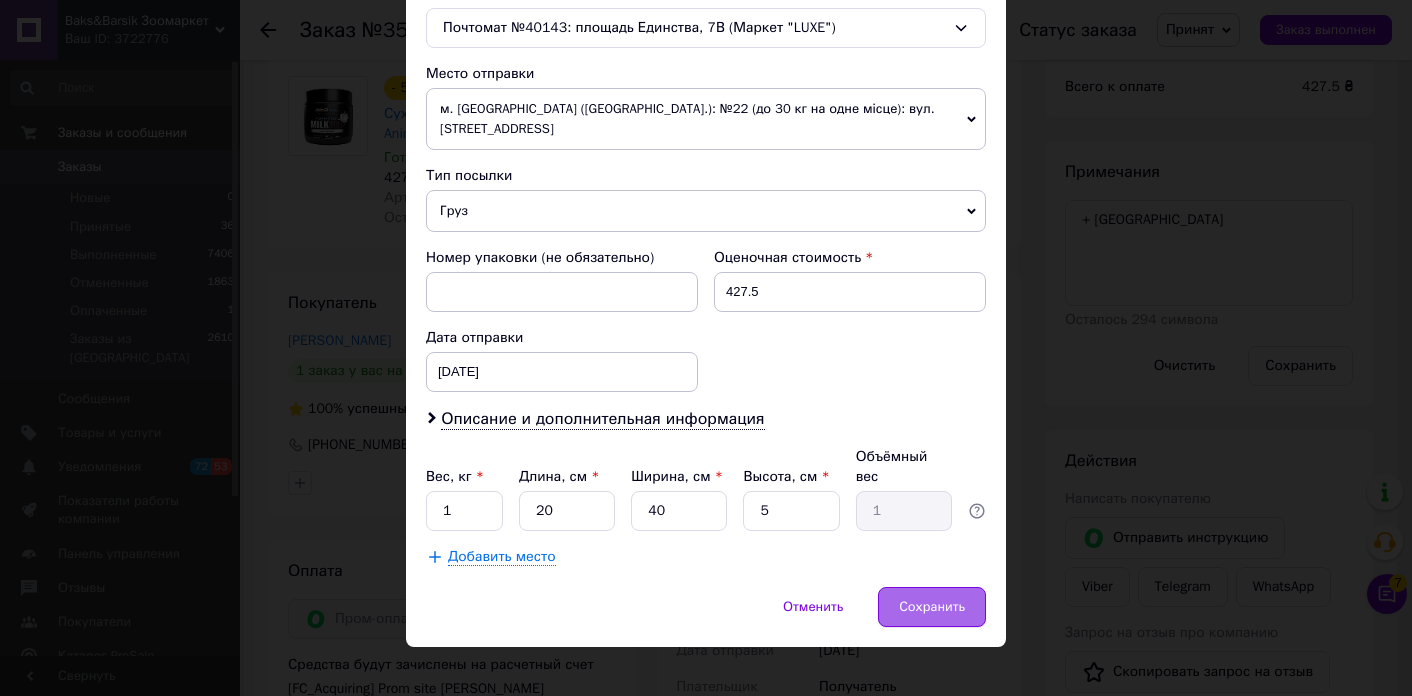 click on "Сохранить" at bounding box center (932, 607) 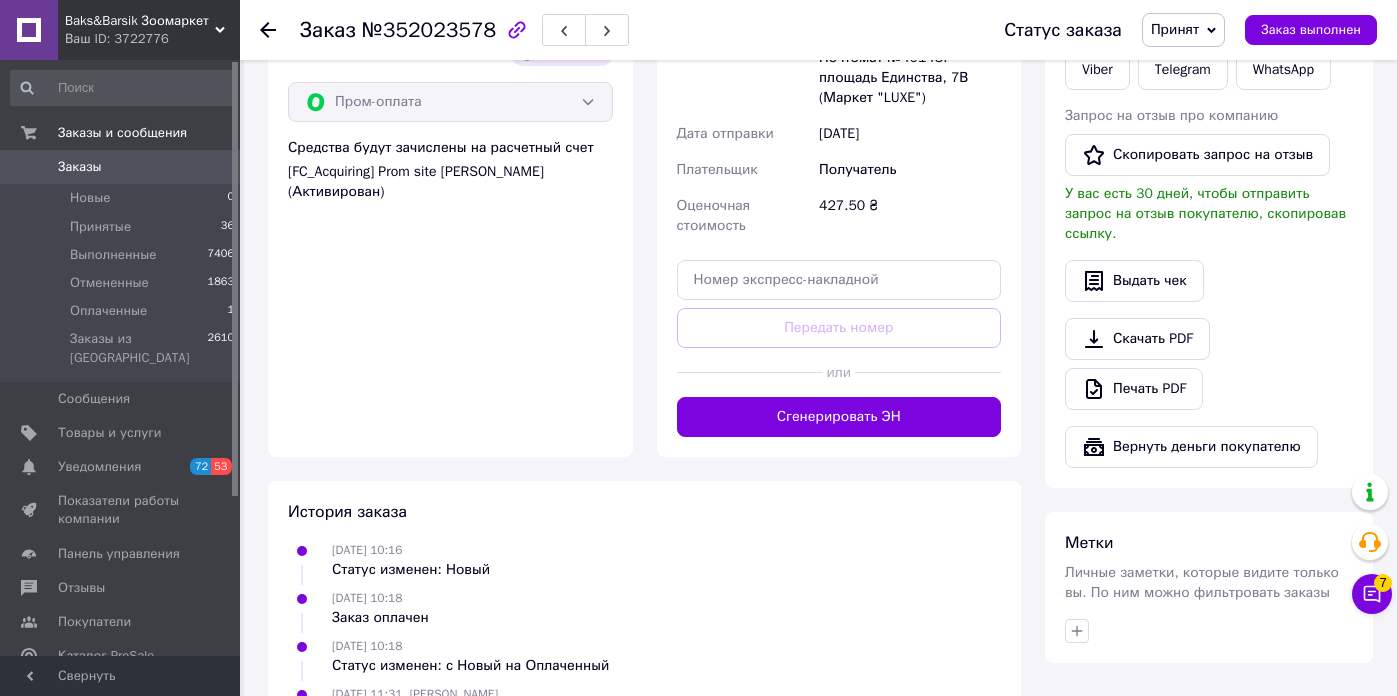 scroll, scrollTop: 781, scrollLeft: 0, axis: vertical 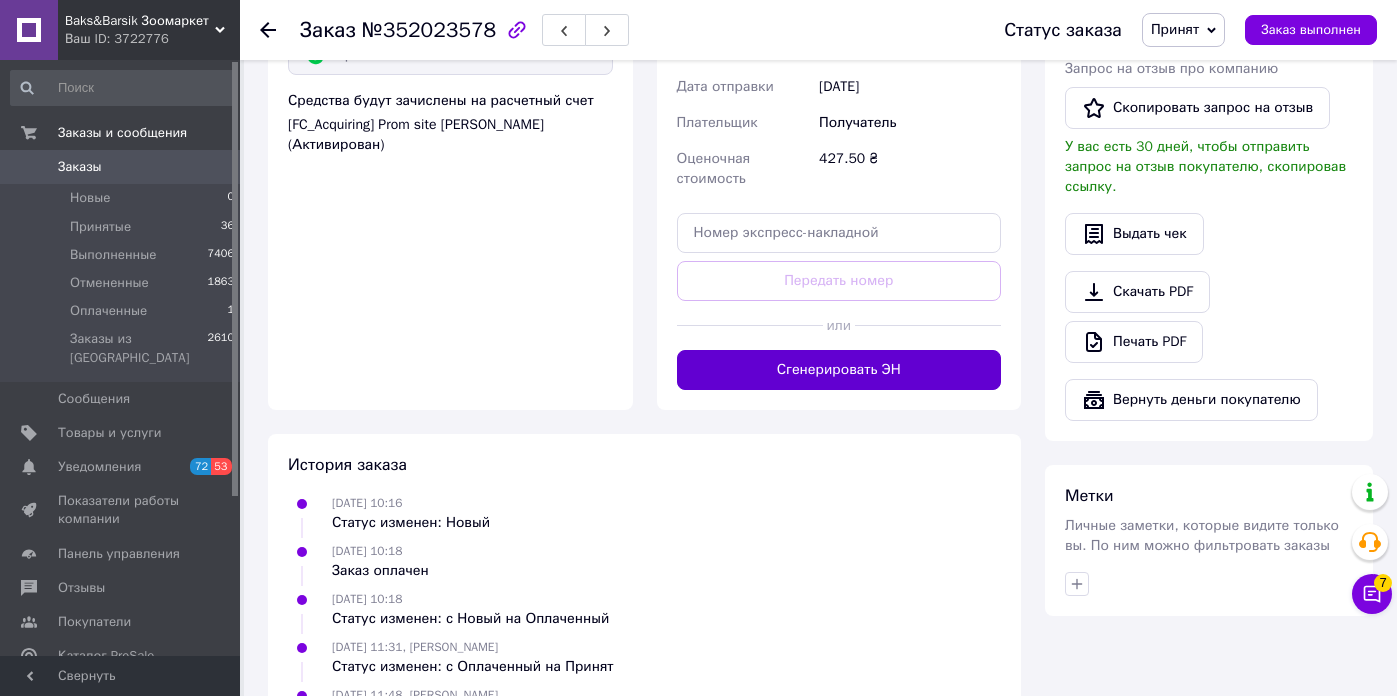 click on "Сгенерировать ЭН" at bounding box center [839, 370] 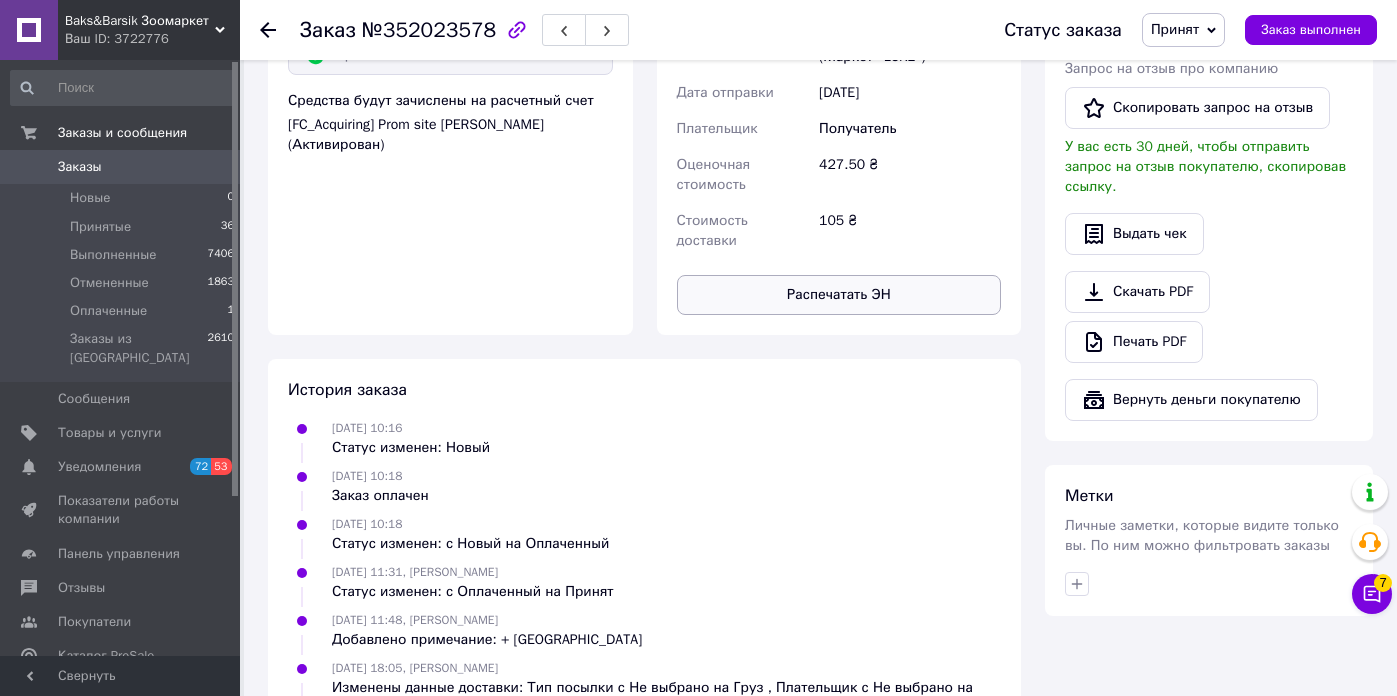 click on "Распечатать ЭН" at bounding box center (839, 295) 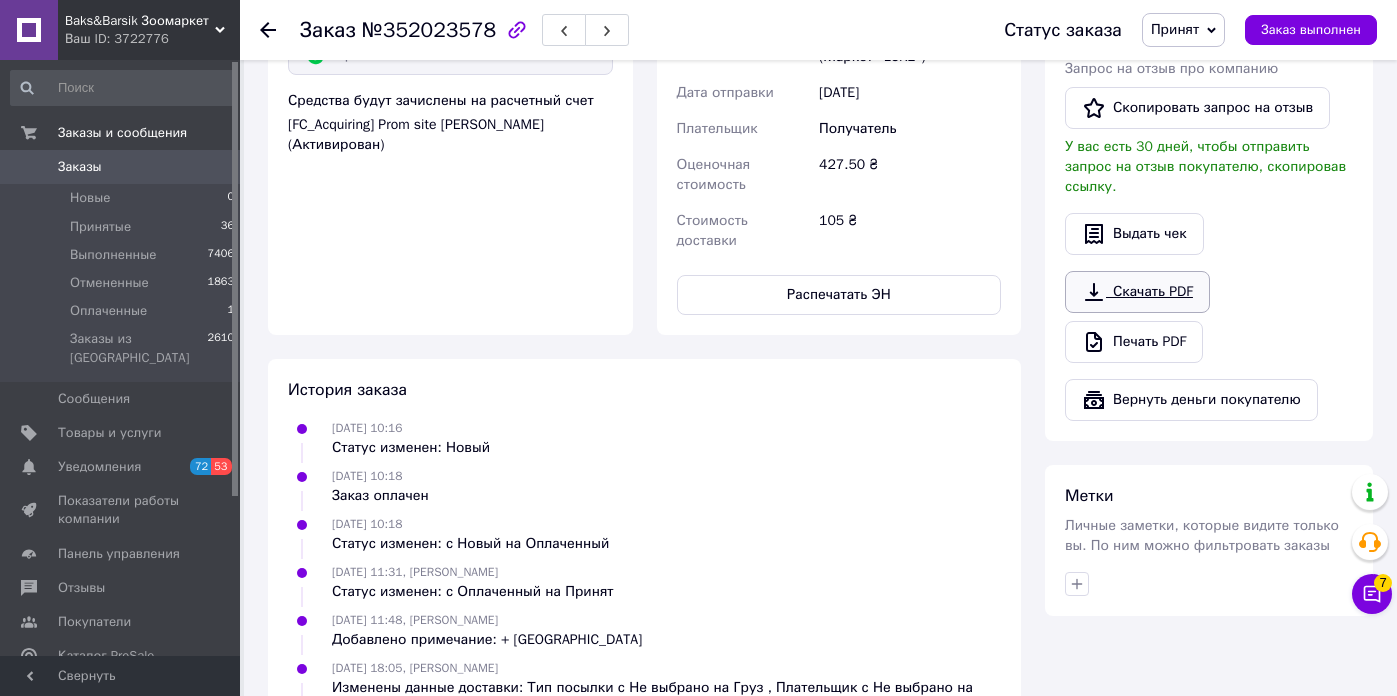 click on "Скачать PDF" at bounding box center [1137, 292] 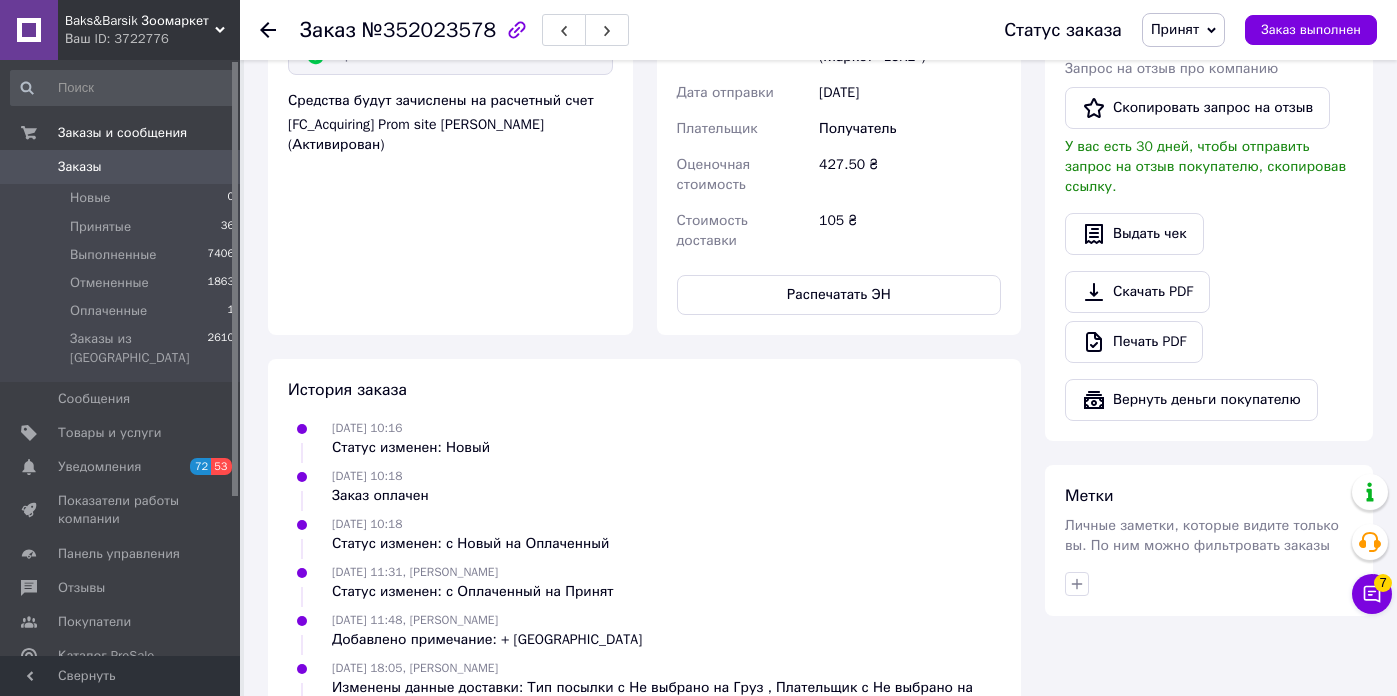 click 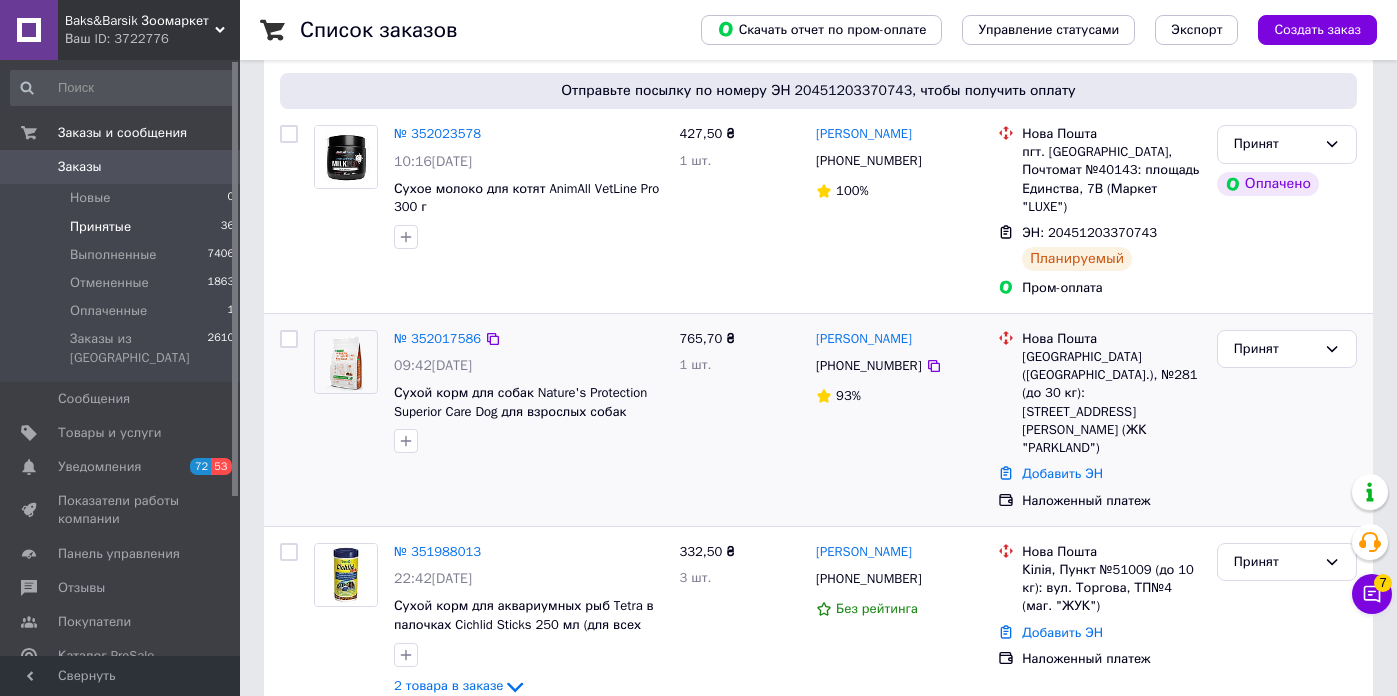 scroll, scrollTop: 747, scrollLeft: 0, axis: vertical 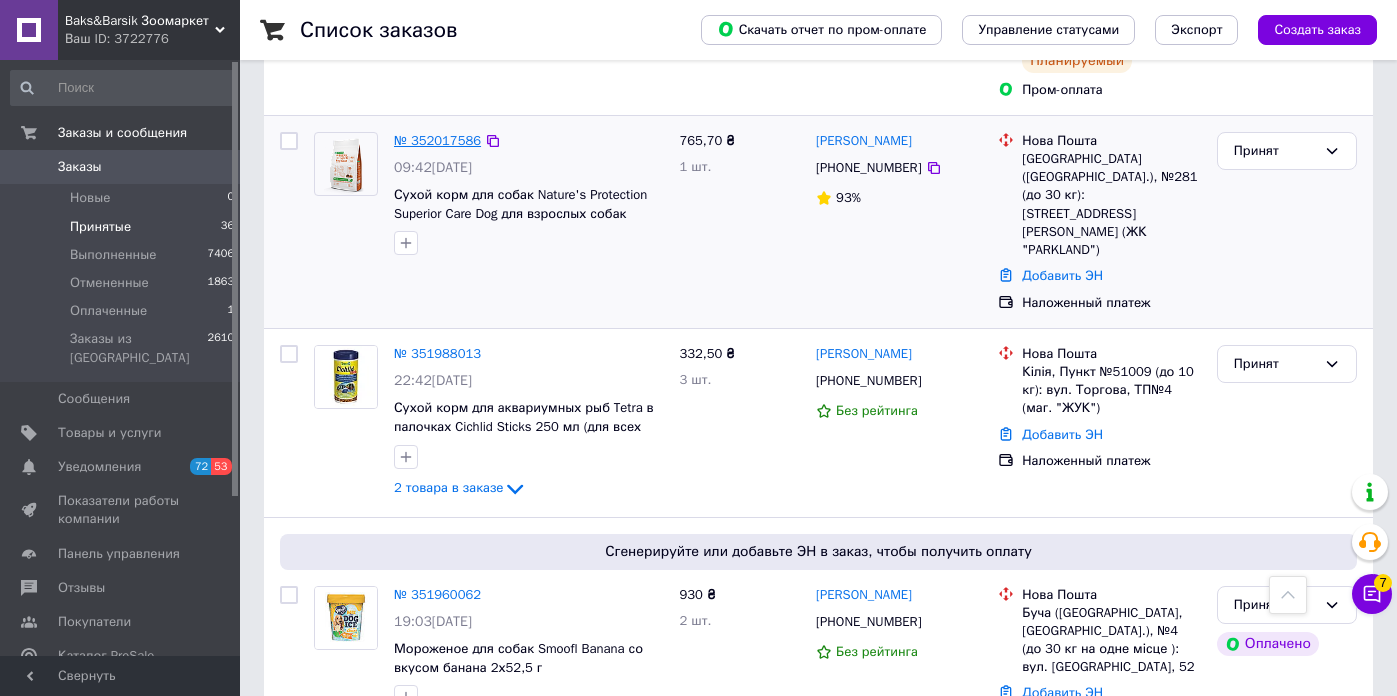 click on "№ 352017586" at bounding box center [437, 140] 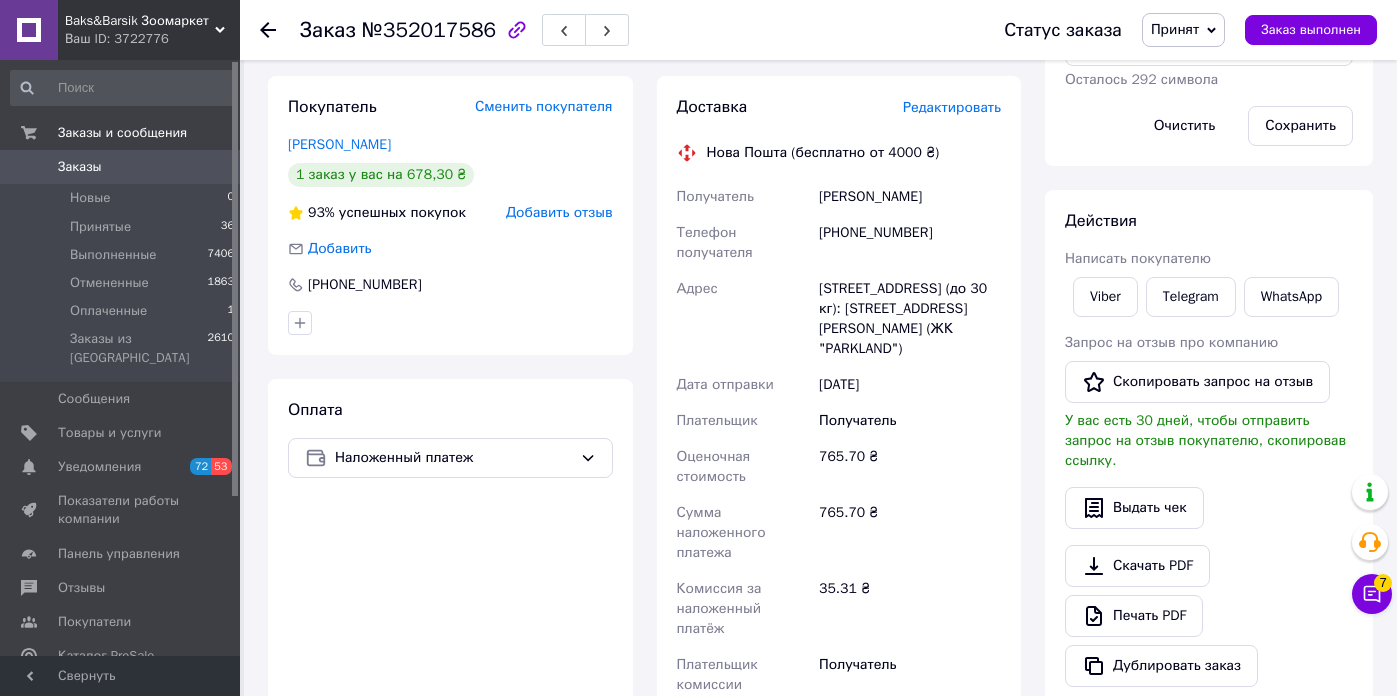 scroll, scrollTop: 474, scrollLeft: 0, axis: vertical 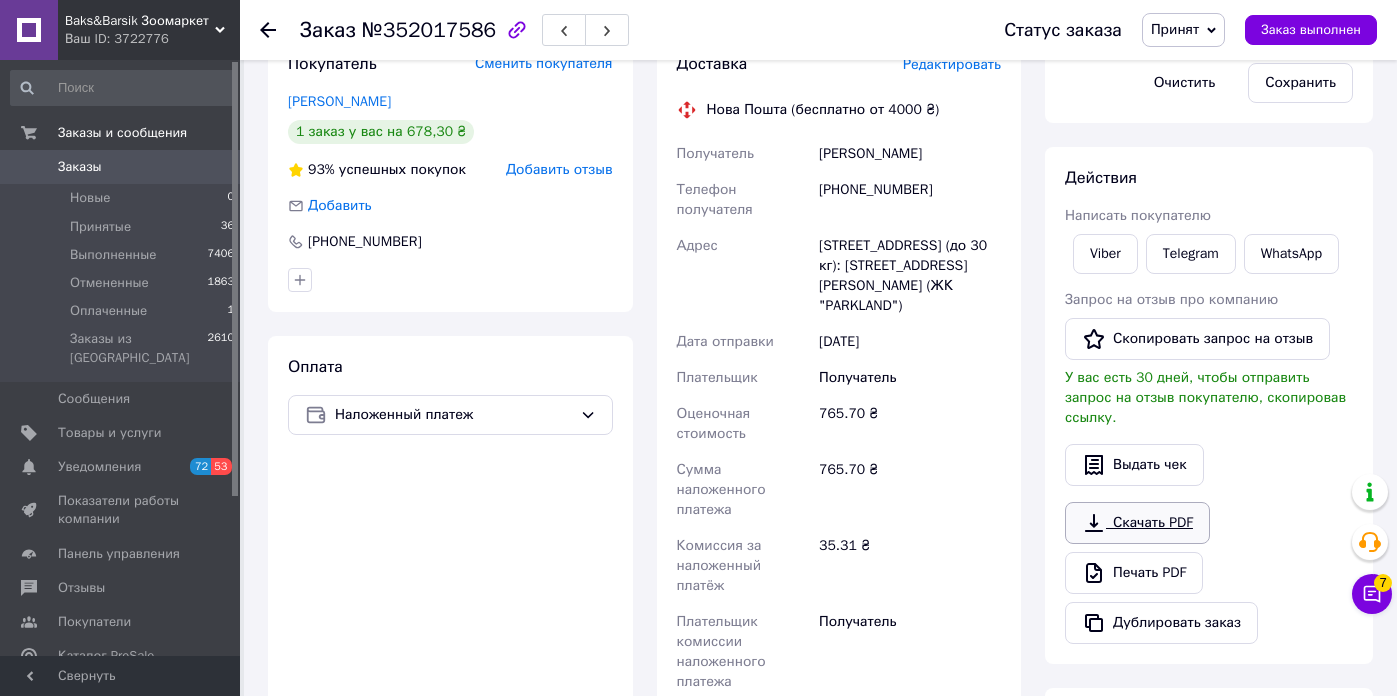 click on "Скачать PDF" at bounding box center [1137, 523] 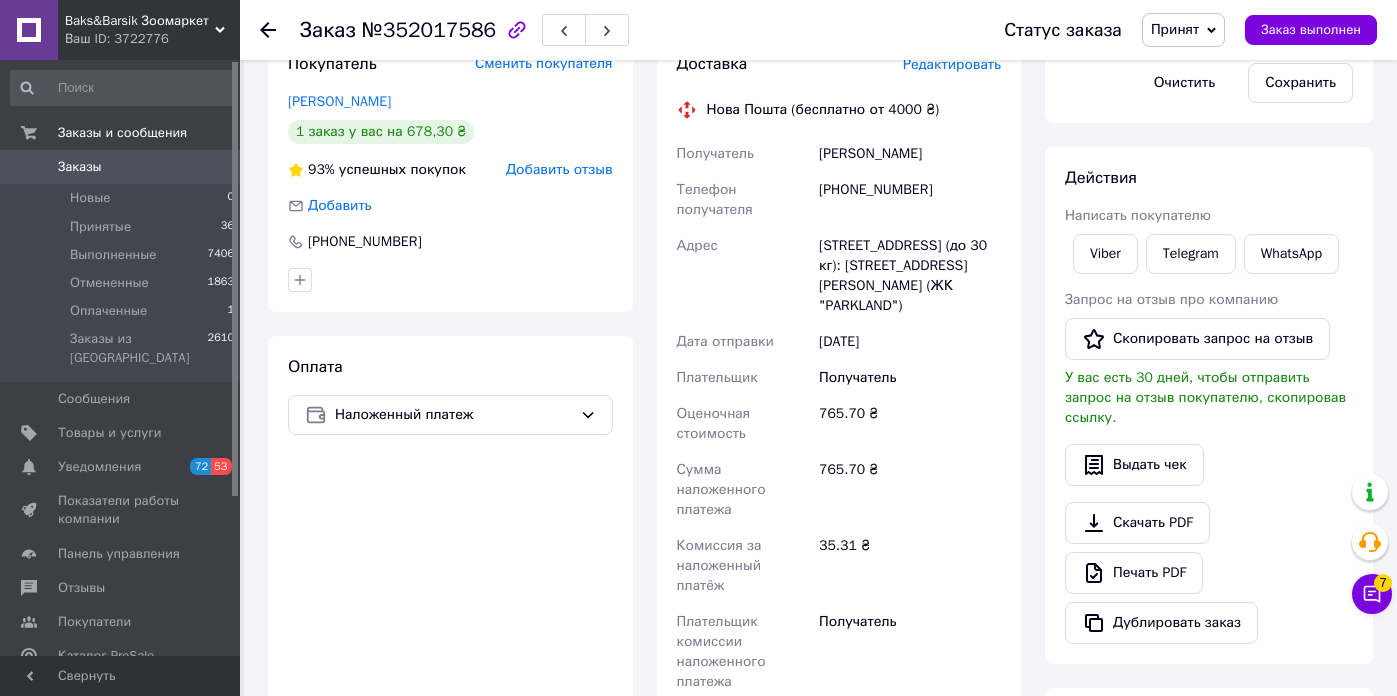 click 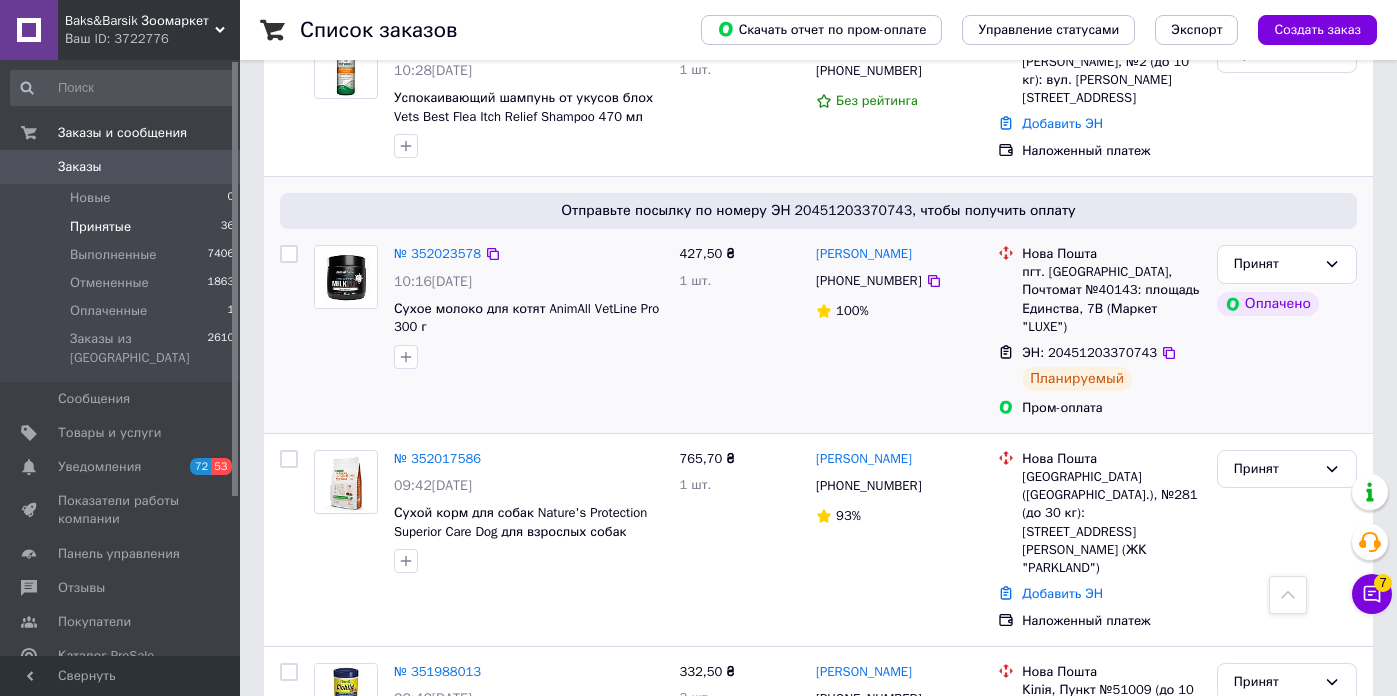 scroll, scrollTop: 631, scrollLeft: 0, axis: vertical 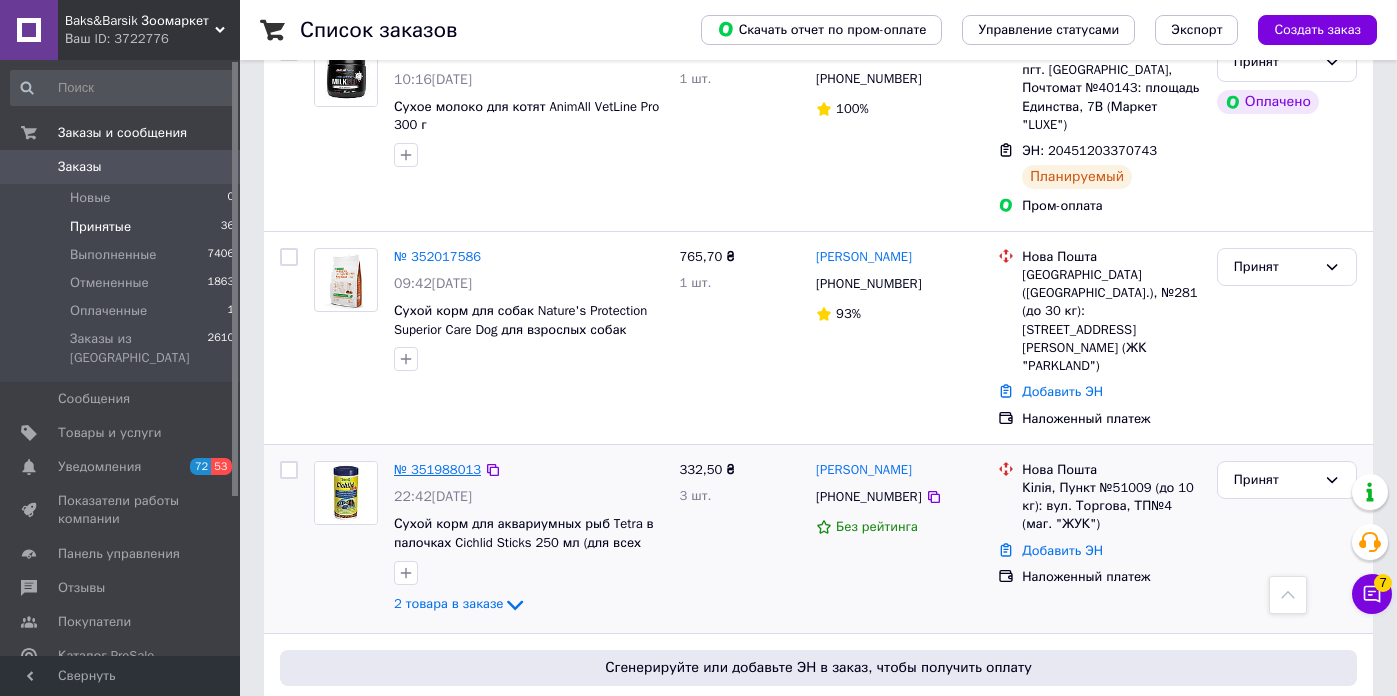 click on "№ 351988013" at bounding box center (437, 469) 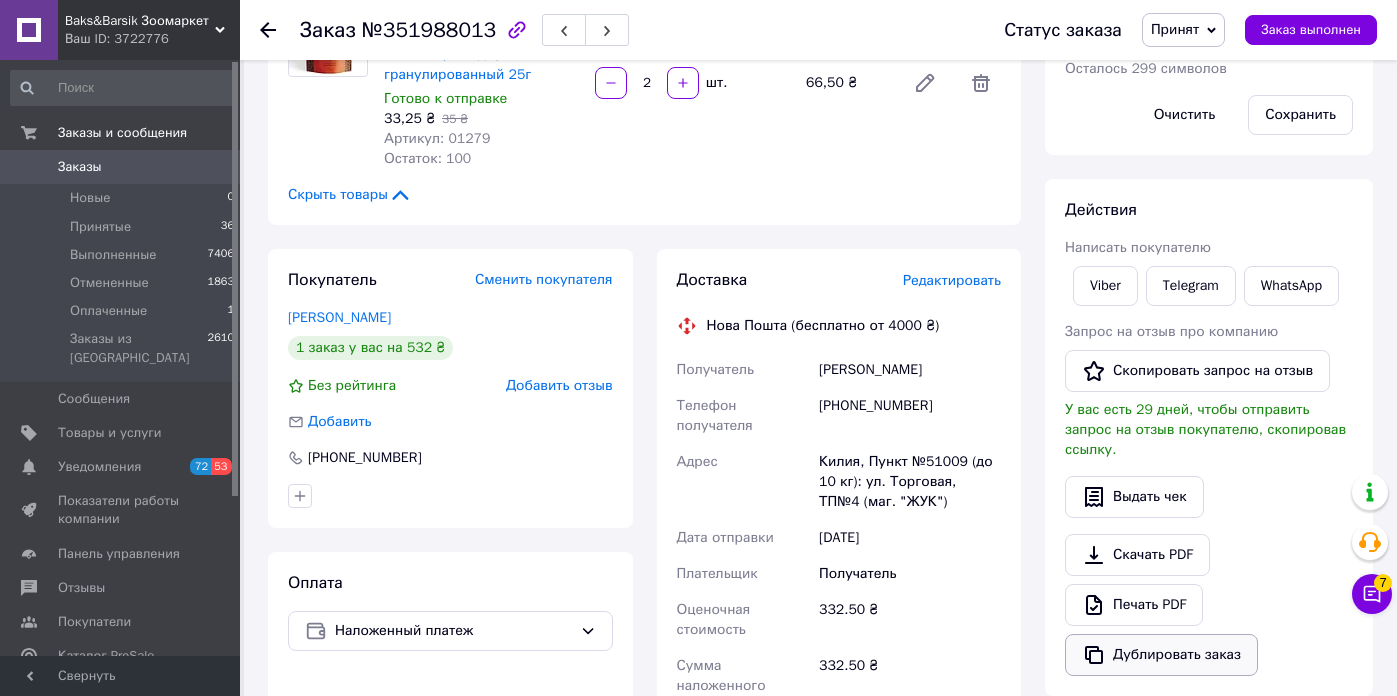scroll, scrollTop: 643, scrollLeft: 0, axis: vertical 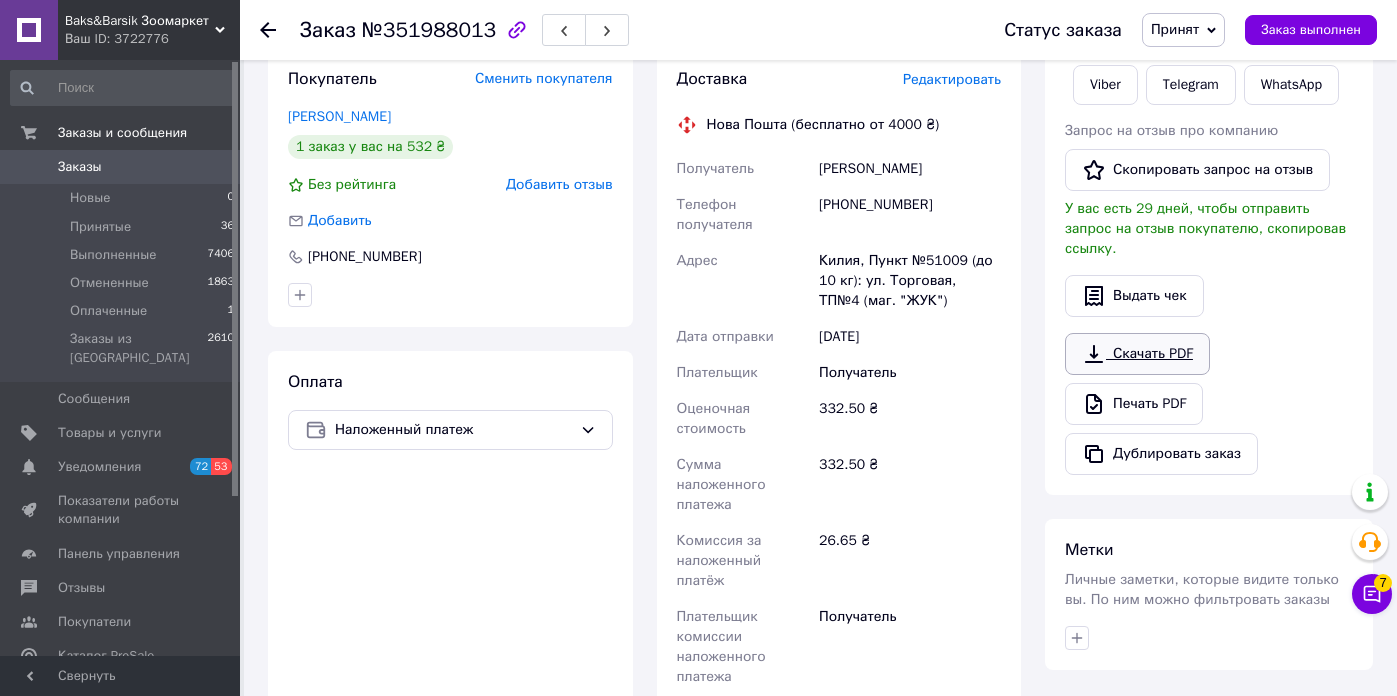 click on "Скачать PDF" at bounding box center [1137, 354] 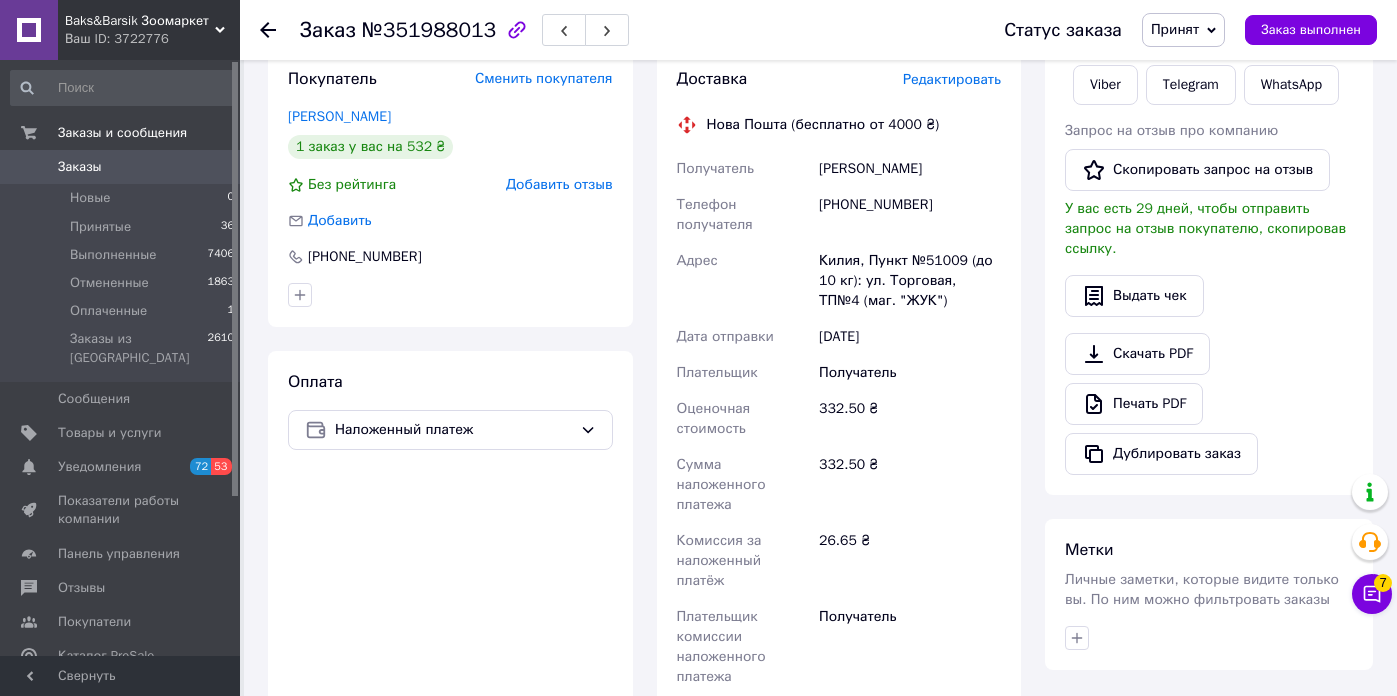 click 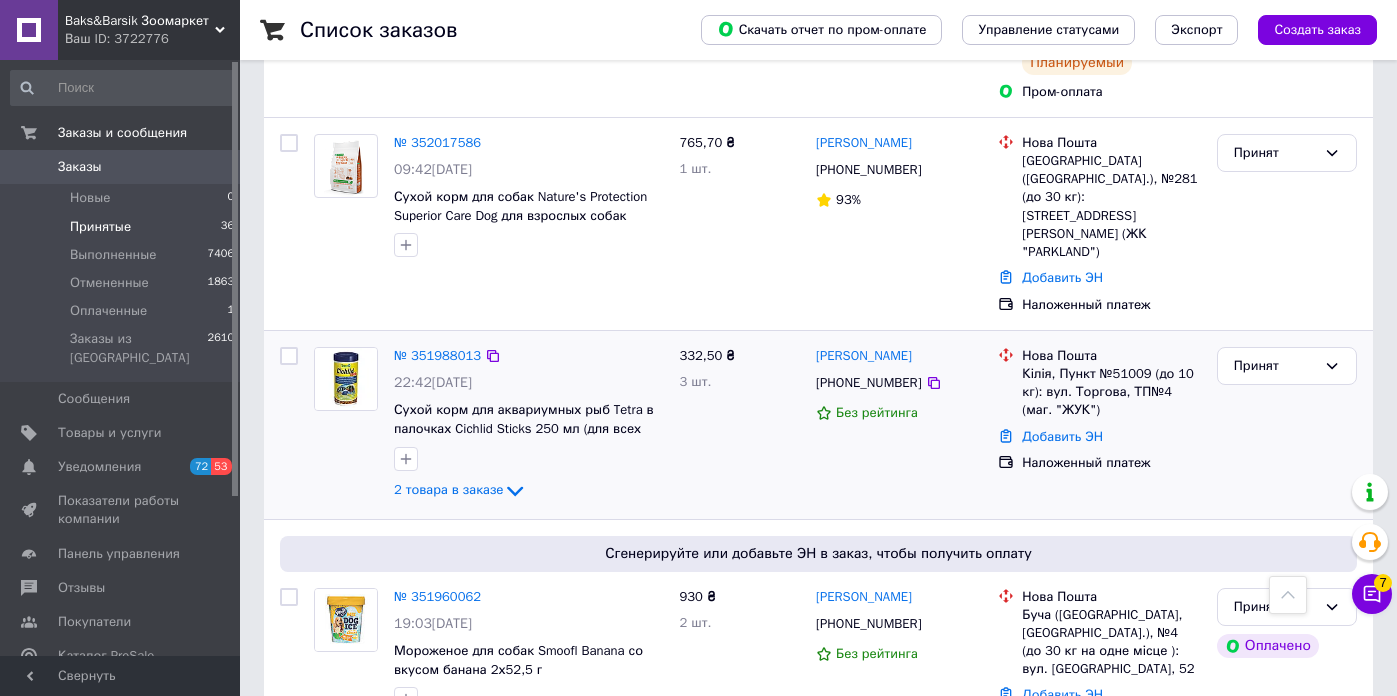 scroll, scrollTop: 936, scrollLeft: 0, axis: vertical 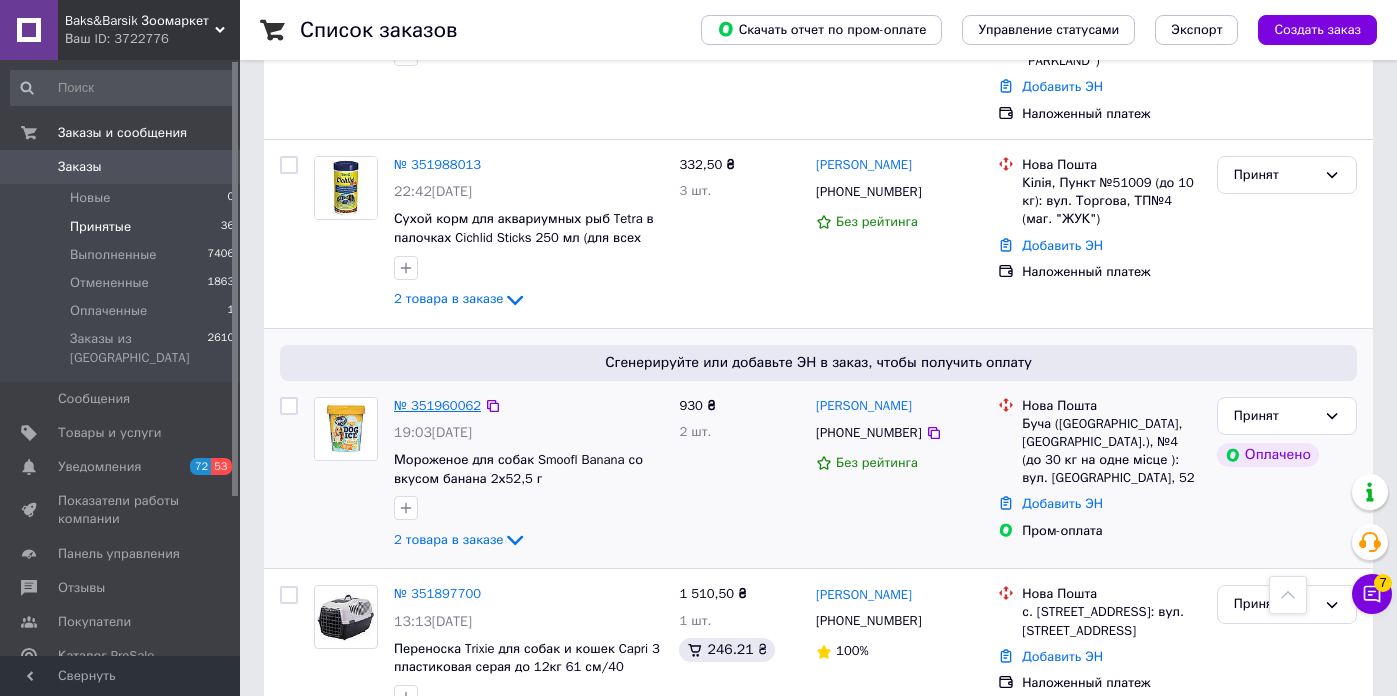 click on "№ 351960062" at bounding box center (437, 405) 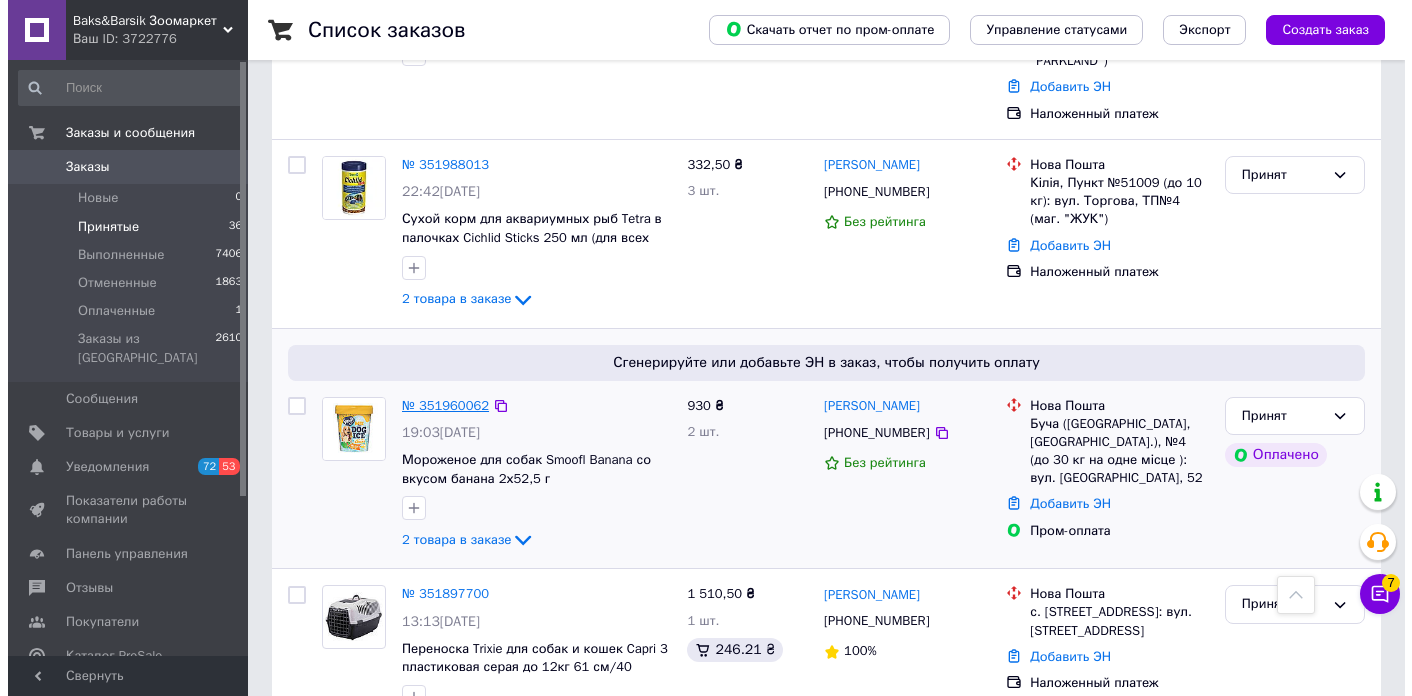 scroll, scrollTop: 218, scrollLeft: 0, axis: vertical 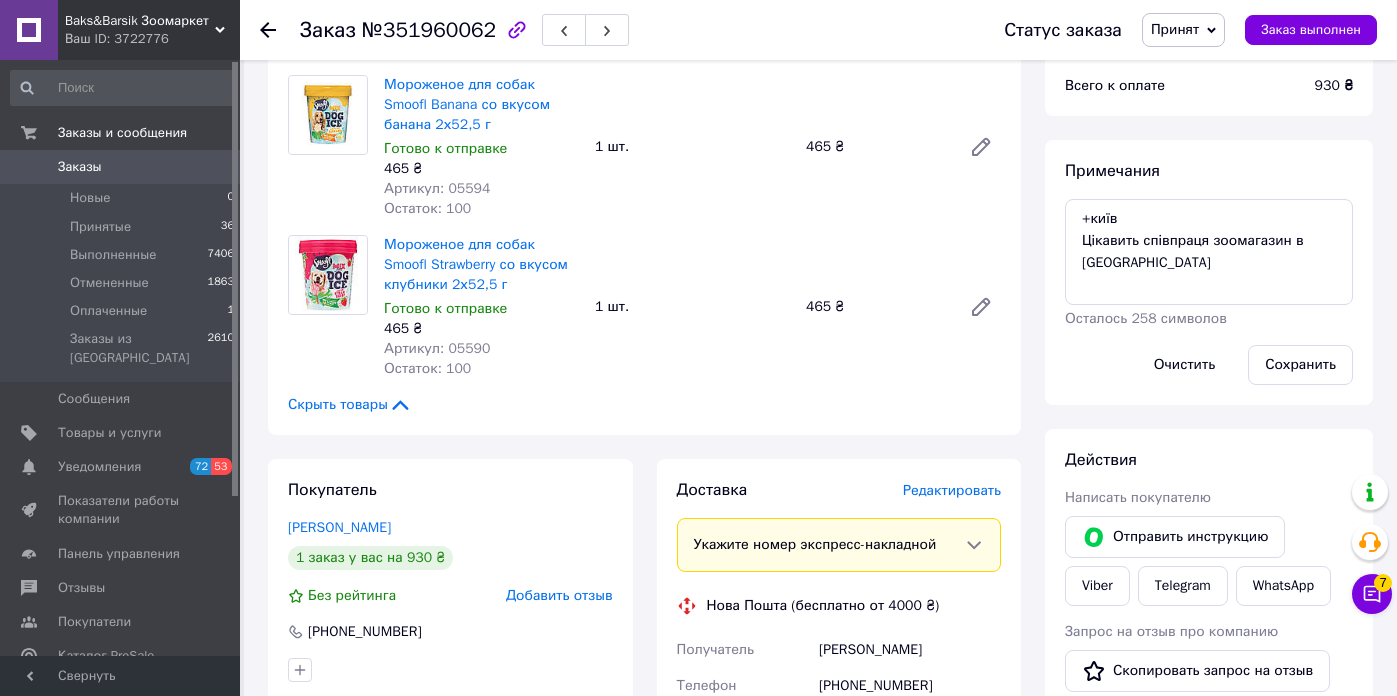 click on "Редактировать" at bounding box center (952, 490) 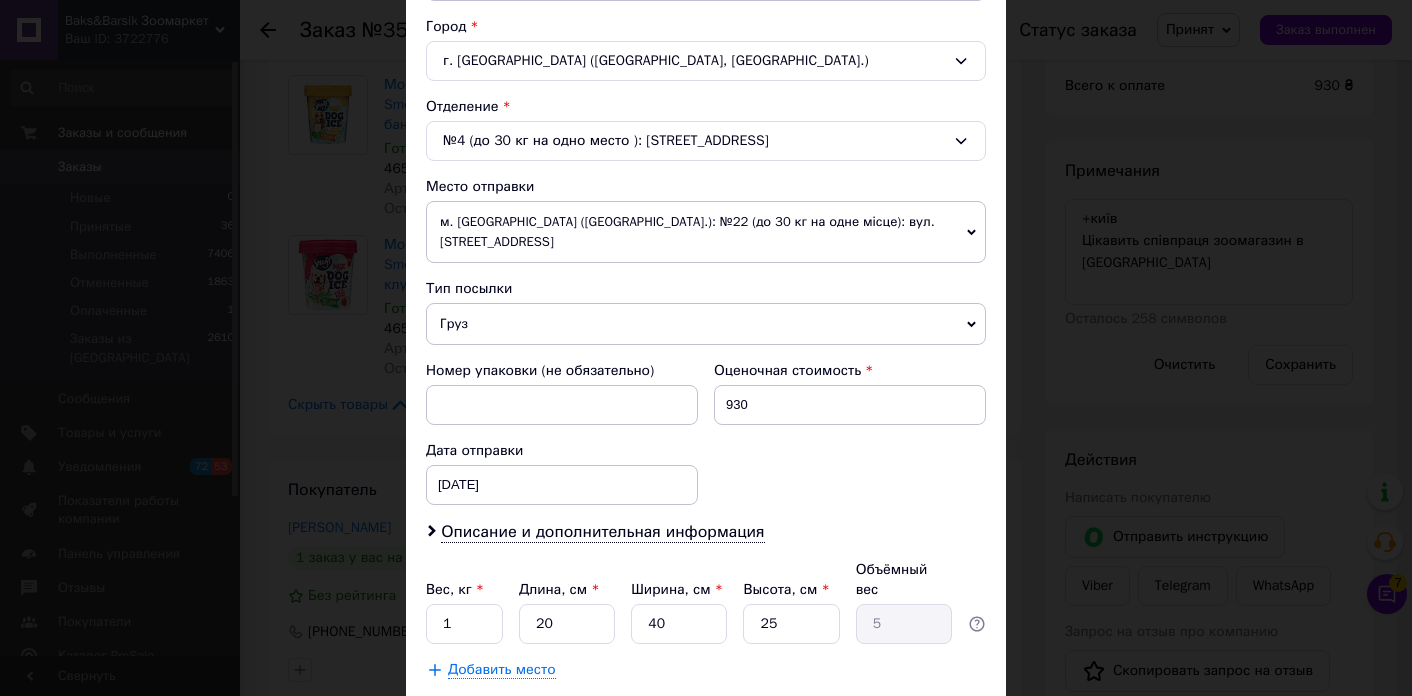 scroll, scrollTop: 651, scrollLeft: 0, axis: vertical 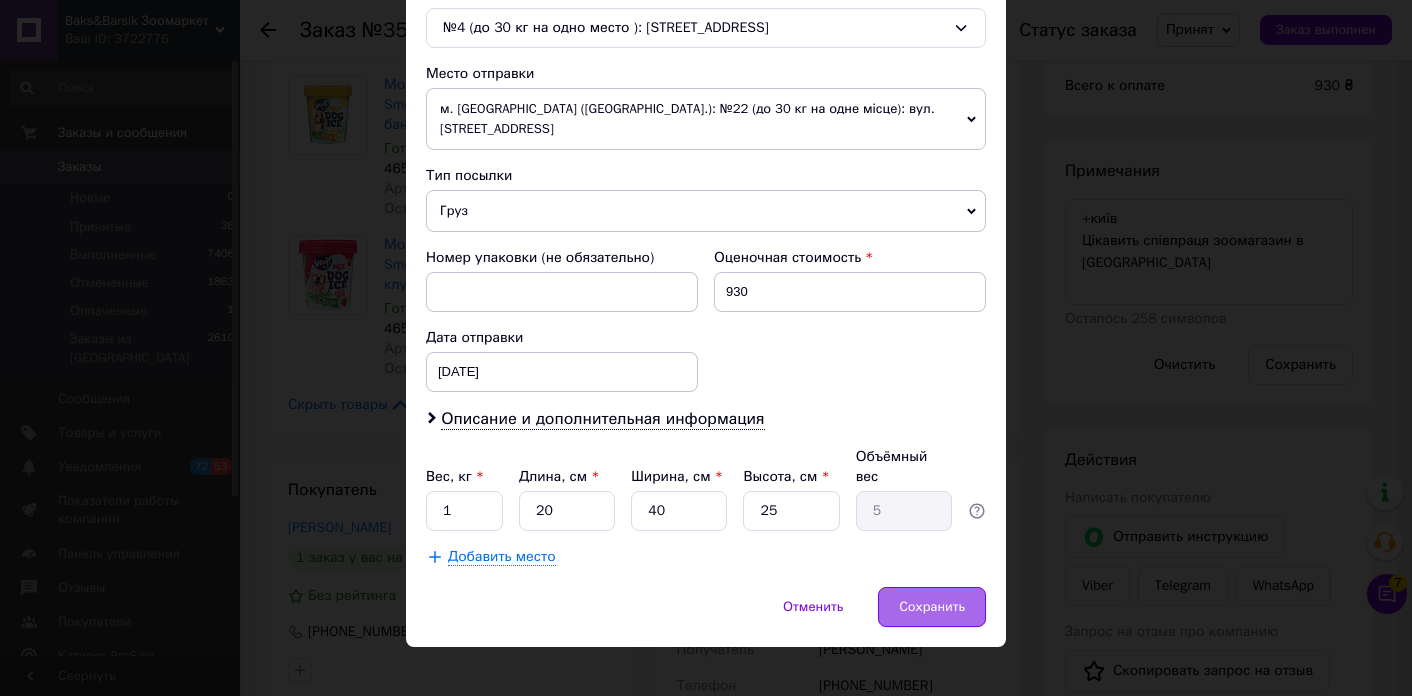 click on "Сохранить" at bounding box center (932, 607) 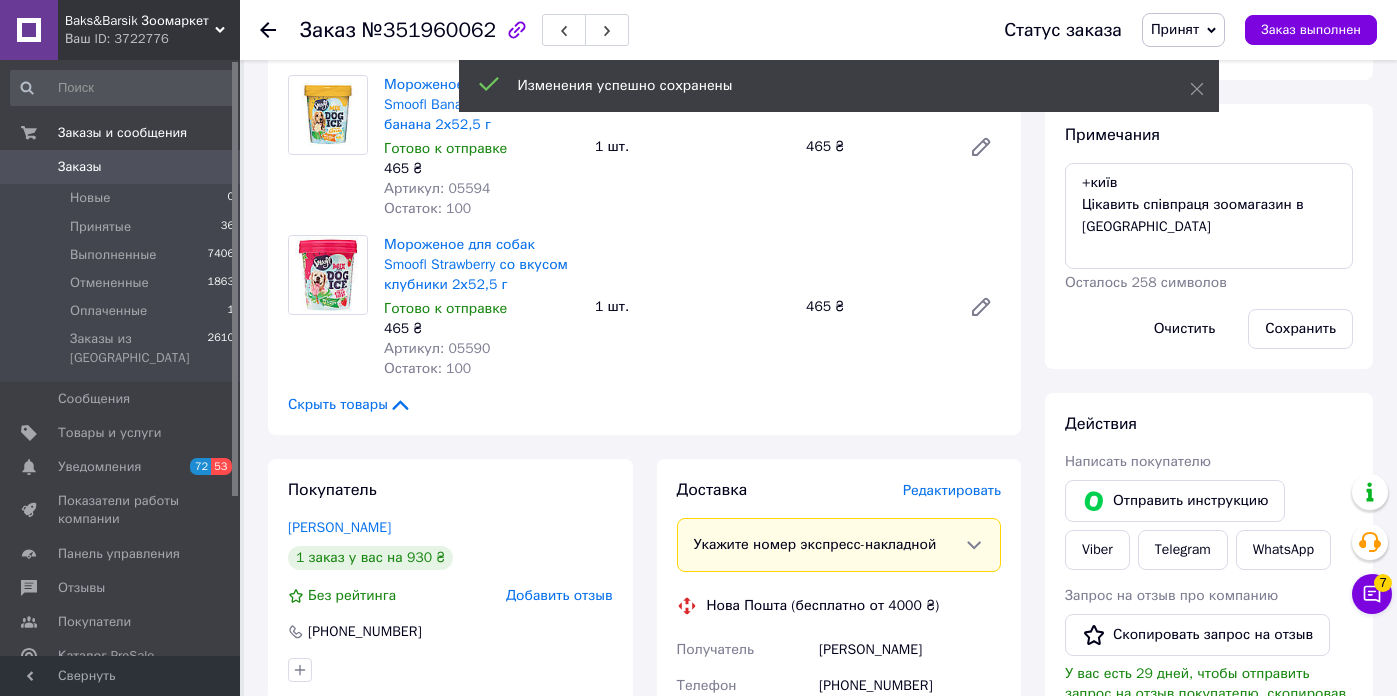click on "Редактировать" at bounding box center (952, 490) 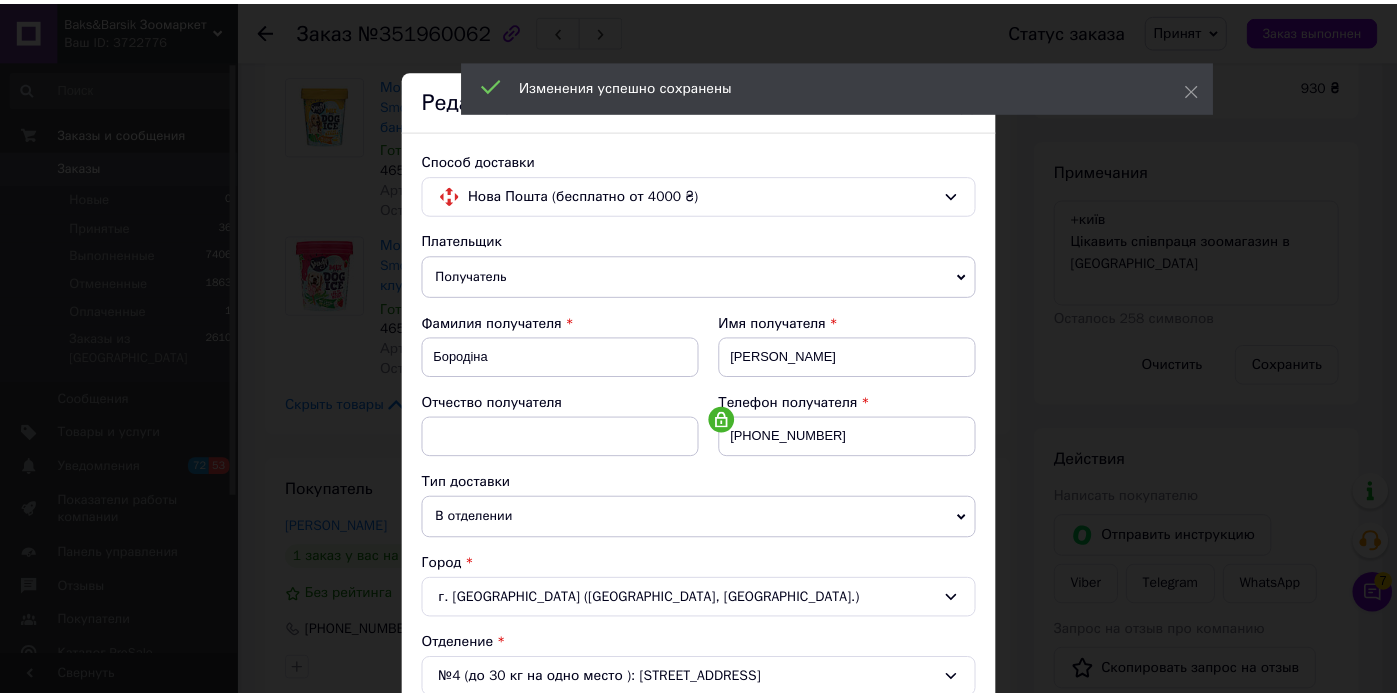 scroll, scrollTop: 573, scrollLeft: 0, axis: vertical 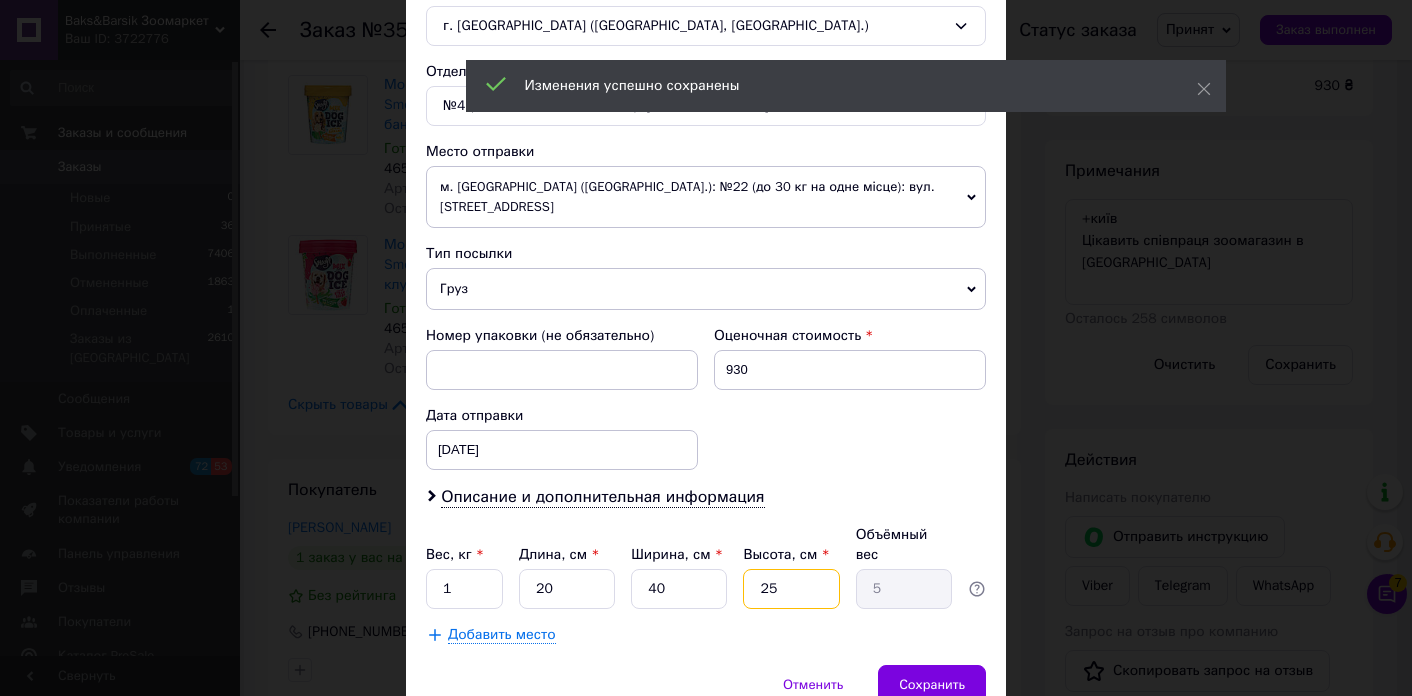 click on "25" at bounding box center [791, 589] 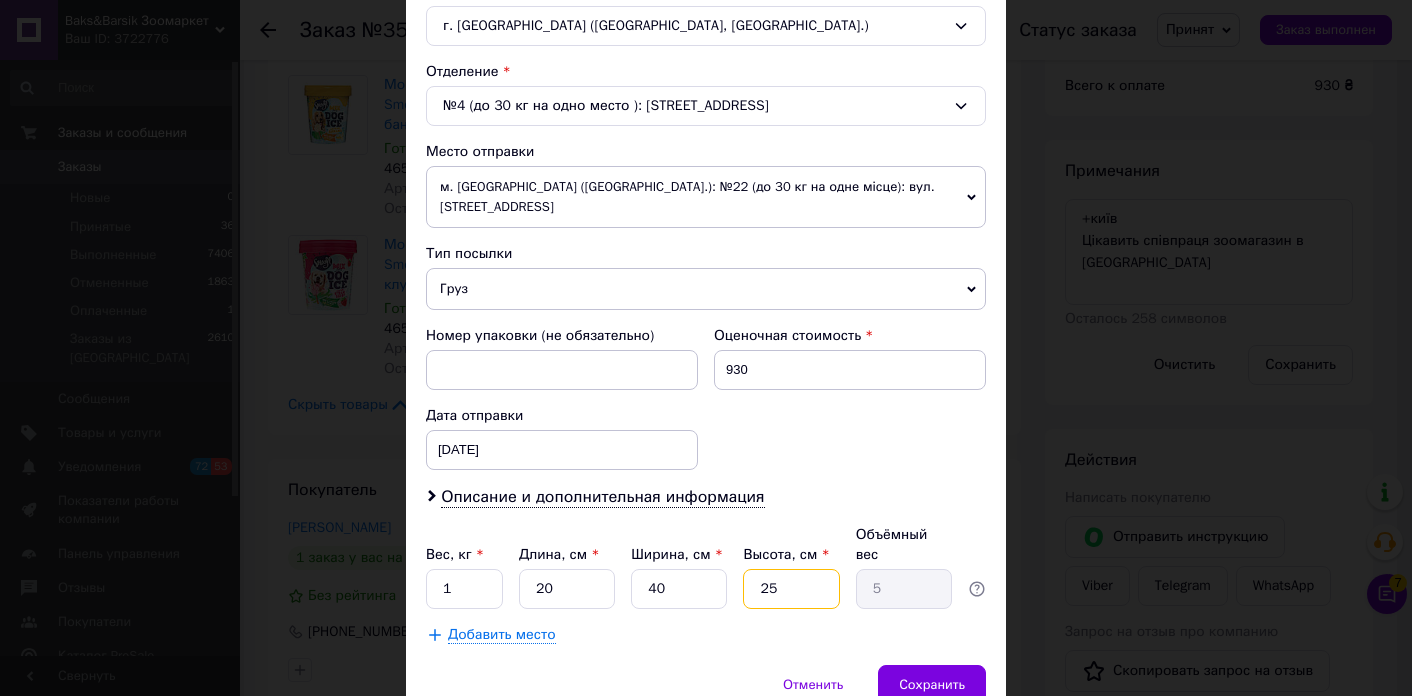 type on "2" 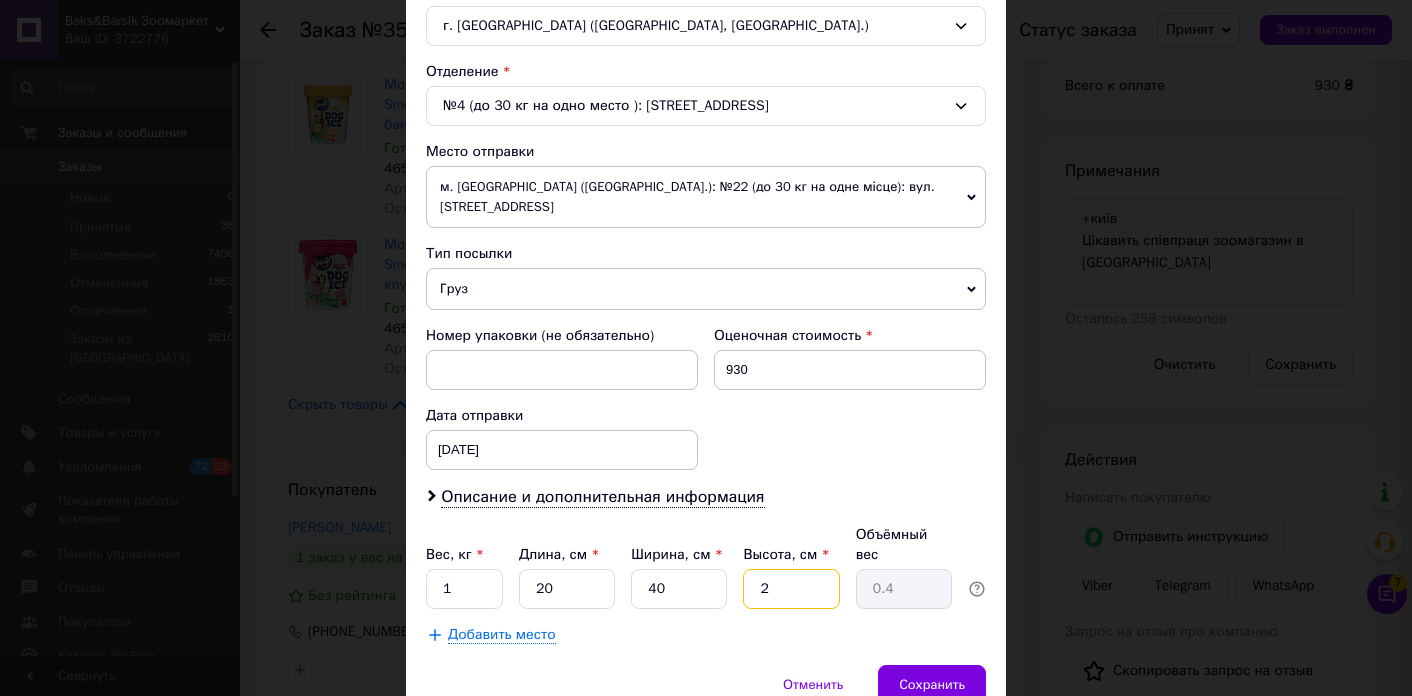 type 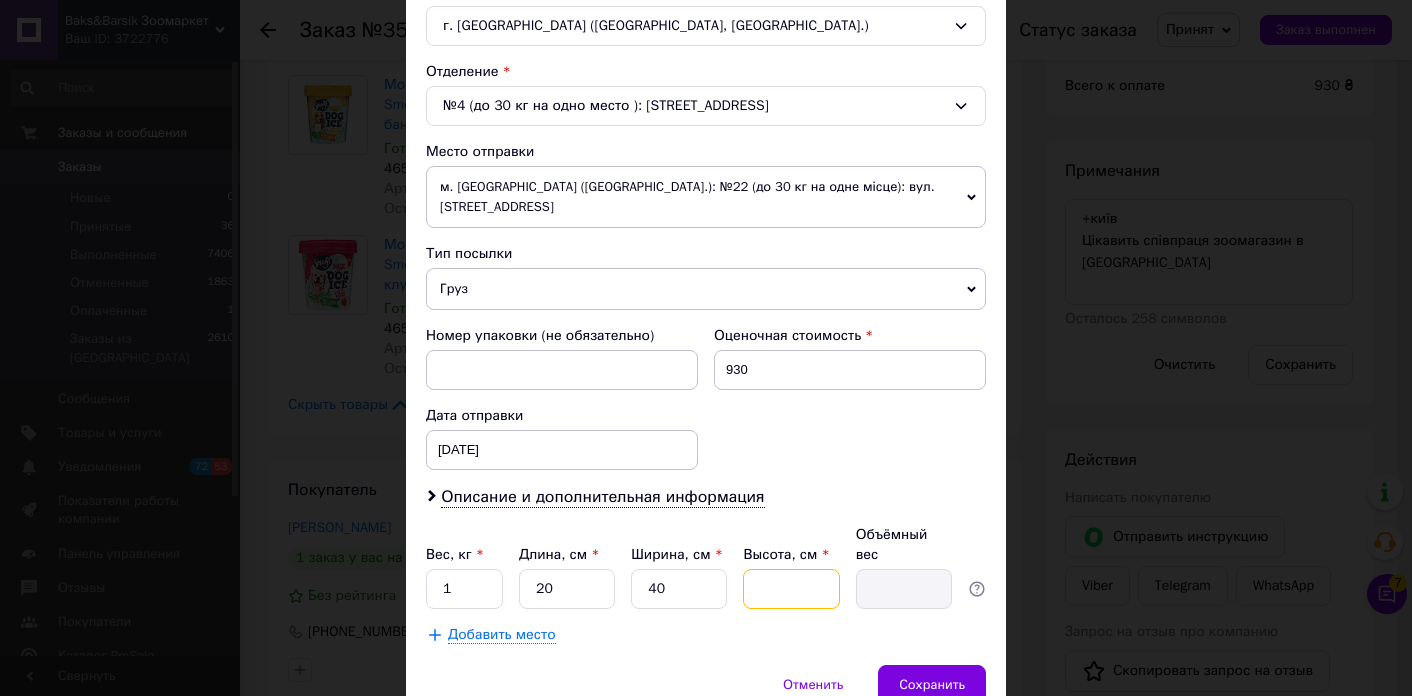 type on "5" 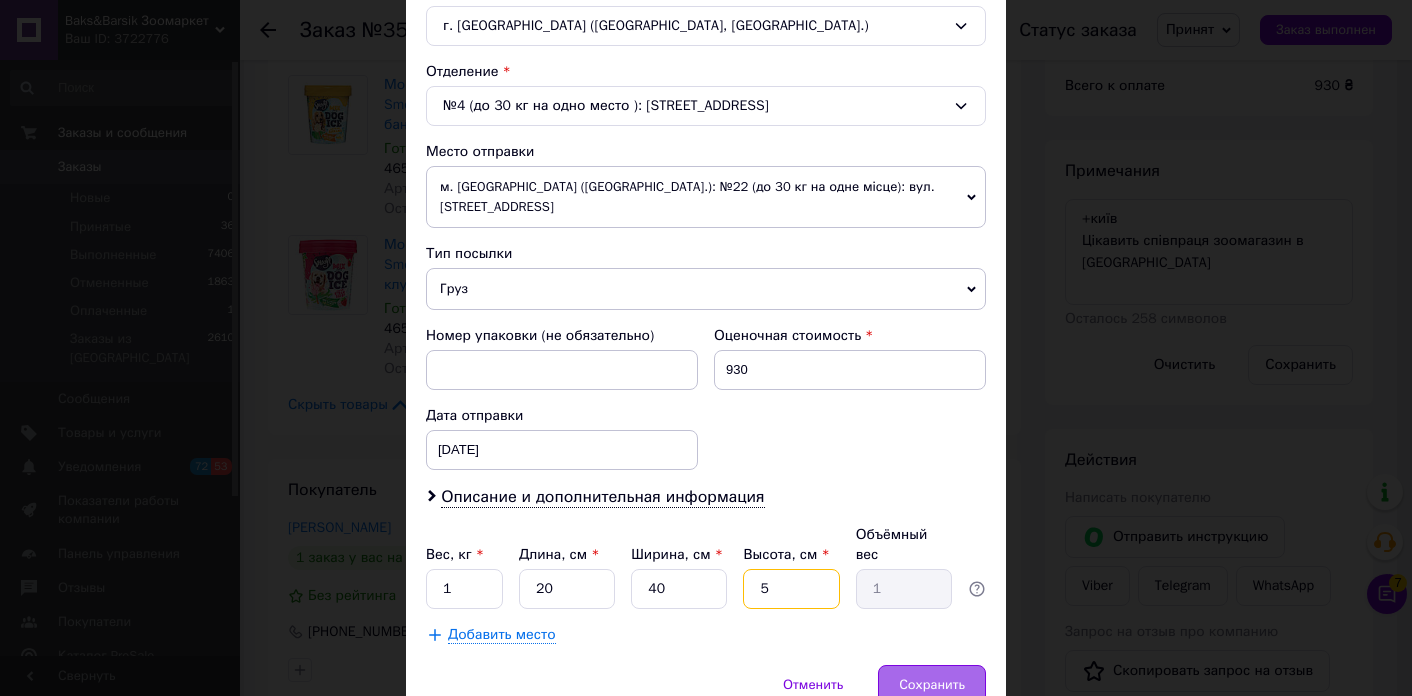 type on "5" 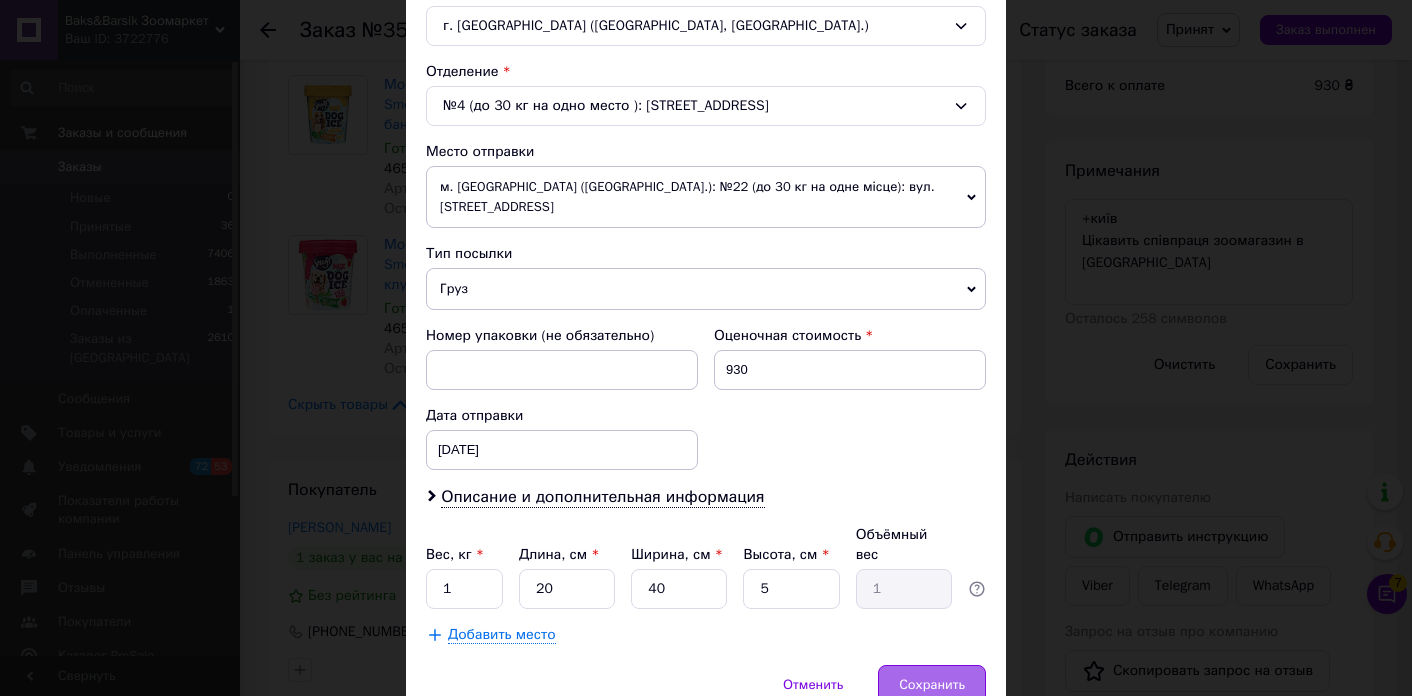 click on "Сохранить" at bounding box center [932, 685] 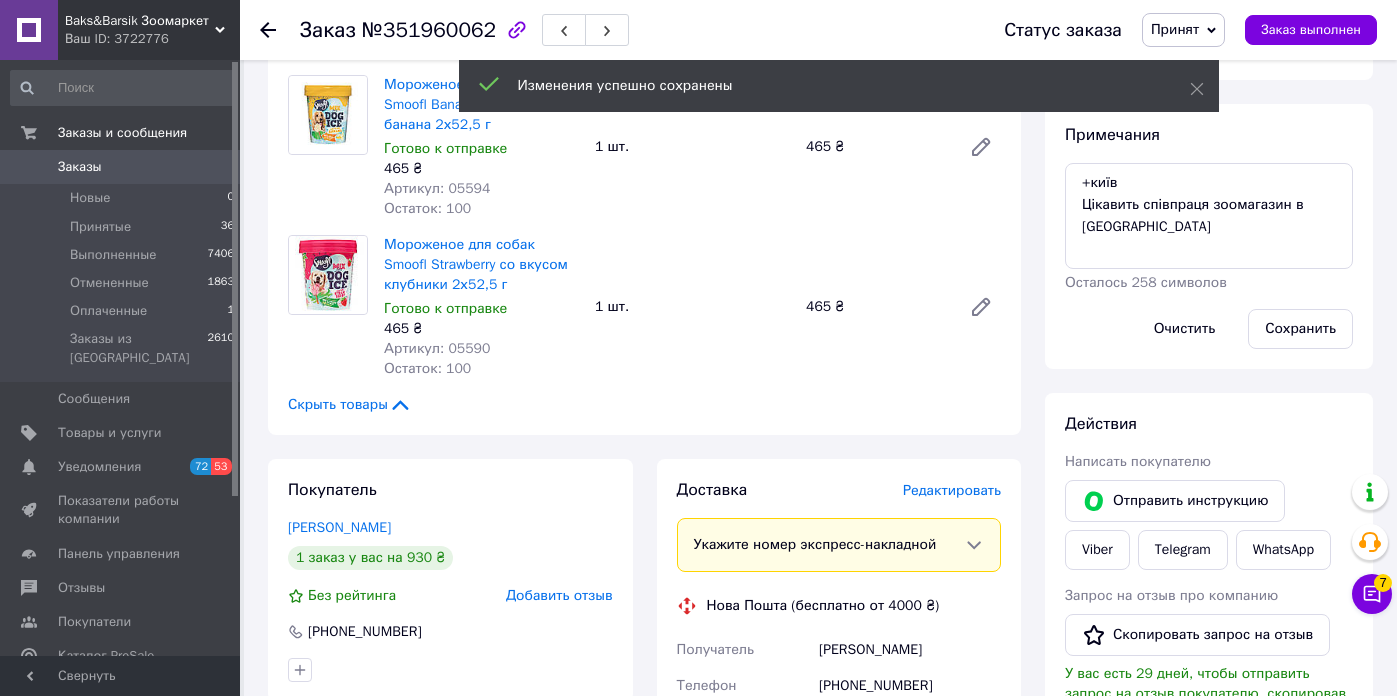 scroll, scrollTop: 766, scrollLeft: 0, axis: vertical 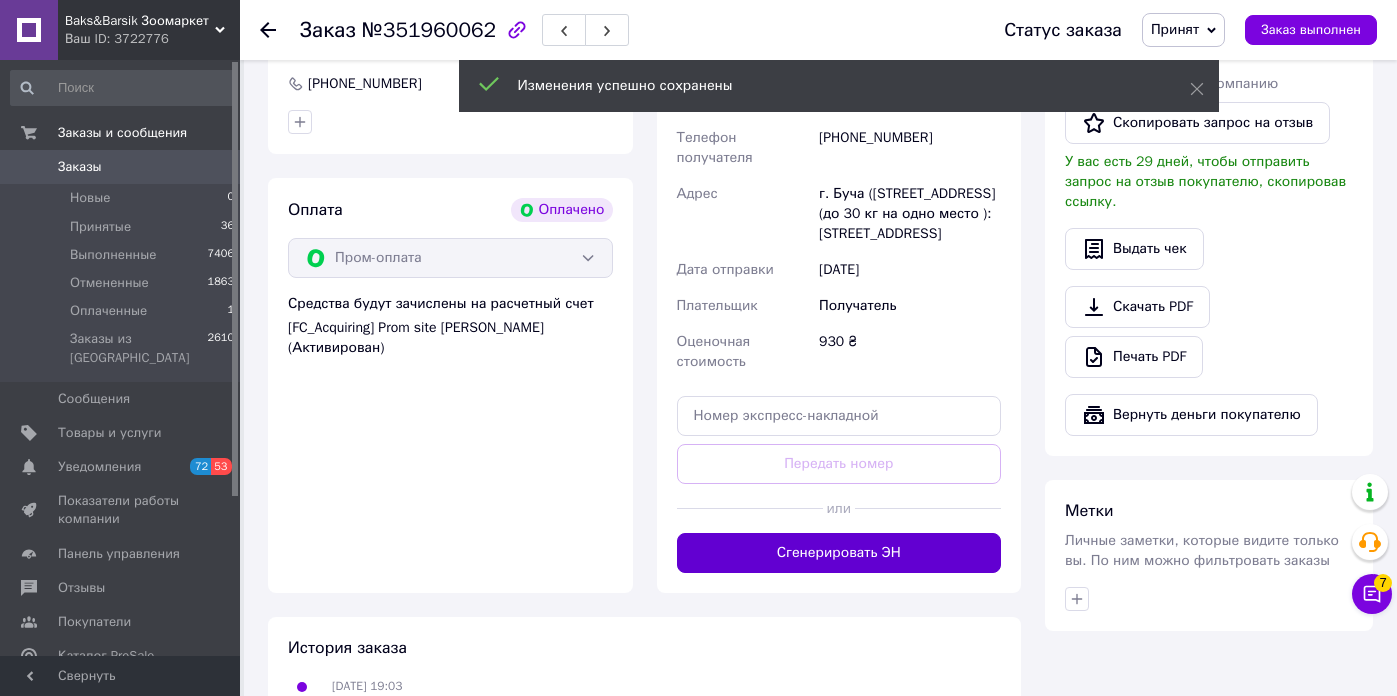 click on "Сгенерировать ЭН" at bounding box center (839, 553) 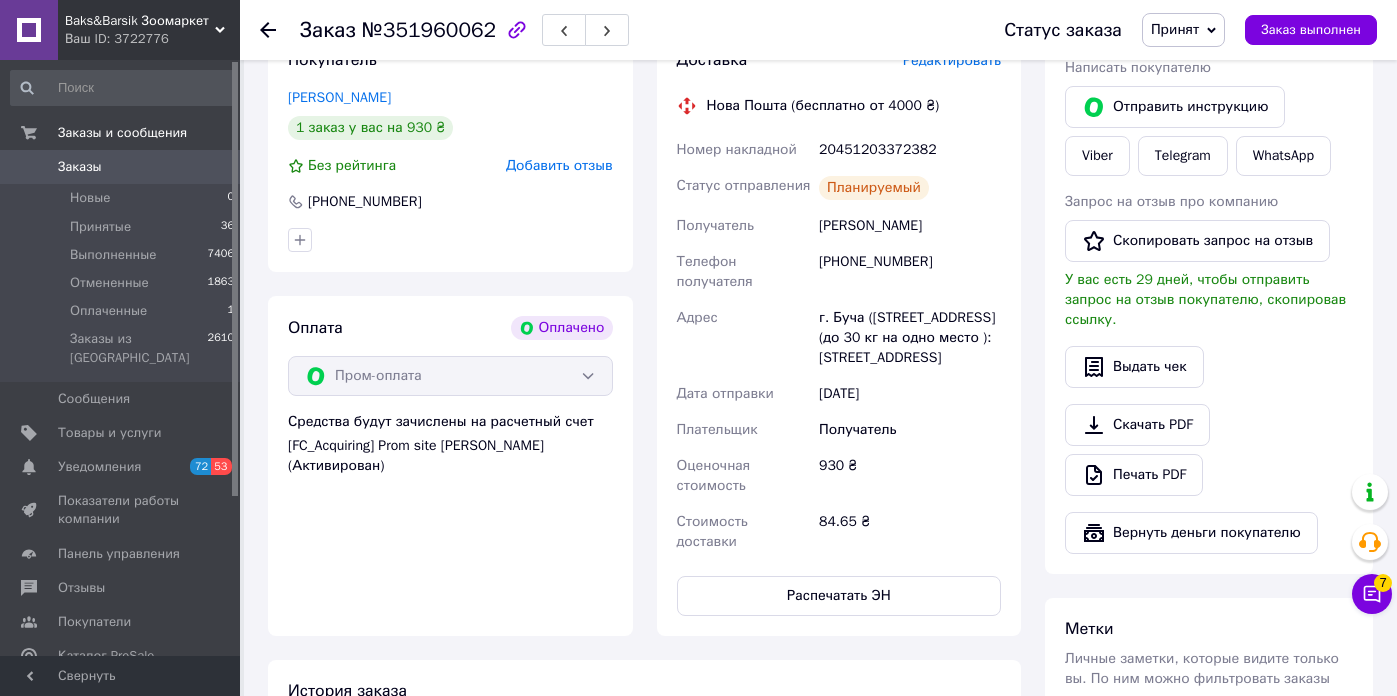 scroll, scrollTop: 883, scrollLeft: 0, axis: vertical 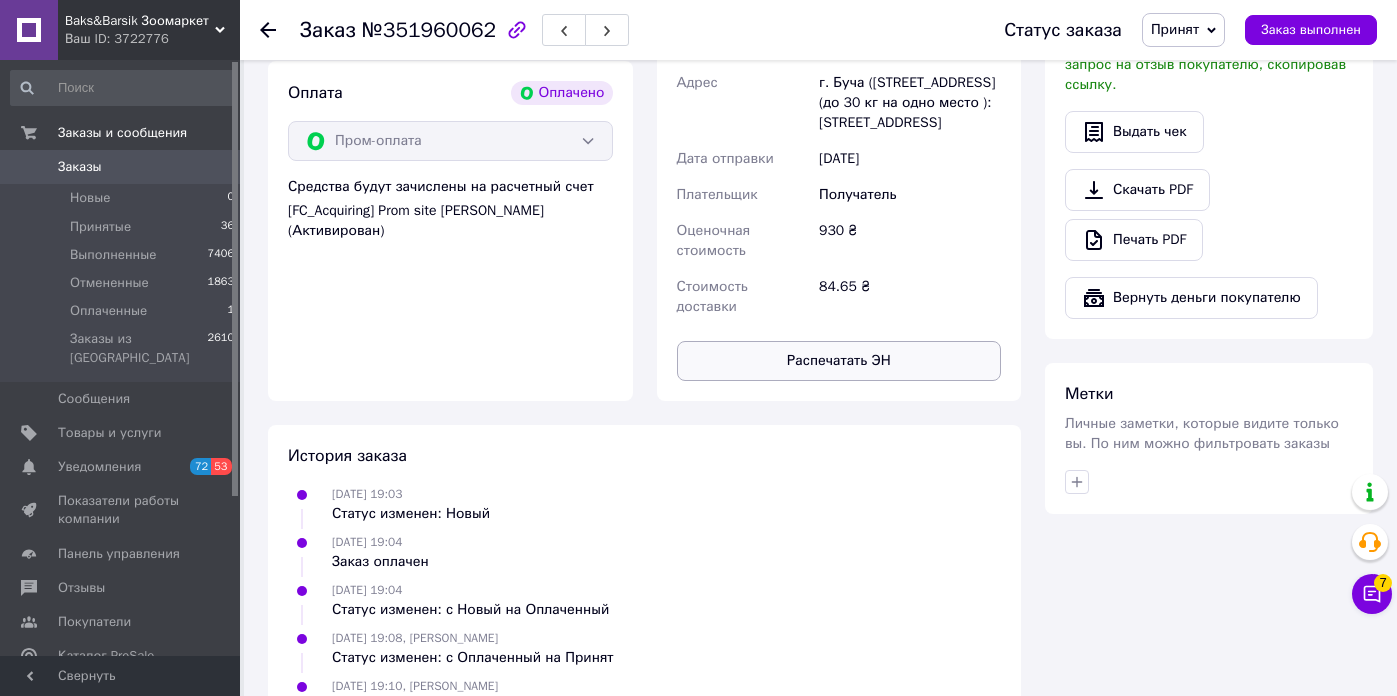 click on "Распечатать ЭН" at bounding box center [839, 361] 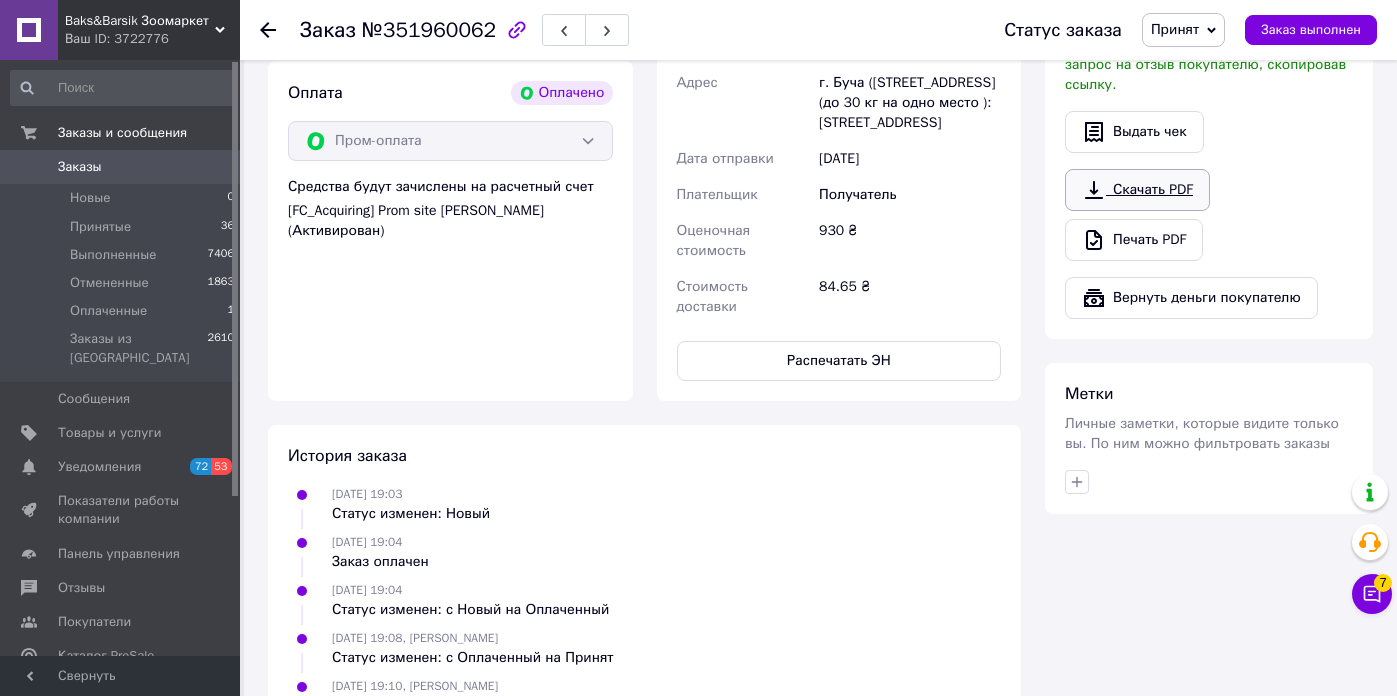 click on "Скачать PDF" at bounding box center [1137, 190] 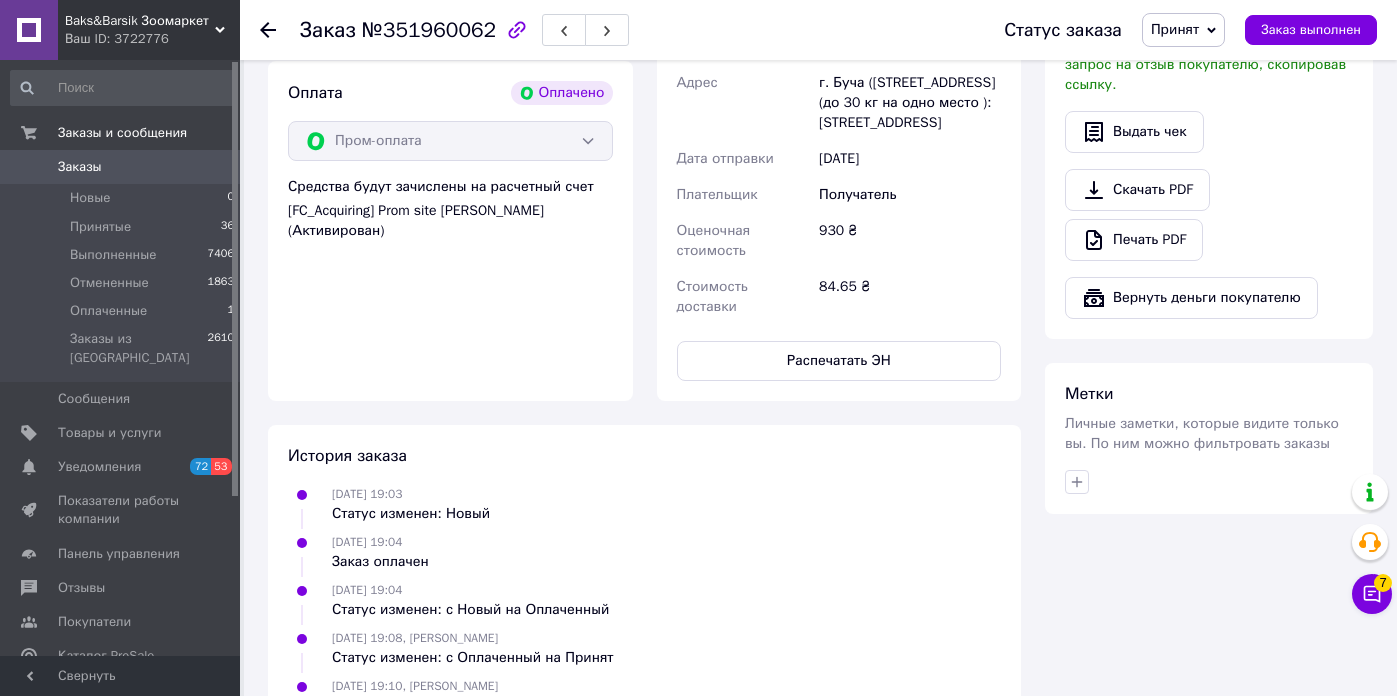 click 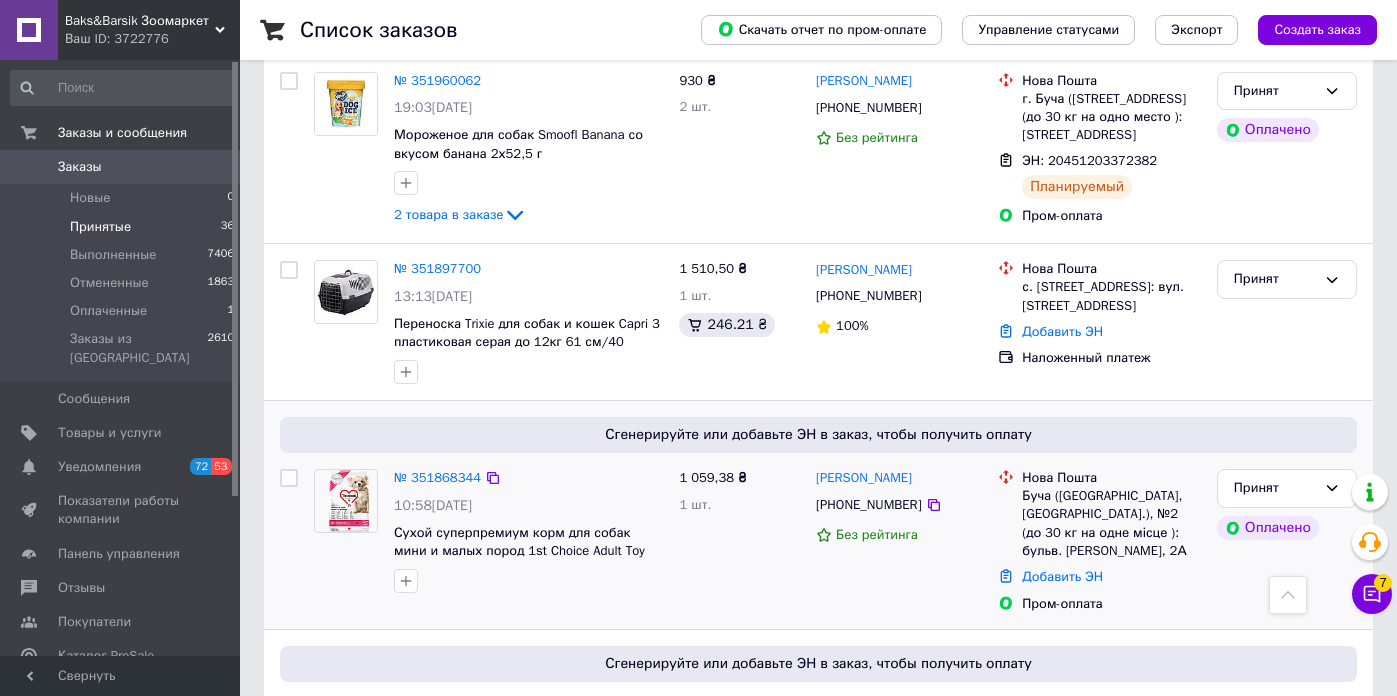 scroll, scrollTop: 1308, scrollLeft: 0, axis: vertical 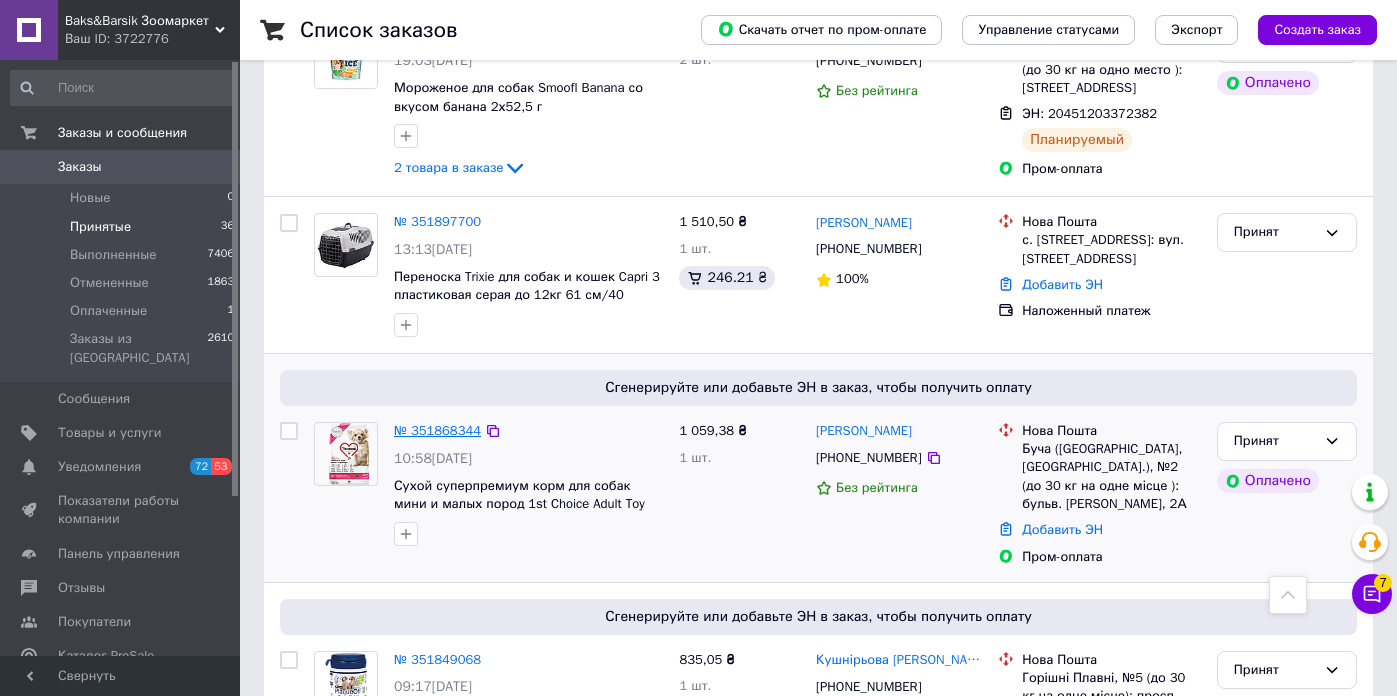 click on "№ 351868344" at bounding box center [437, 430] 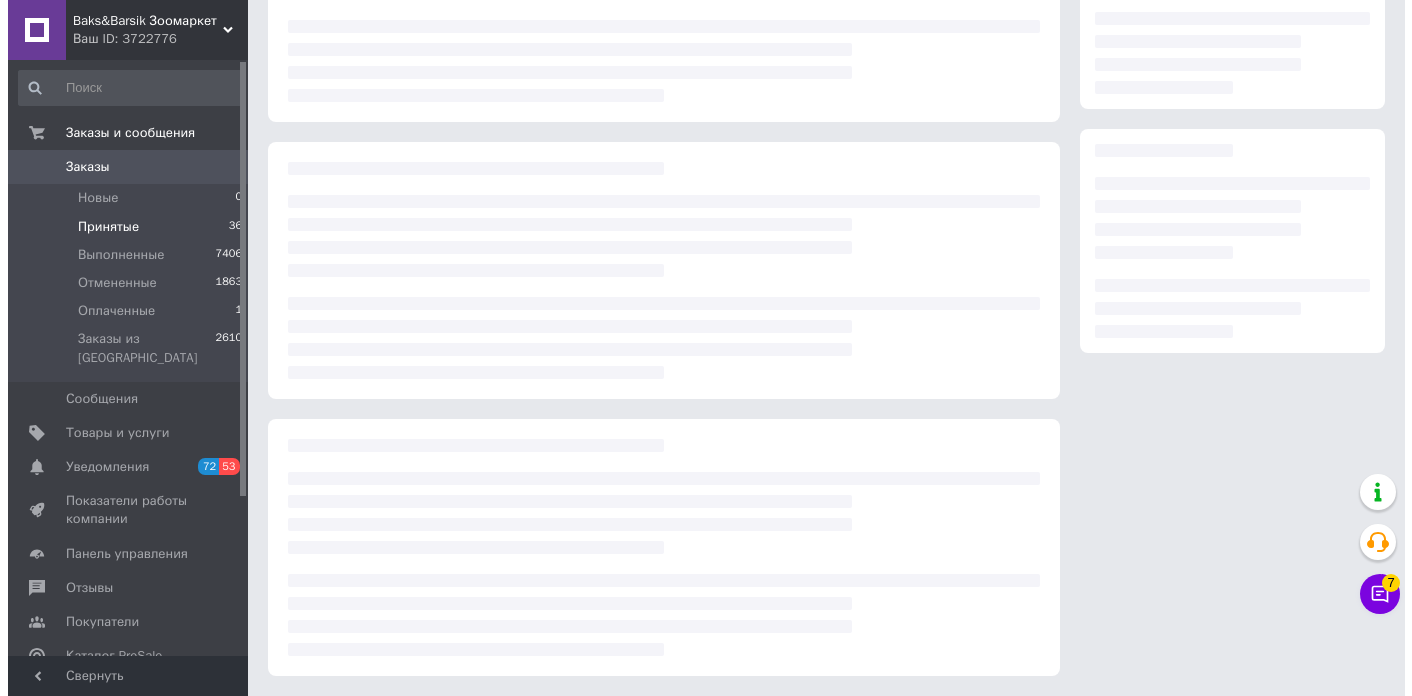 scroll, scrollTop: 218, scrollLeft: 0, axis: vertical 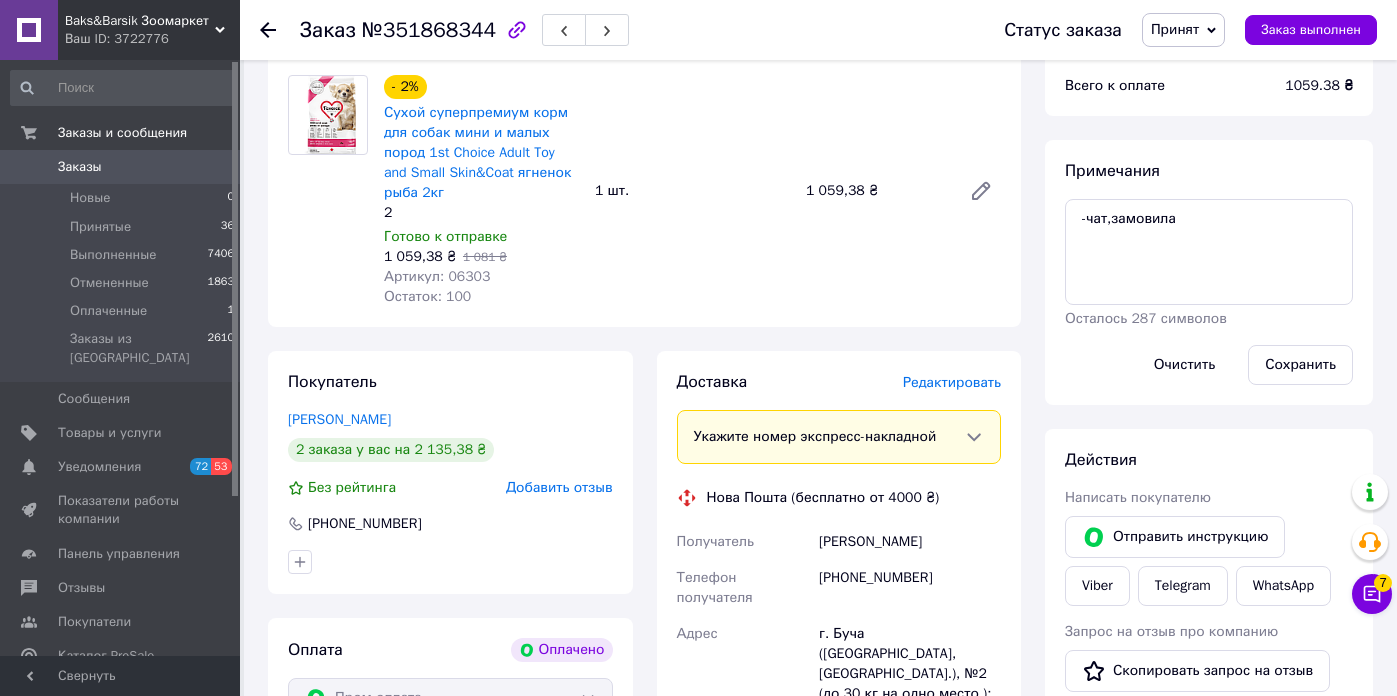 click on "Редактировать" at bounding box center (952, 382) 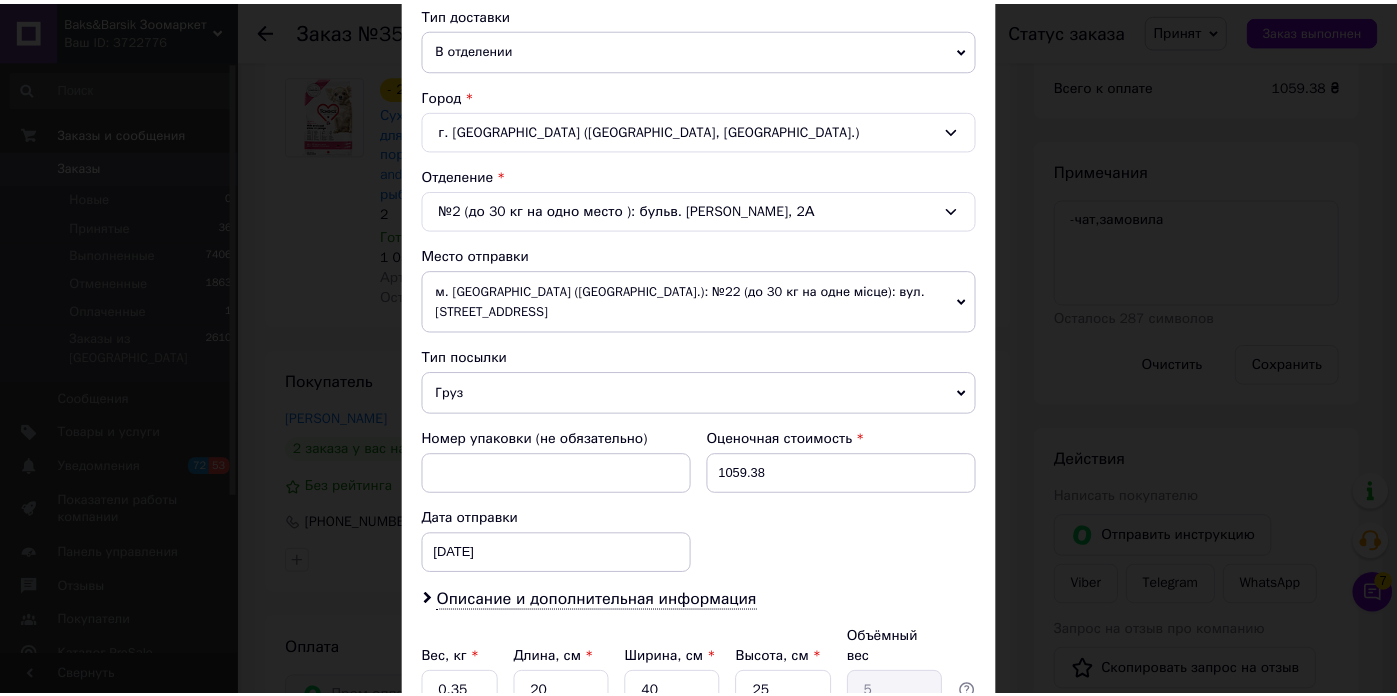 scroll, scrollTop: 651, scrollLeft: 0, axis: vertical 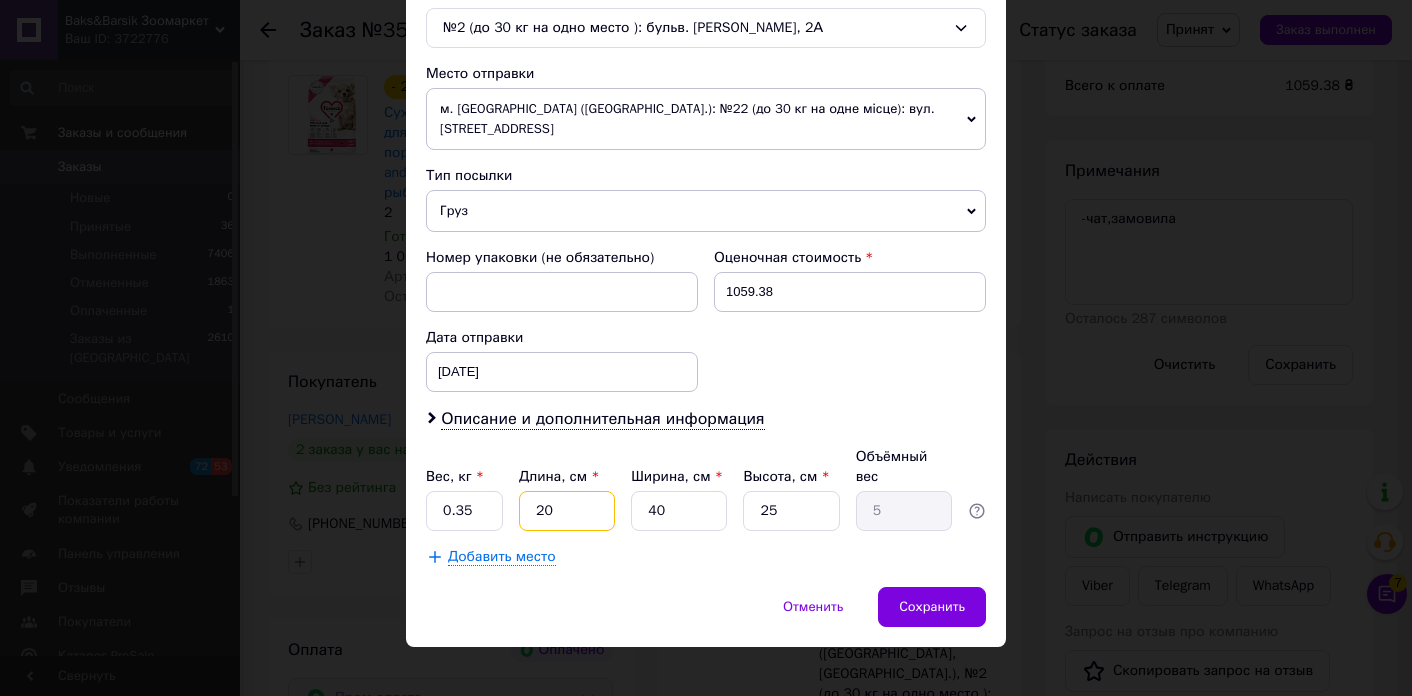 click on "20" at bounding box center (567, 511) 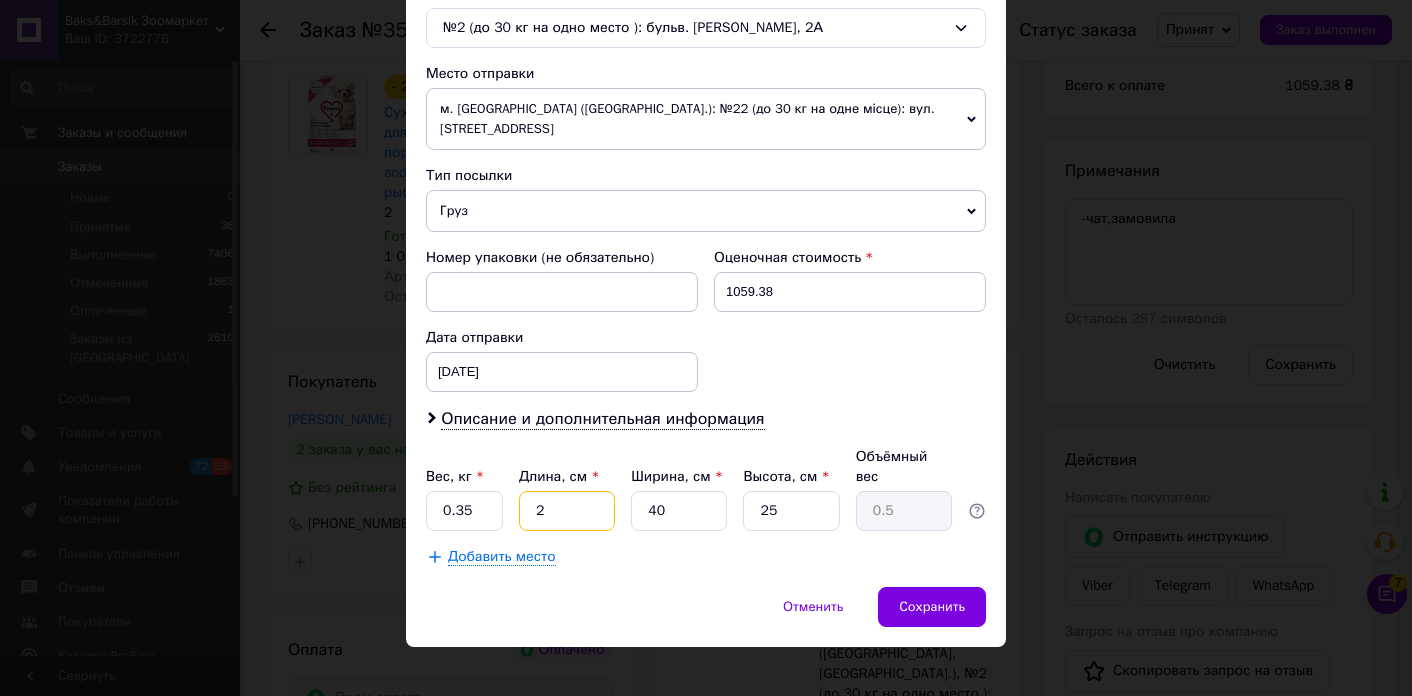 type 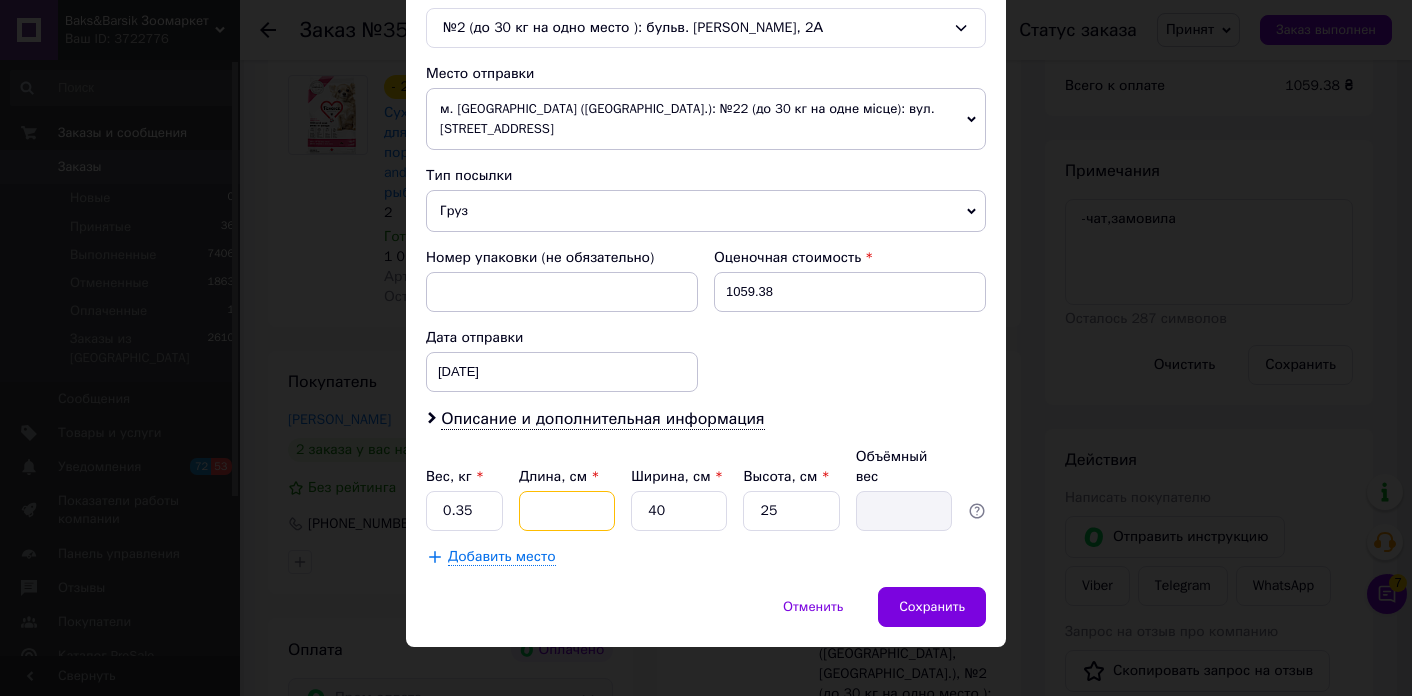 type on "3" 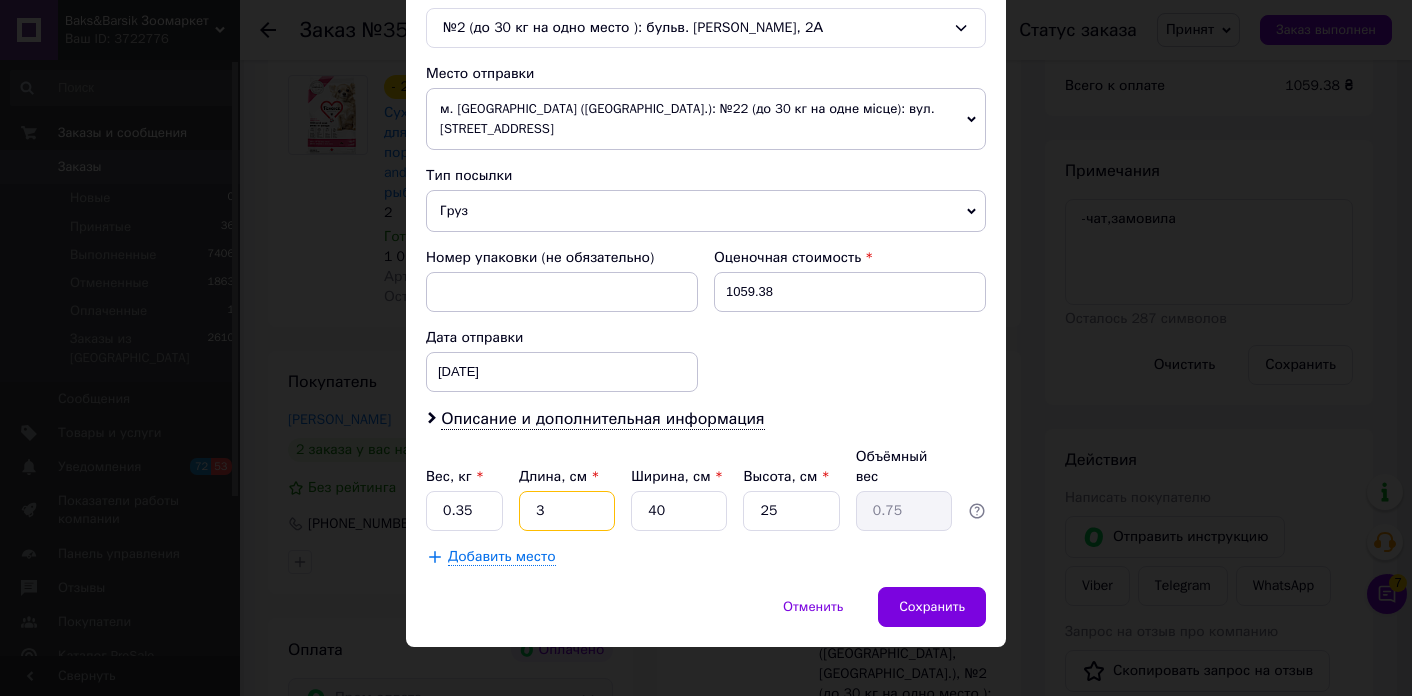 type on "34" 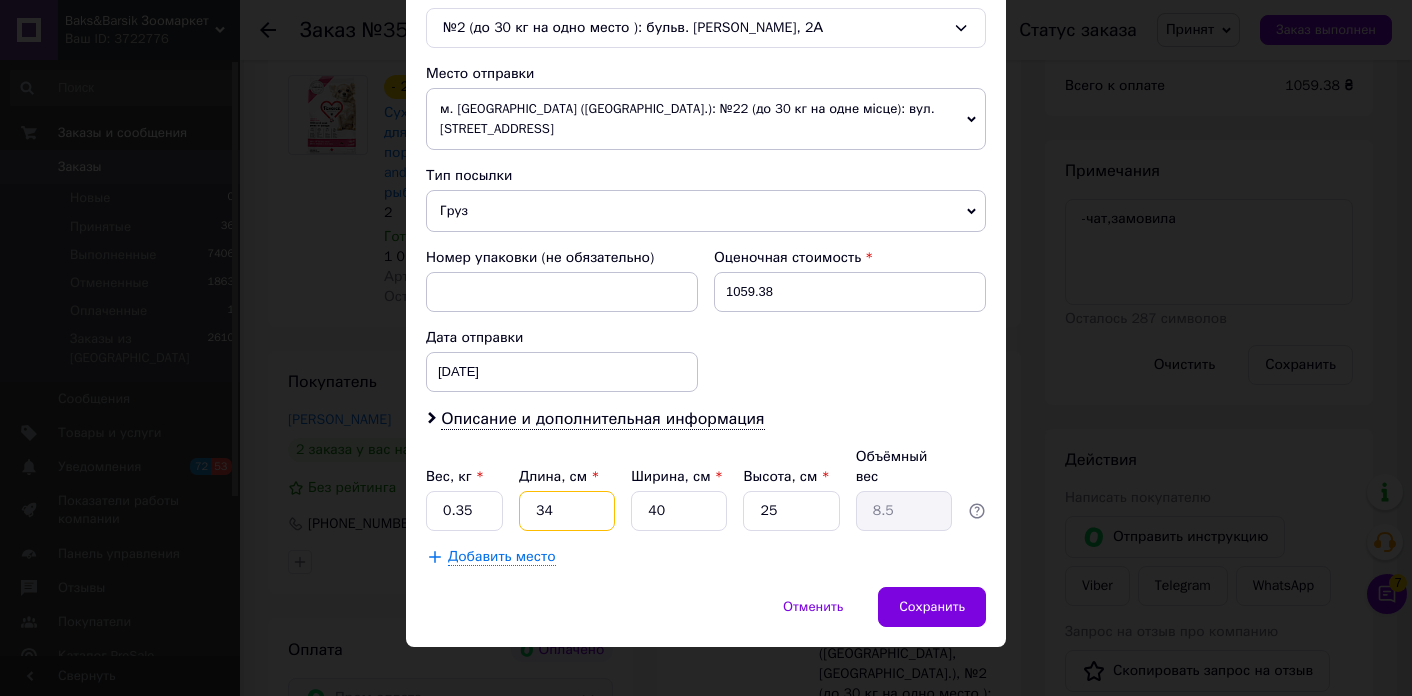 type on "34" 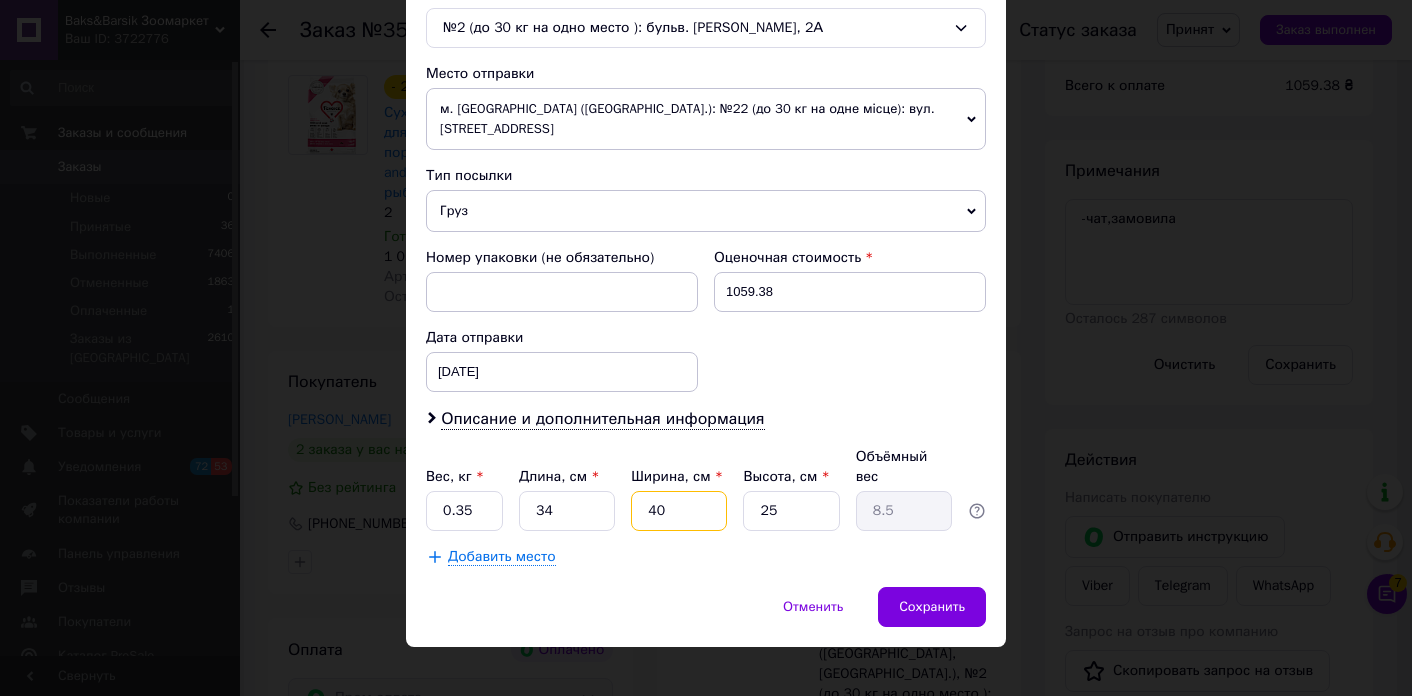 click on "40" at bounding box center (679, 511) 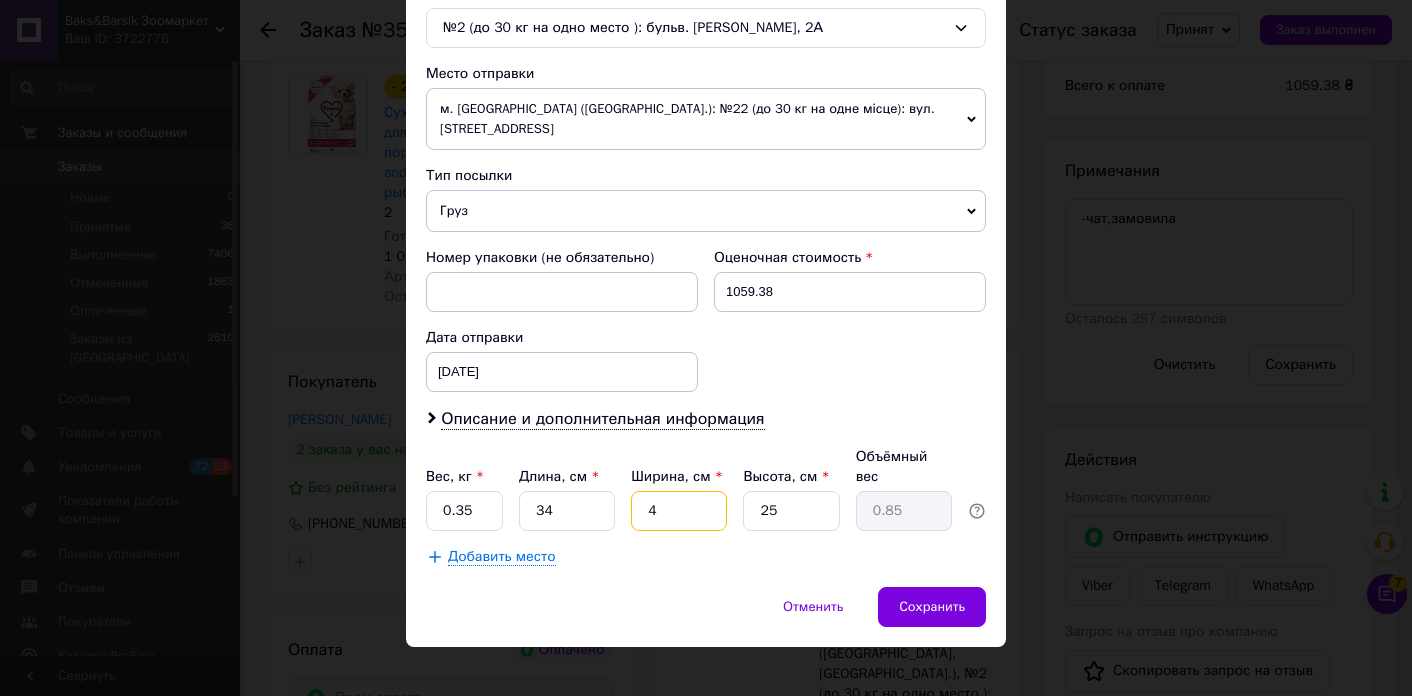 type 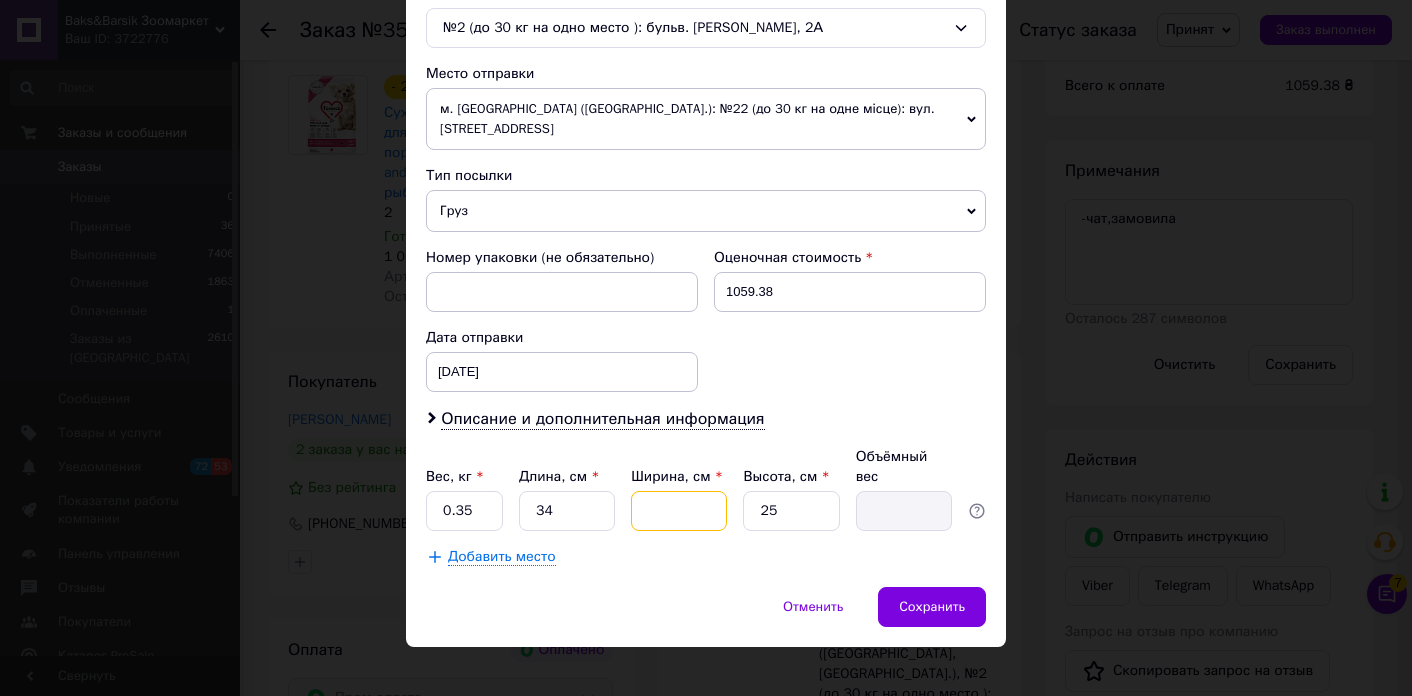 type on "2" 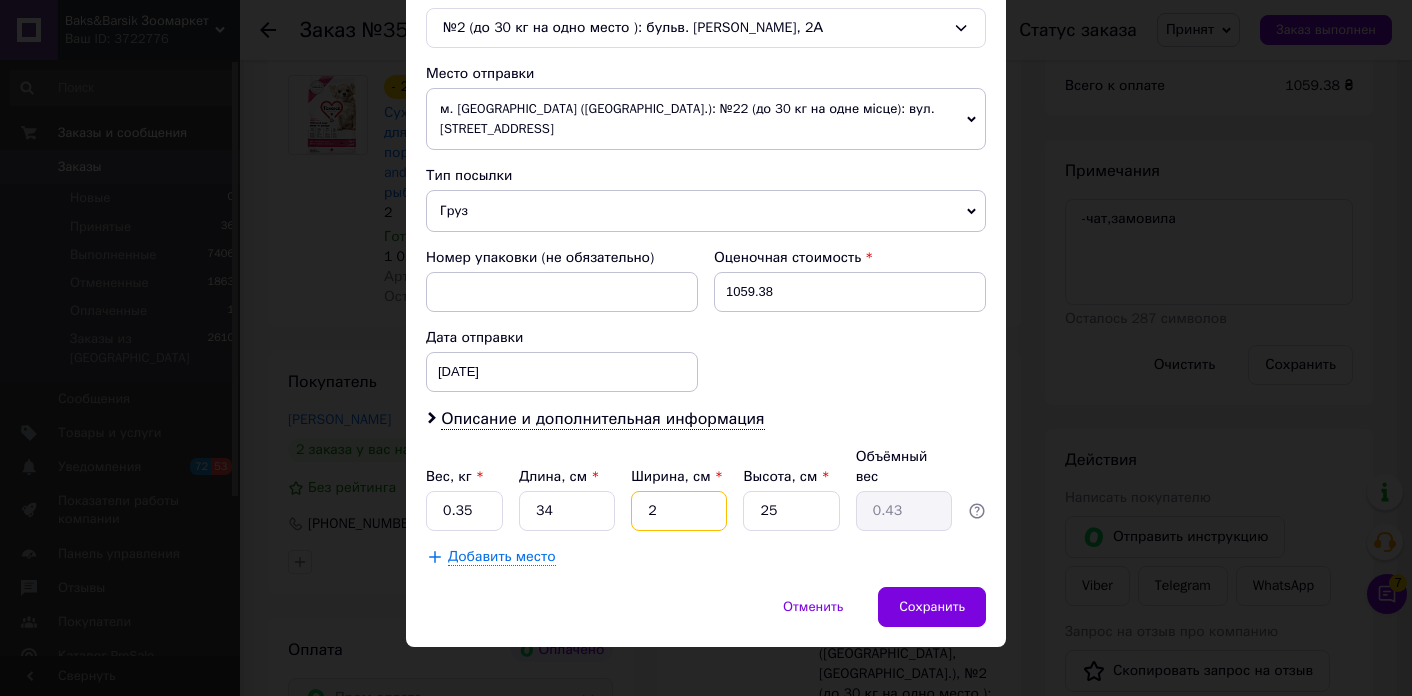 type on "24" 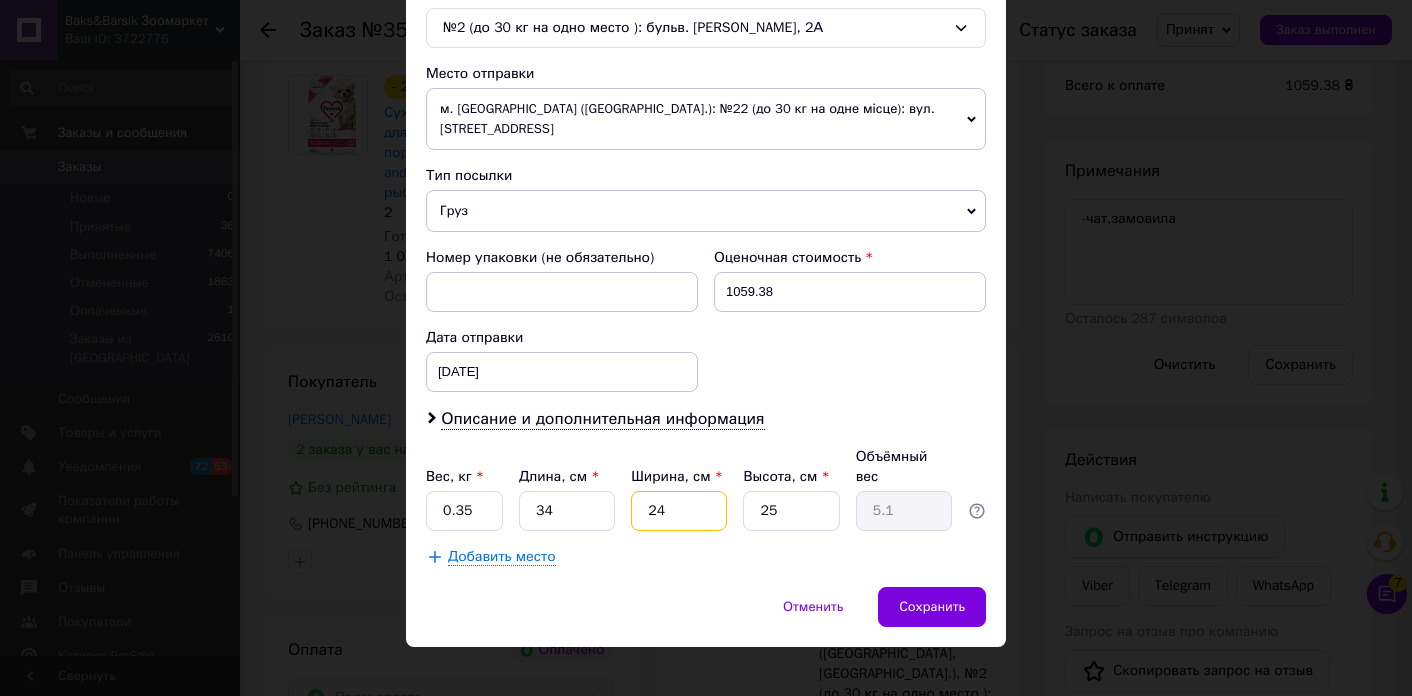 type on "24" 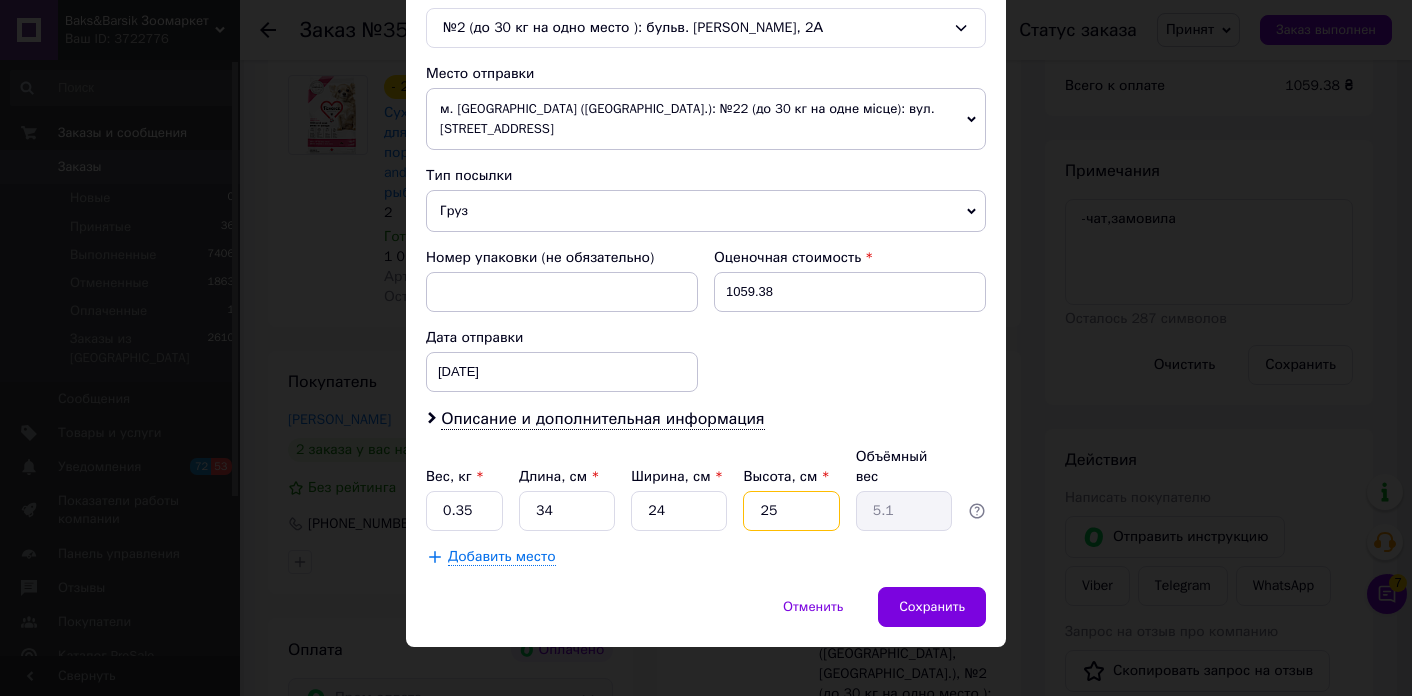 click on "25" at bounding box center [791, 511] 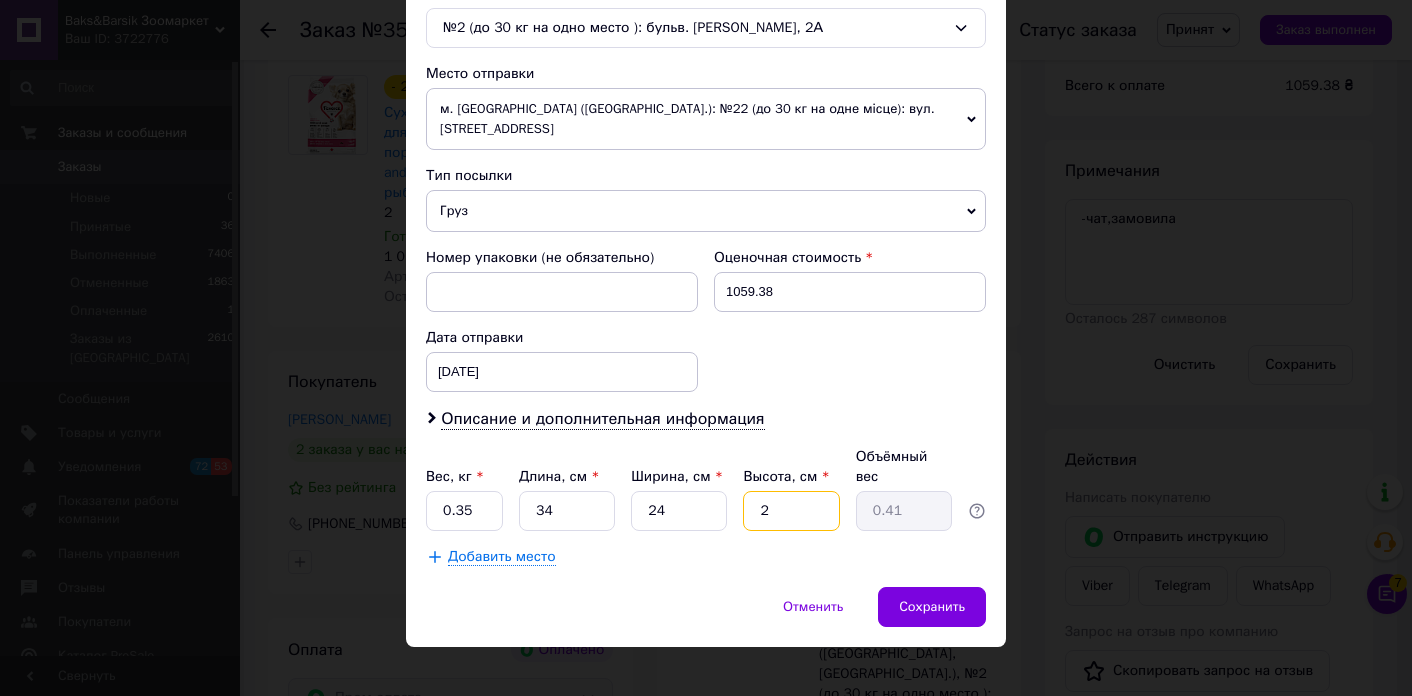 type 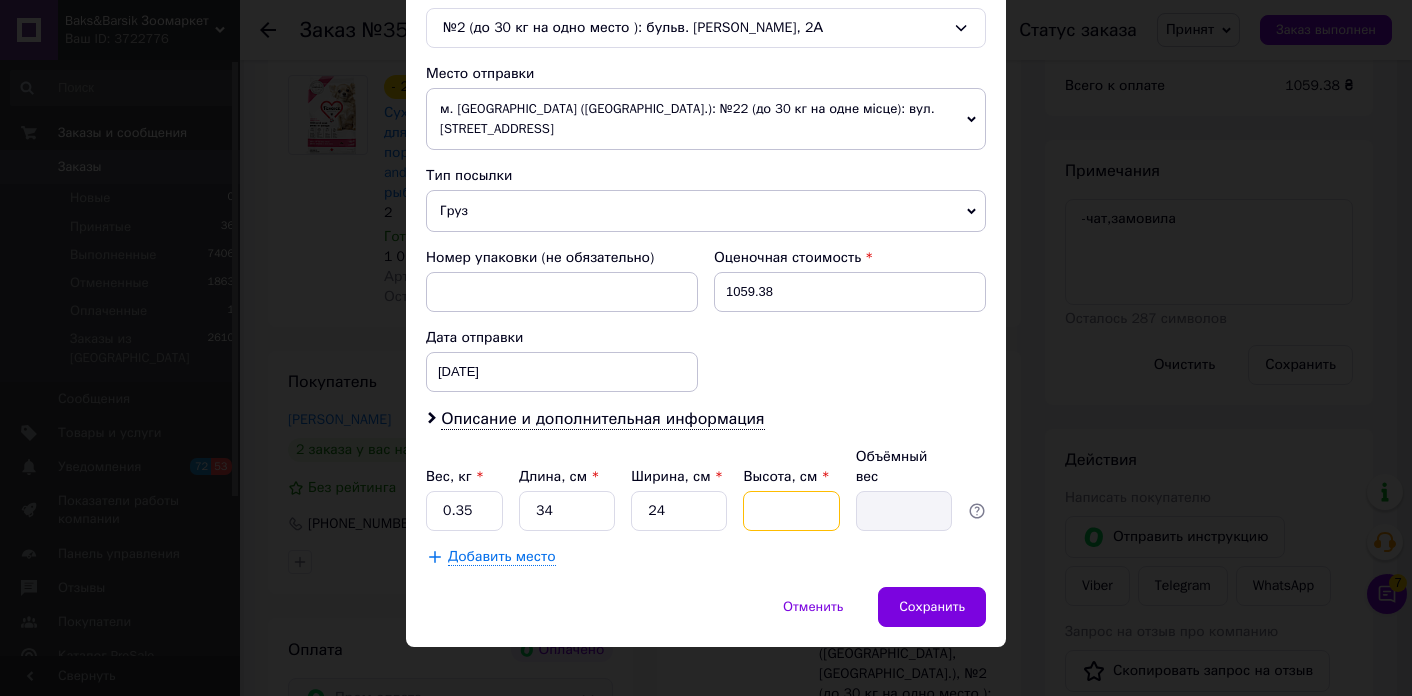 type on "9" 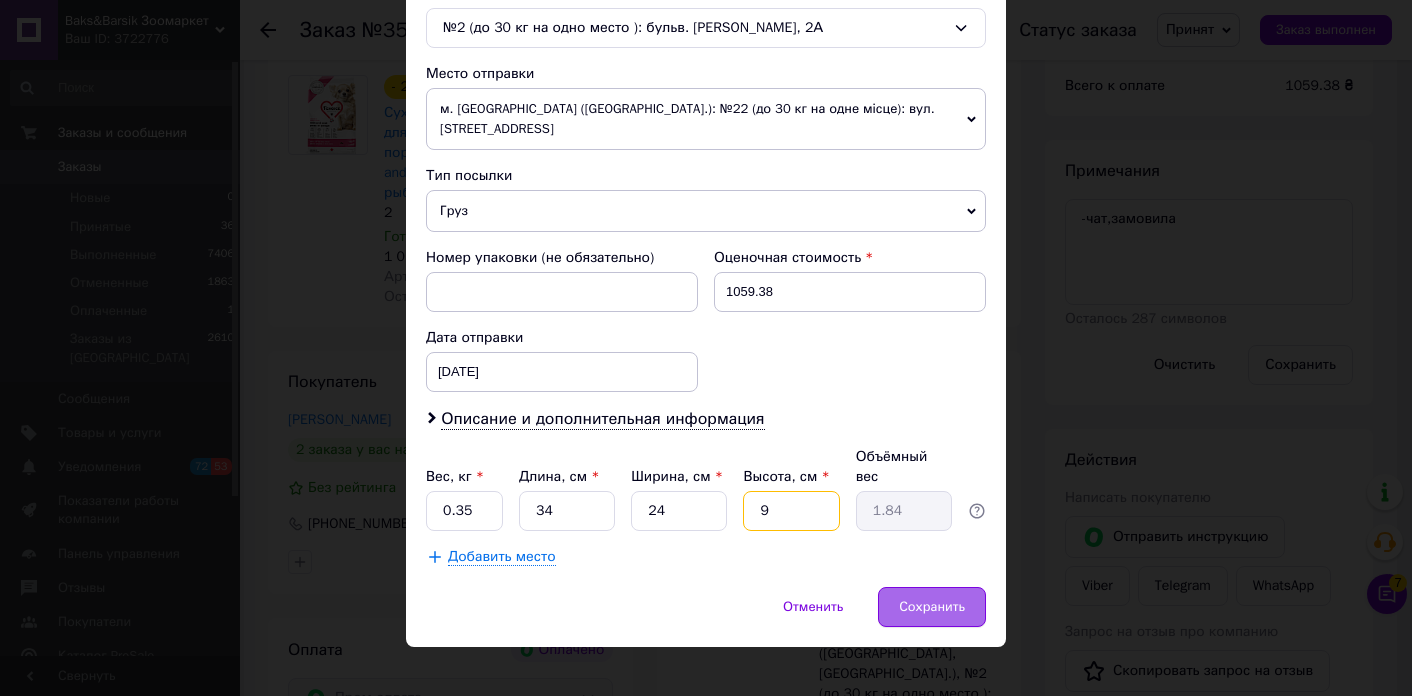 type on "9" 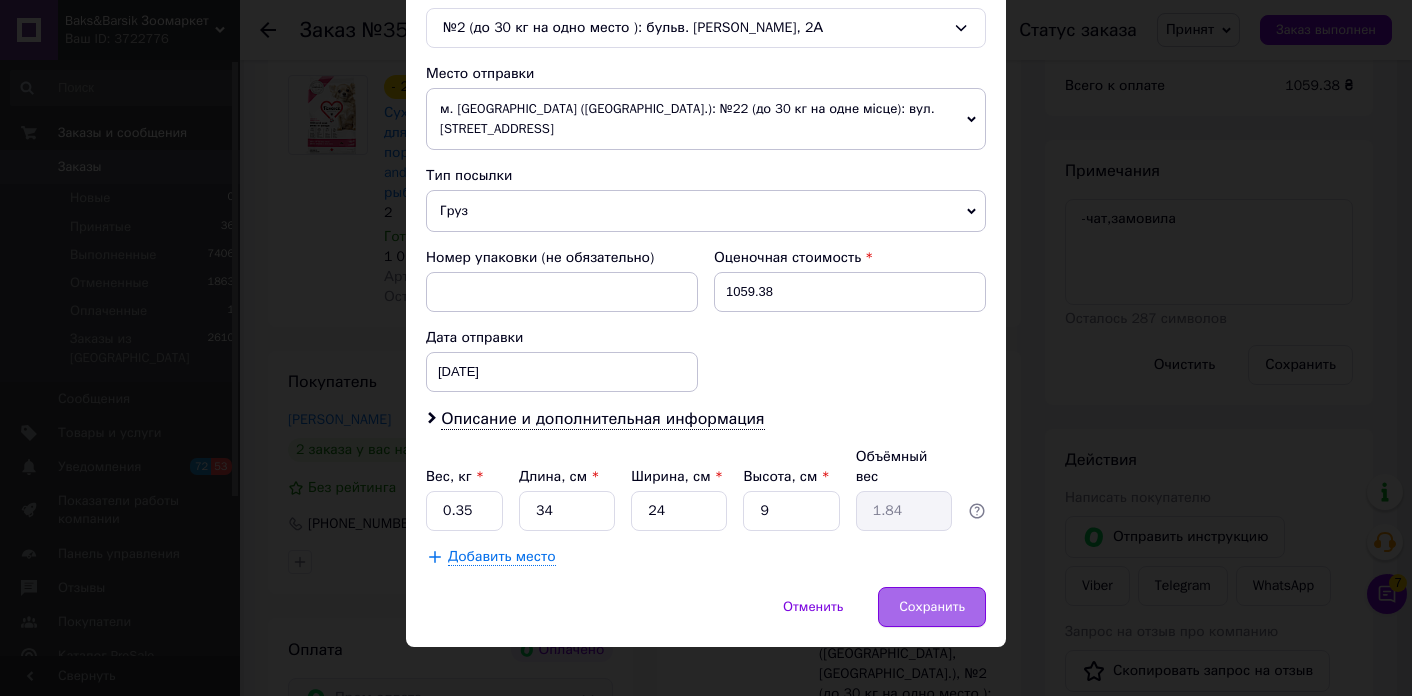 click on "Сохранить" at bounding box center (932, 607) 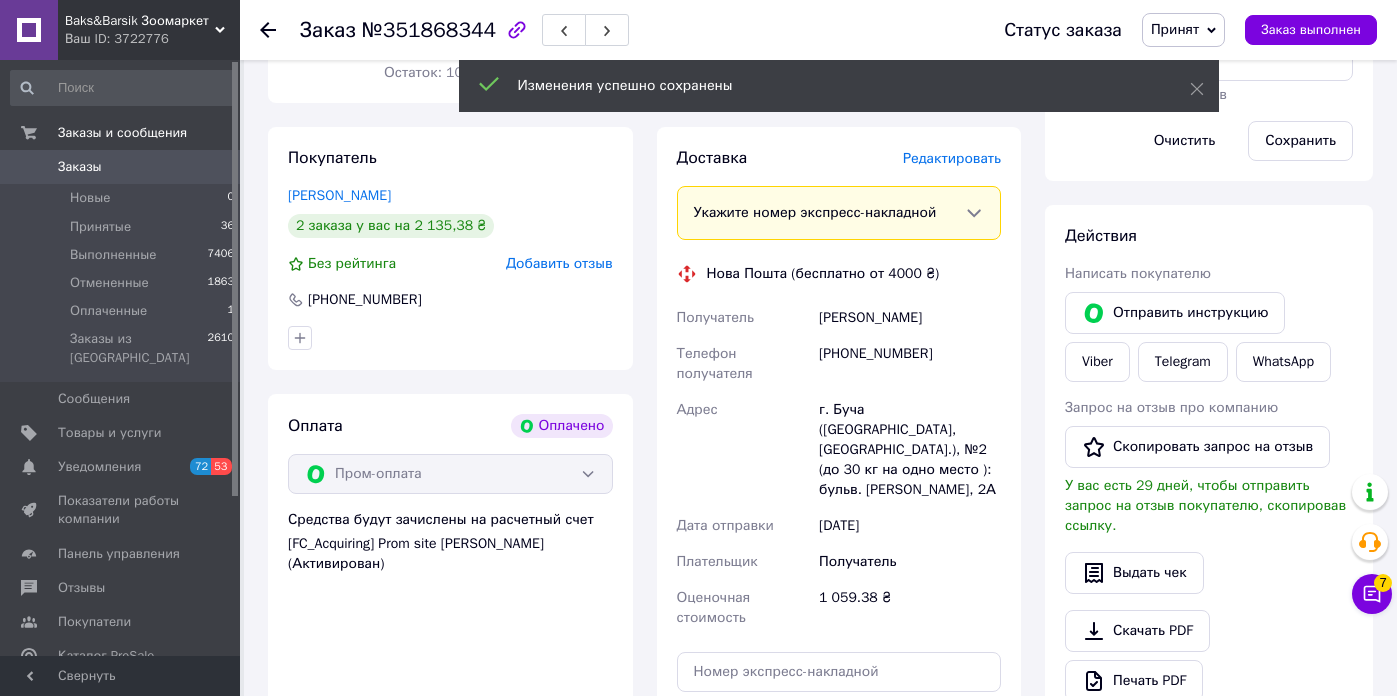scroll, scrollTop: 670, scrollLeft: 0, axis: vertical 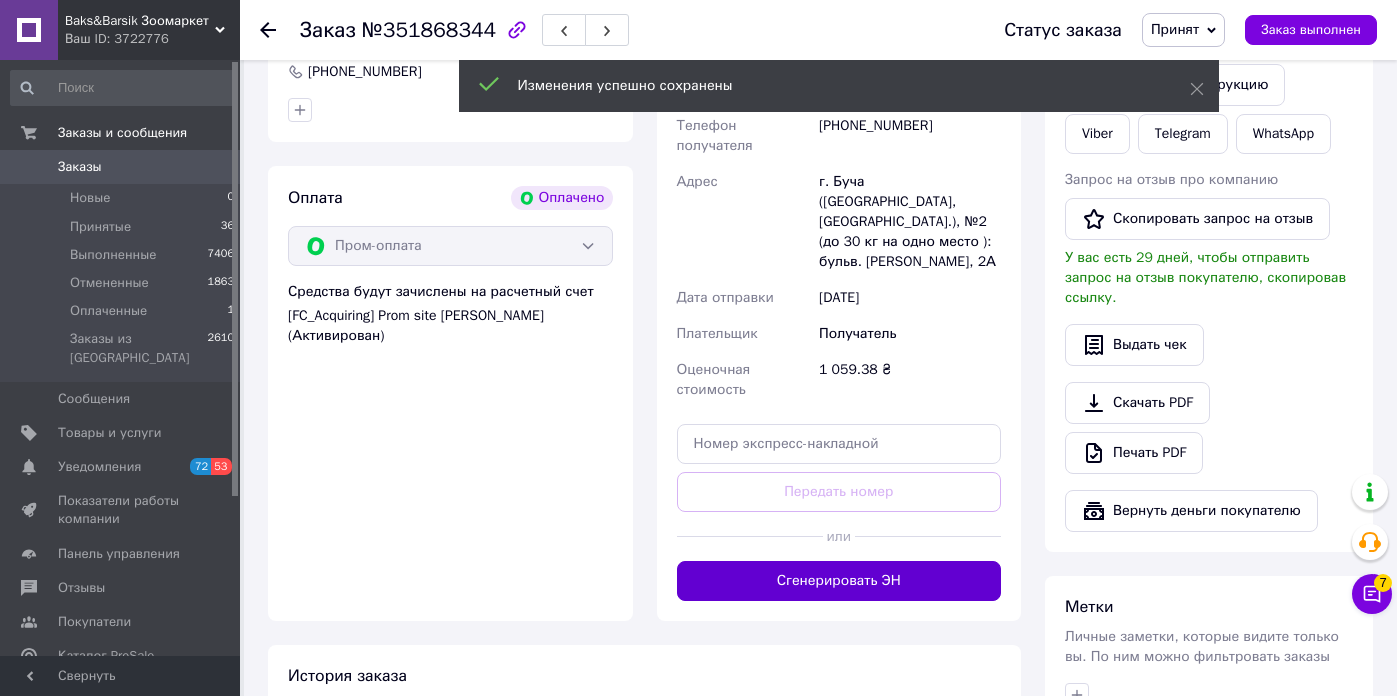 click on "Сгенерировать ЭН" at bounding box center (839, 581) 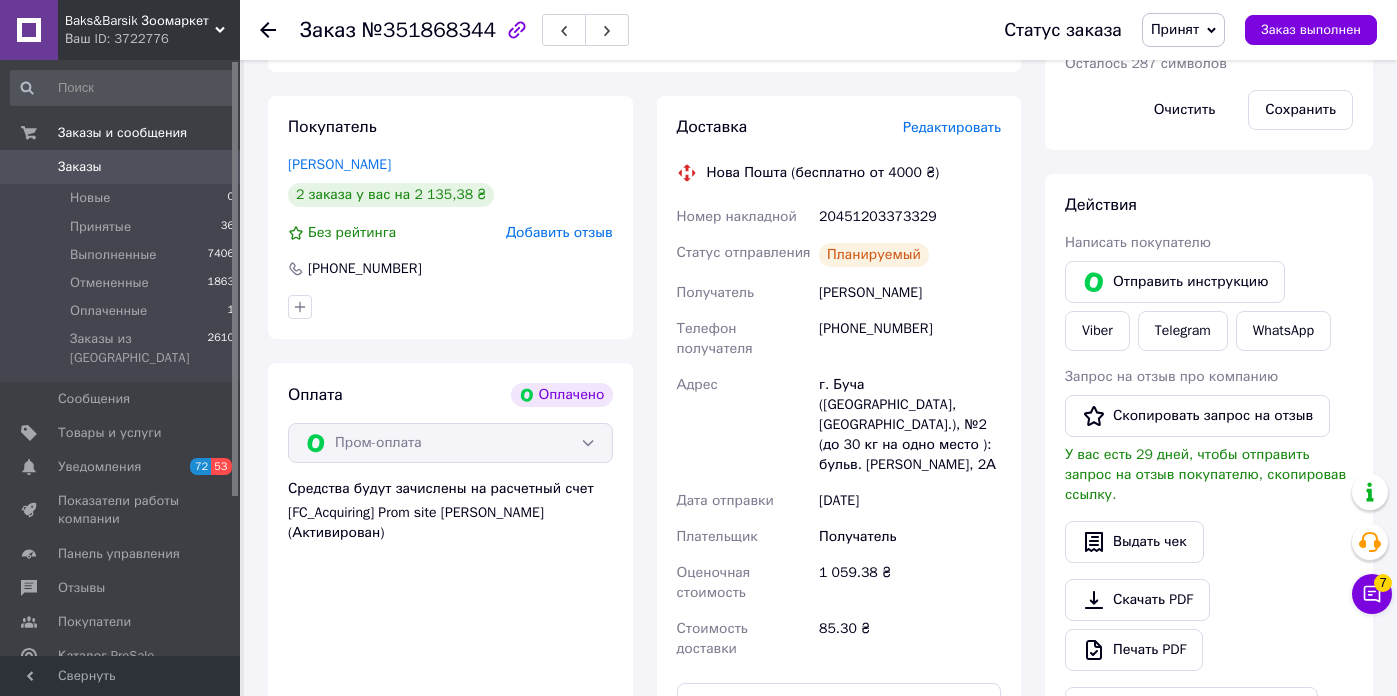 scroll, scrollTop: 749, scrollLeft: 0, axis: vertical 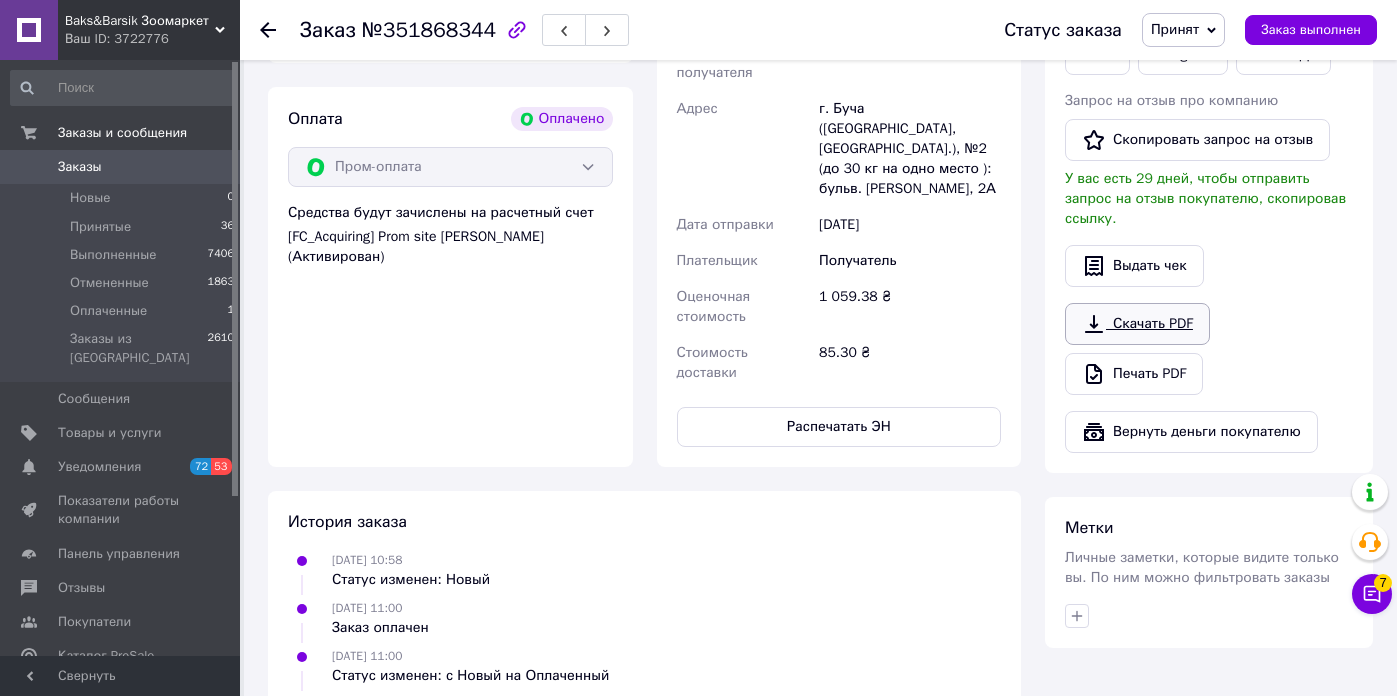 click on "Скачать PDF" at bounding box center [1137, 324] 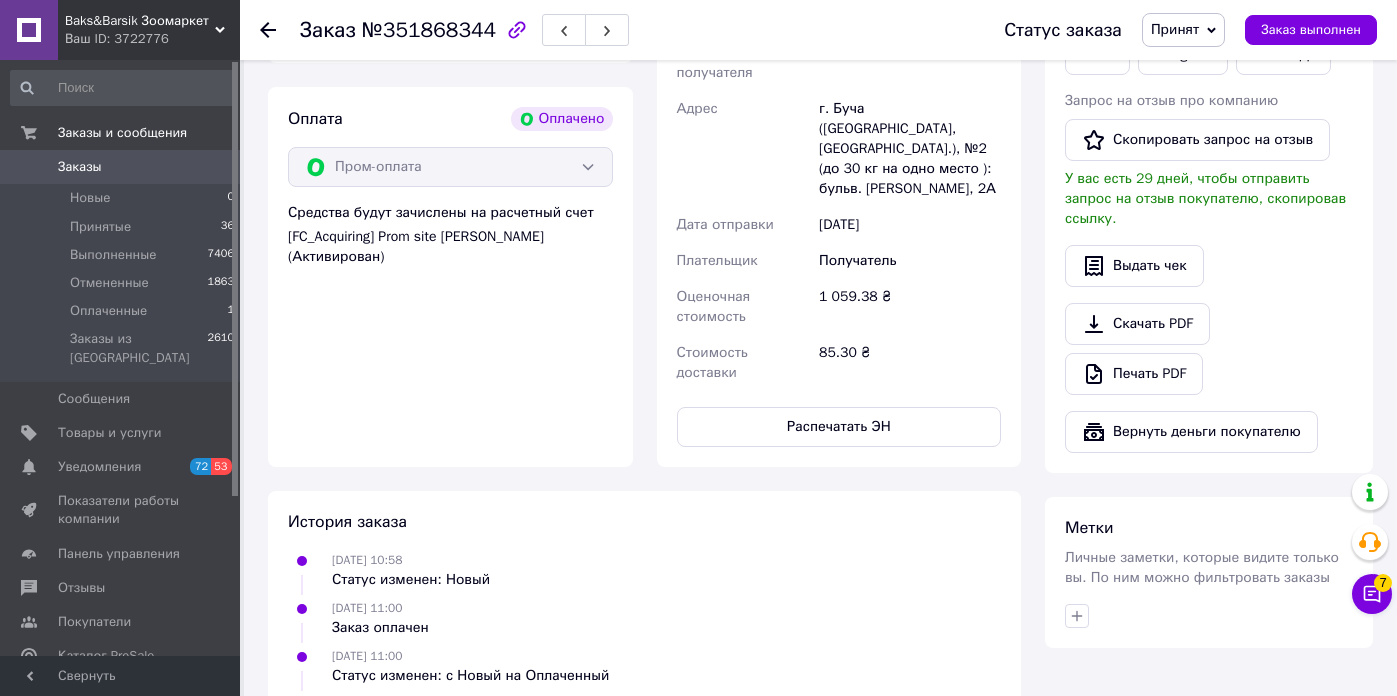 click 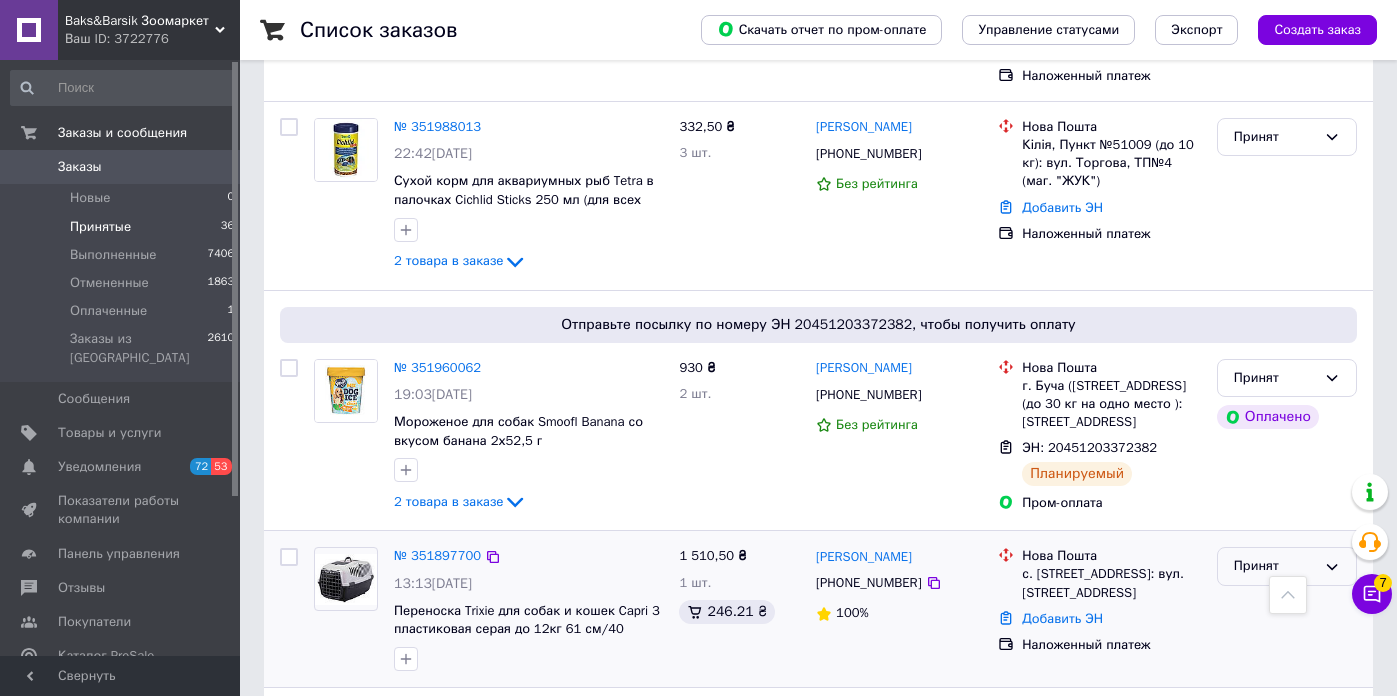 scroll, scrollTop: 1229, scrollLeft: 0, axis: vertical 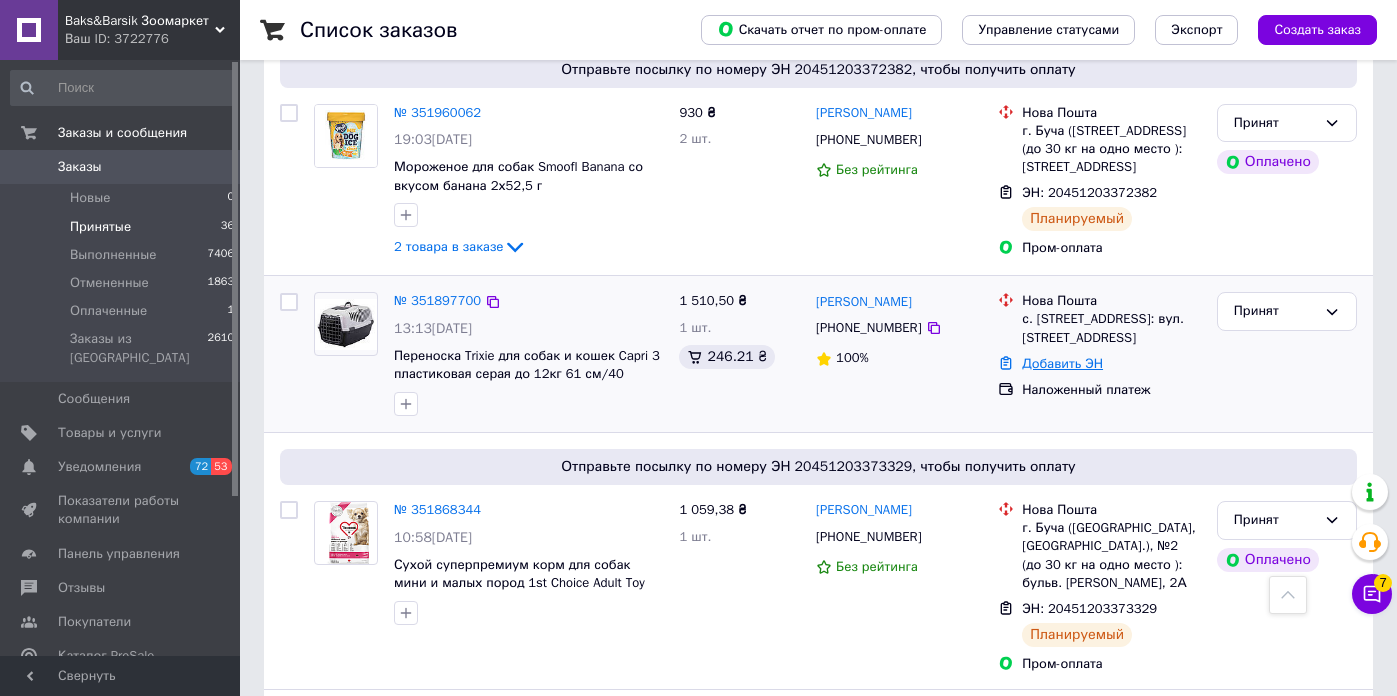 click on "Добавить ЭН" at bounding box center [1062, 363] 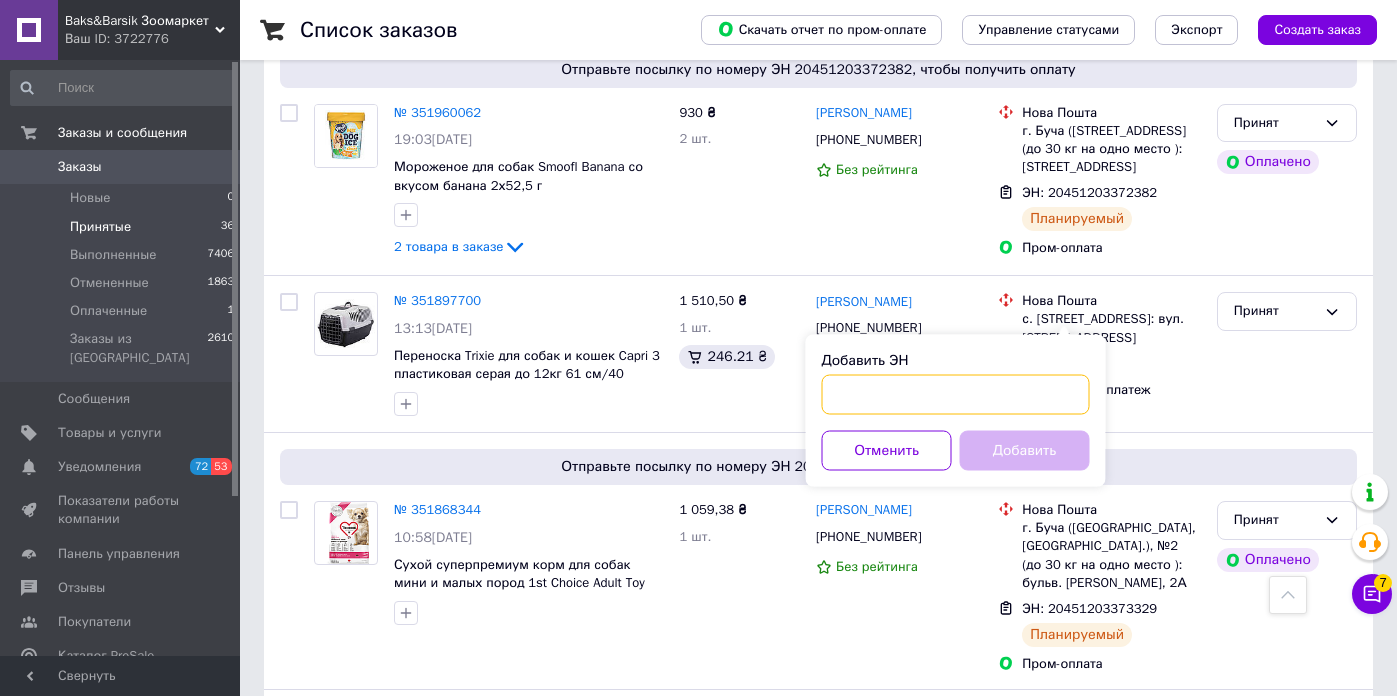 click on "Добавить ЭН" at bounding box center (956, 395) 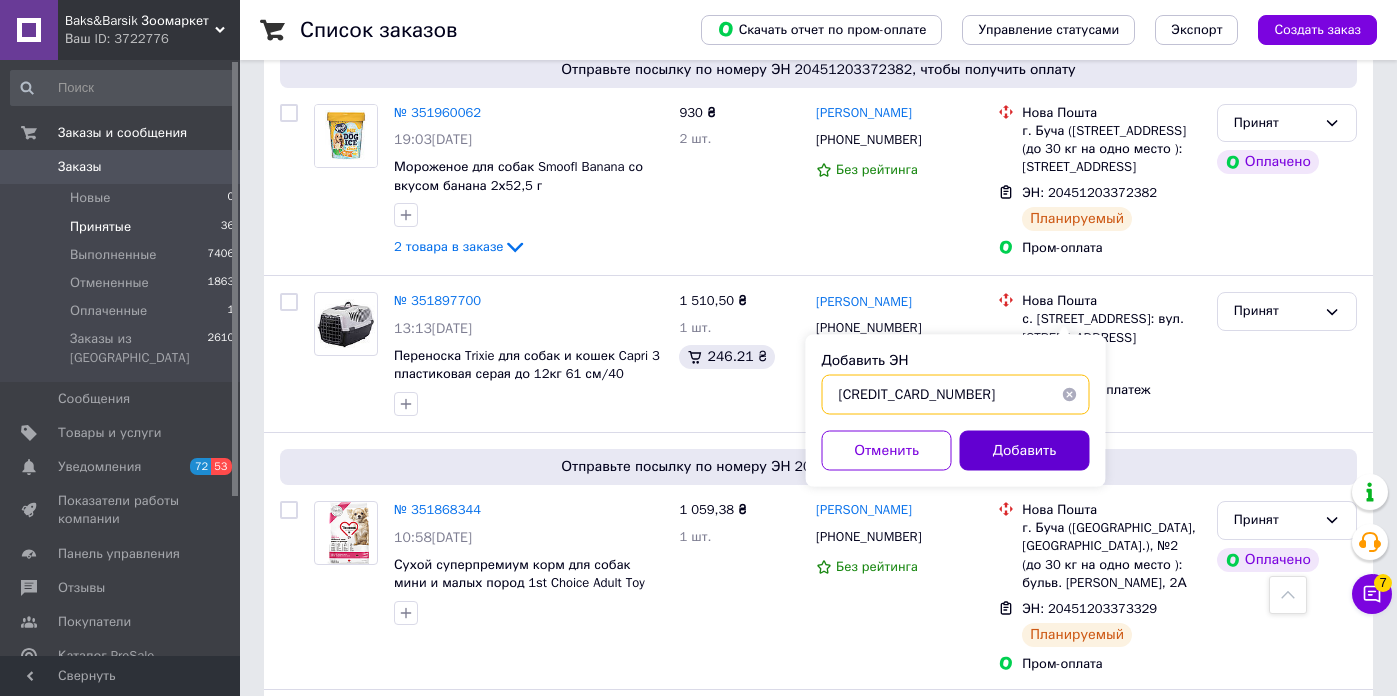 type on "[CREDIT_CARD_NUMBER]" 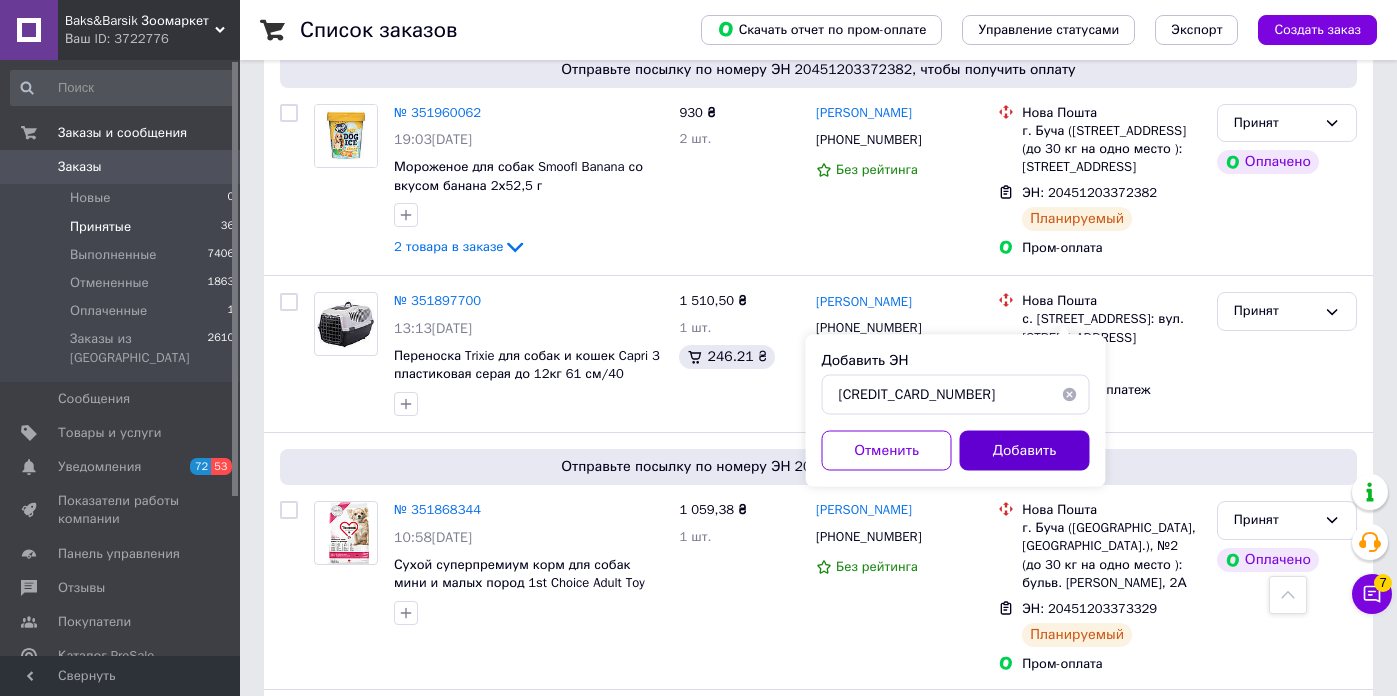 click on "Добавить" at bounding box center [1025, 451] 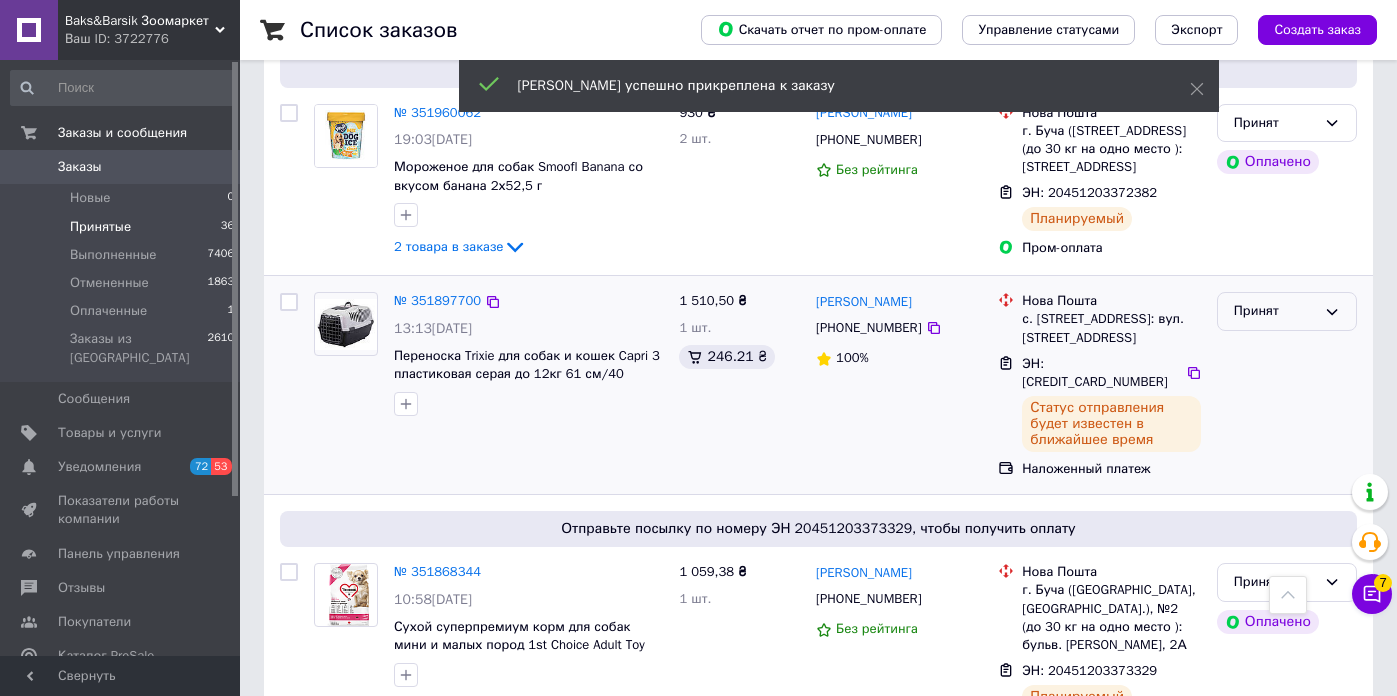 click on "Принят" at bounding box center (1275, 311) 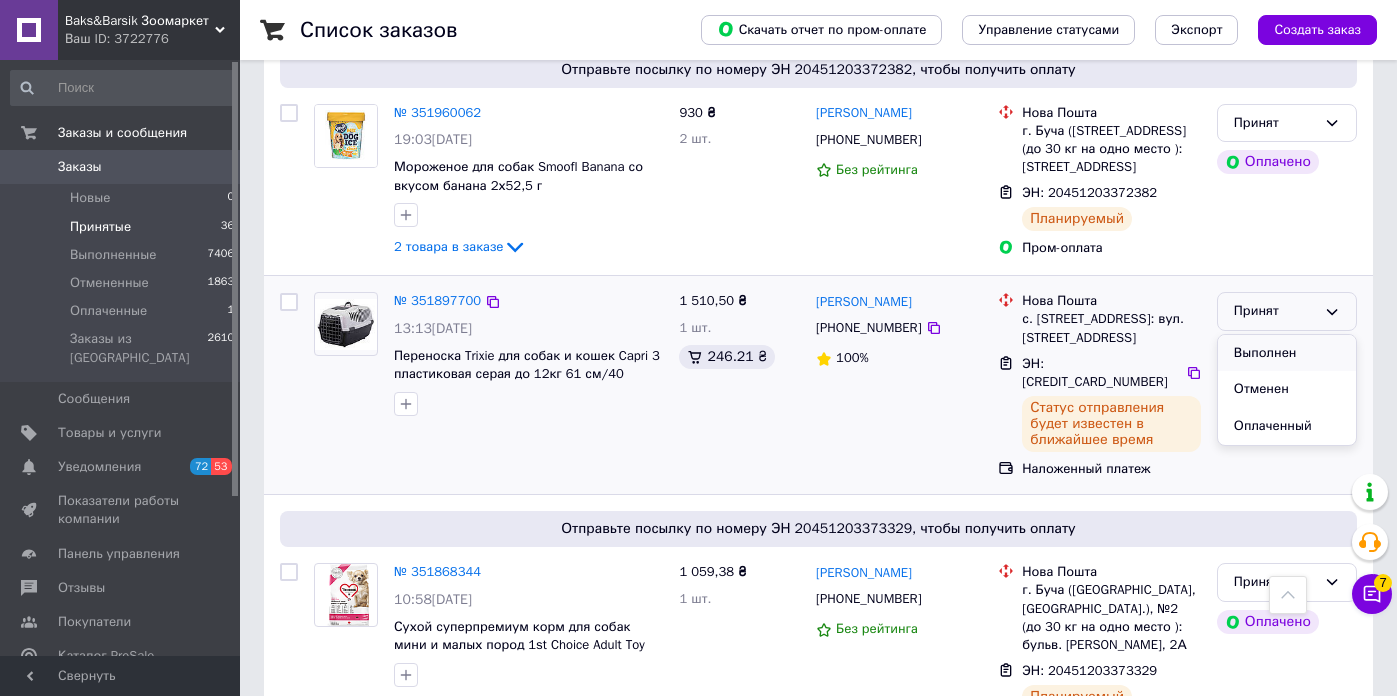 click on "Выполнен" at bounding box center (1287, 353) 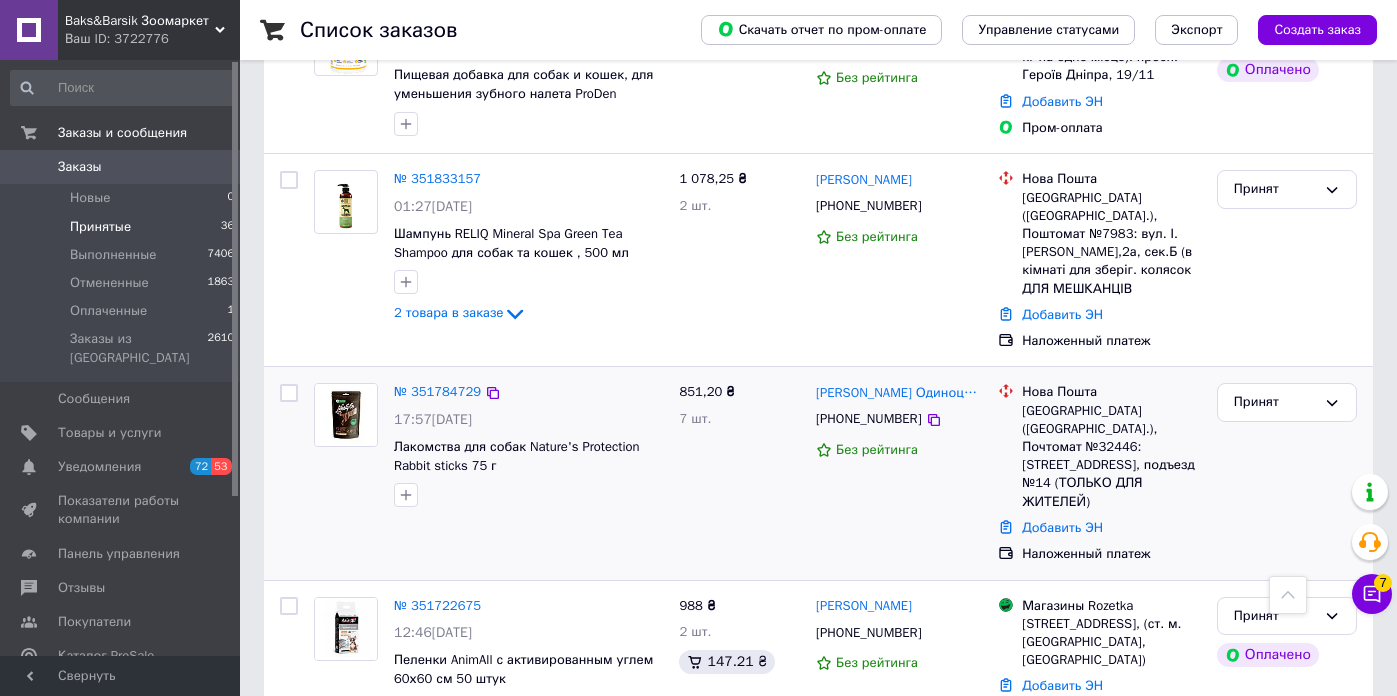 scroll, scrollTop: 2041, scrollLeft: 0, axis: vertical 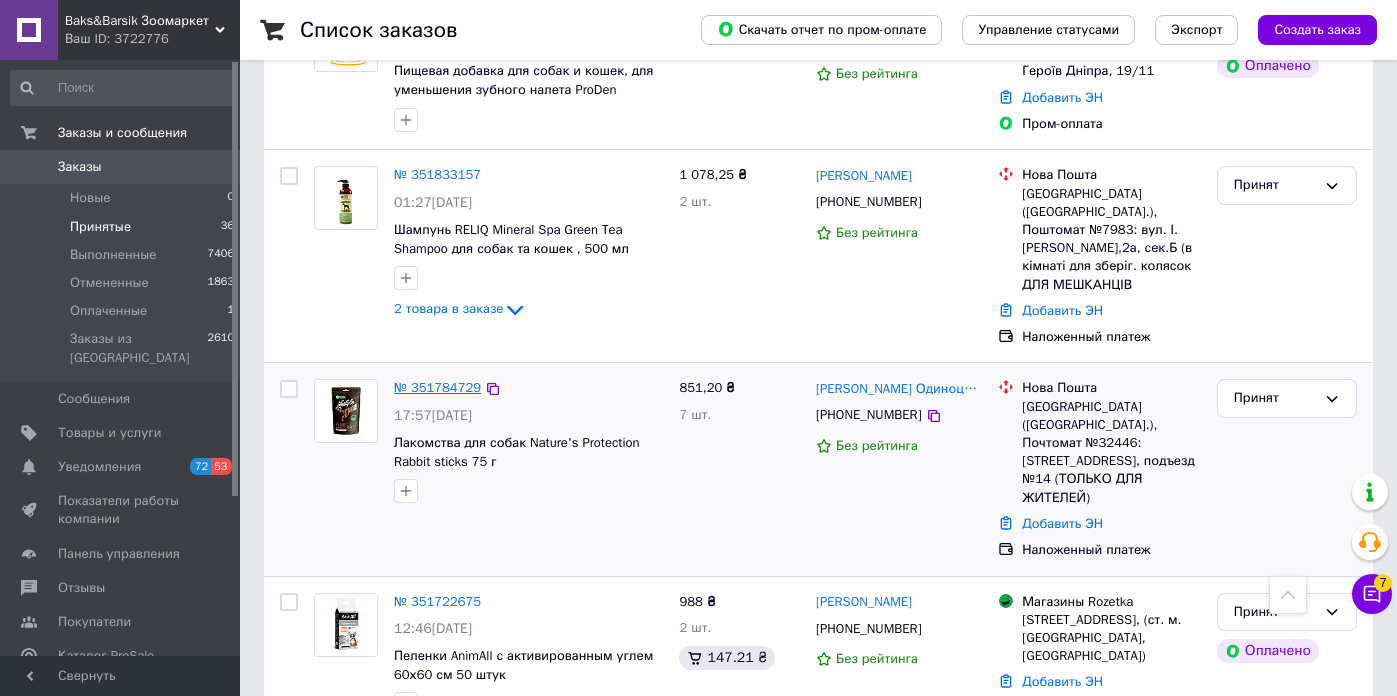 click on "№ 351784729" at bounding box center (437, 387) 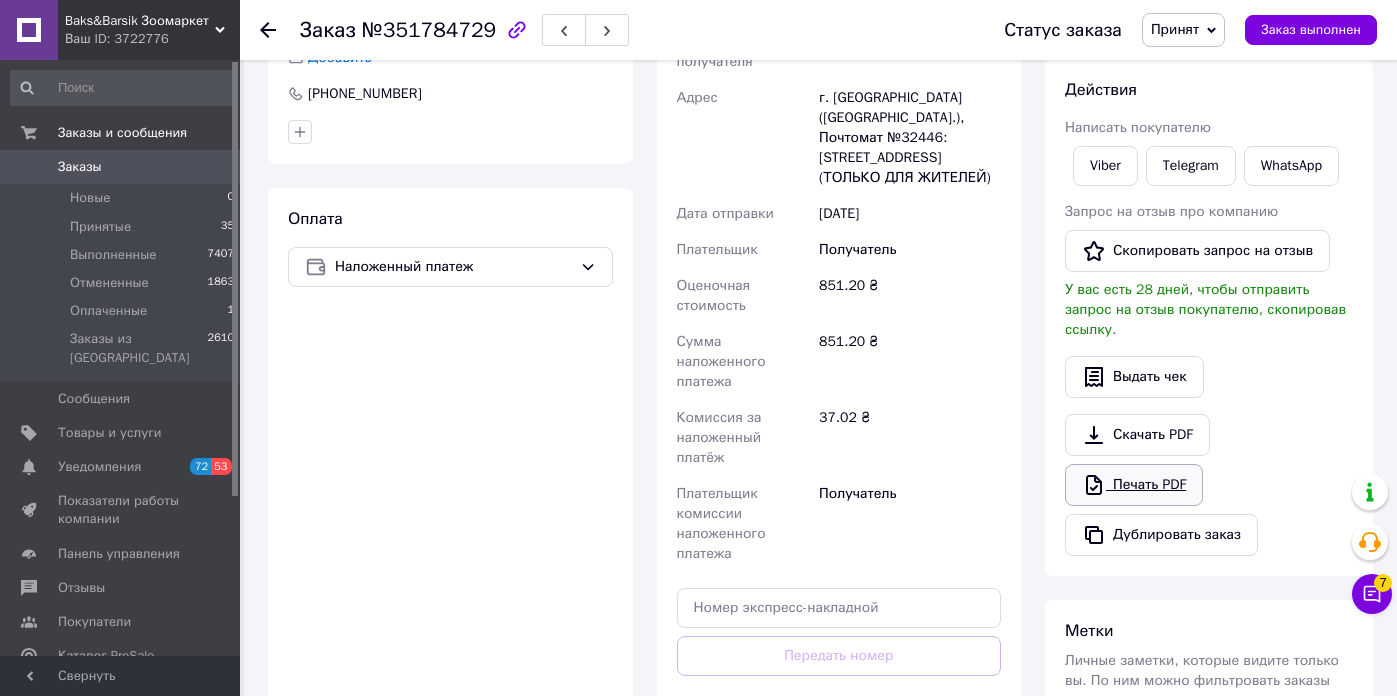 scroll, scrollTop: 753, scrollLeft: 0, axis: vertical 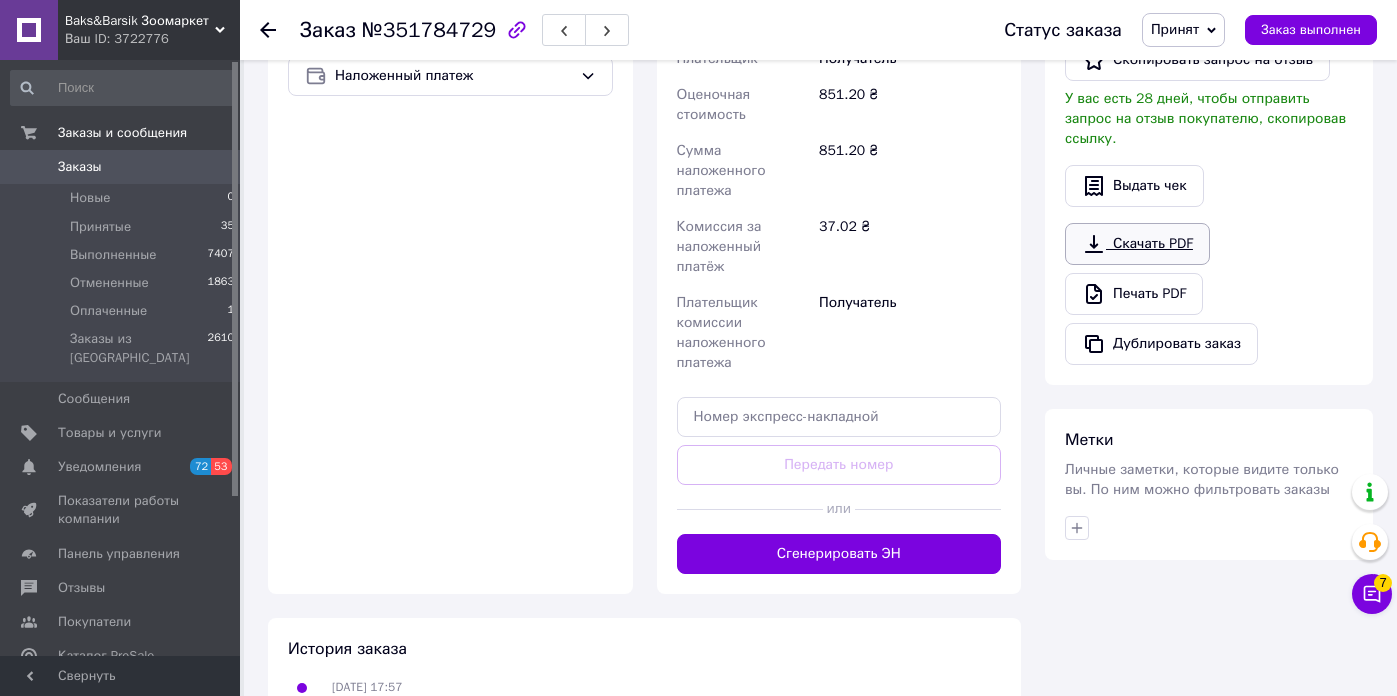 click on "Скачать PDF" at bounding box center [1137, 244] 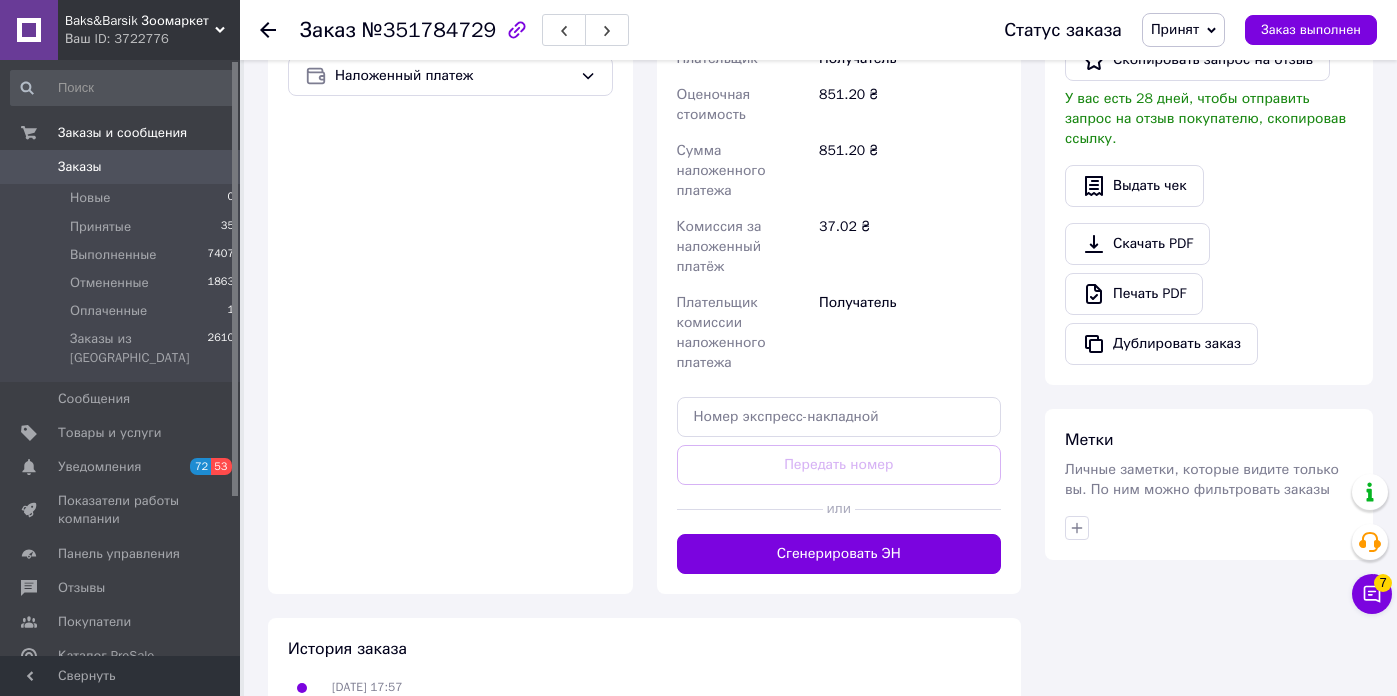 click 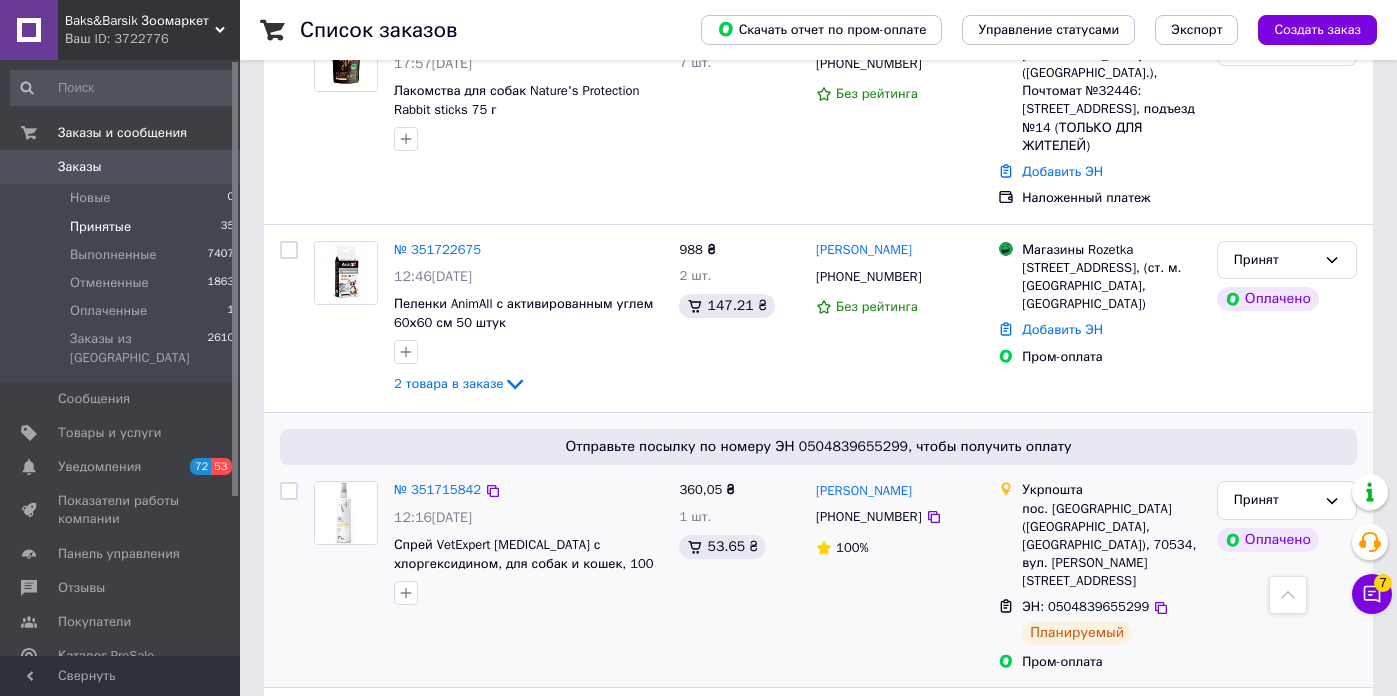 scroll, scrollTop: 2398, scrollLeft: 0, axis: vertical 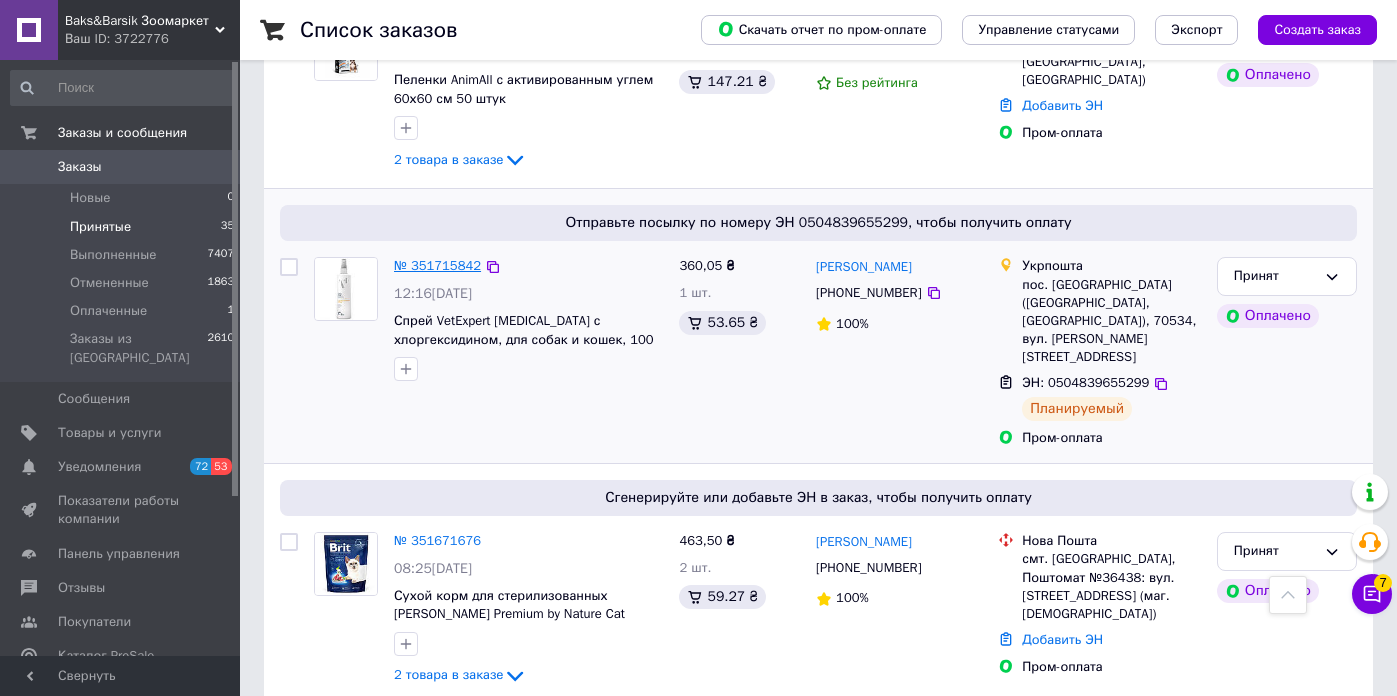 click on "№ 351715842" at bounding box center [437, 265] 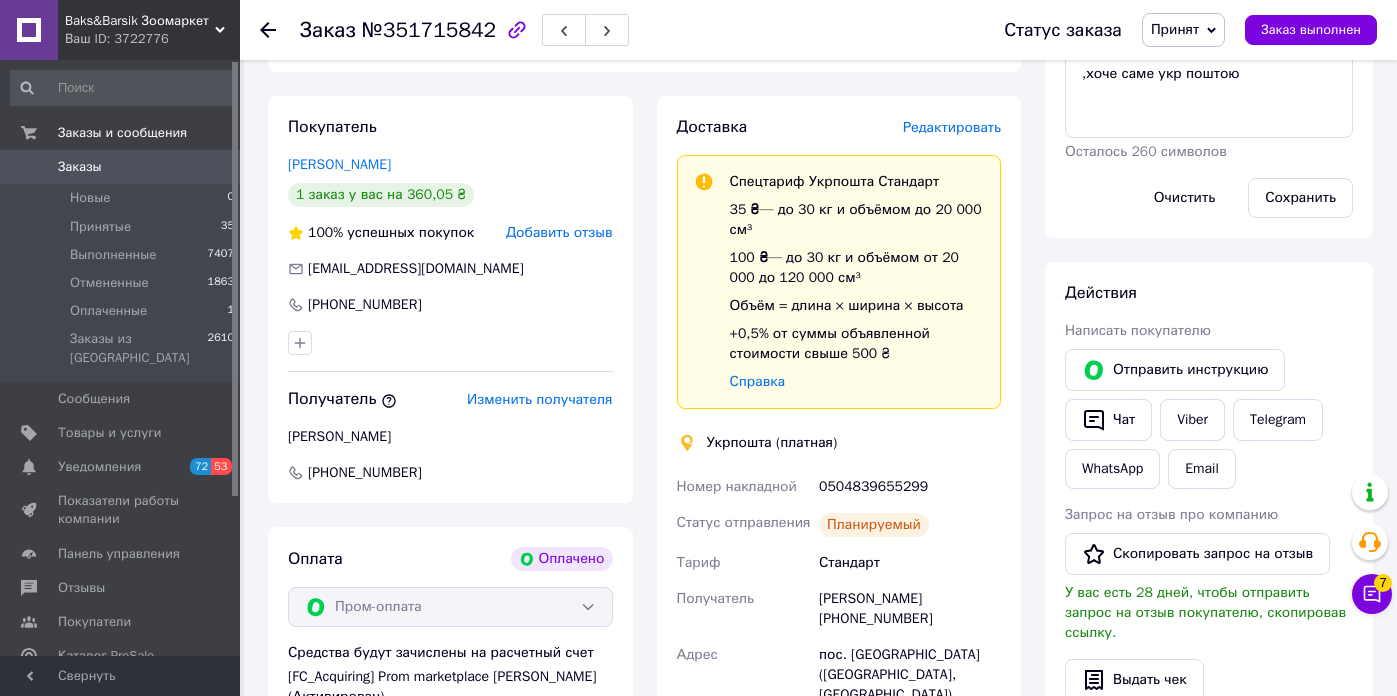 scroll, scrollTop: 698, scrollLeft: 0, axis: vertical 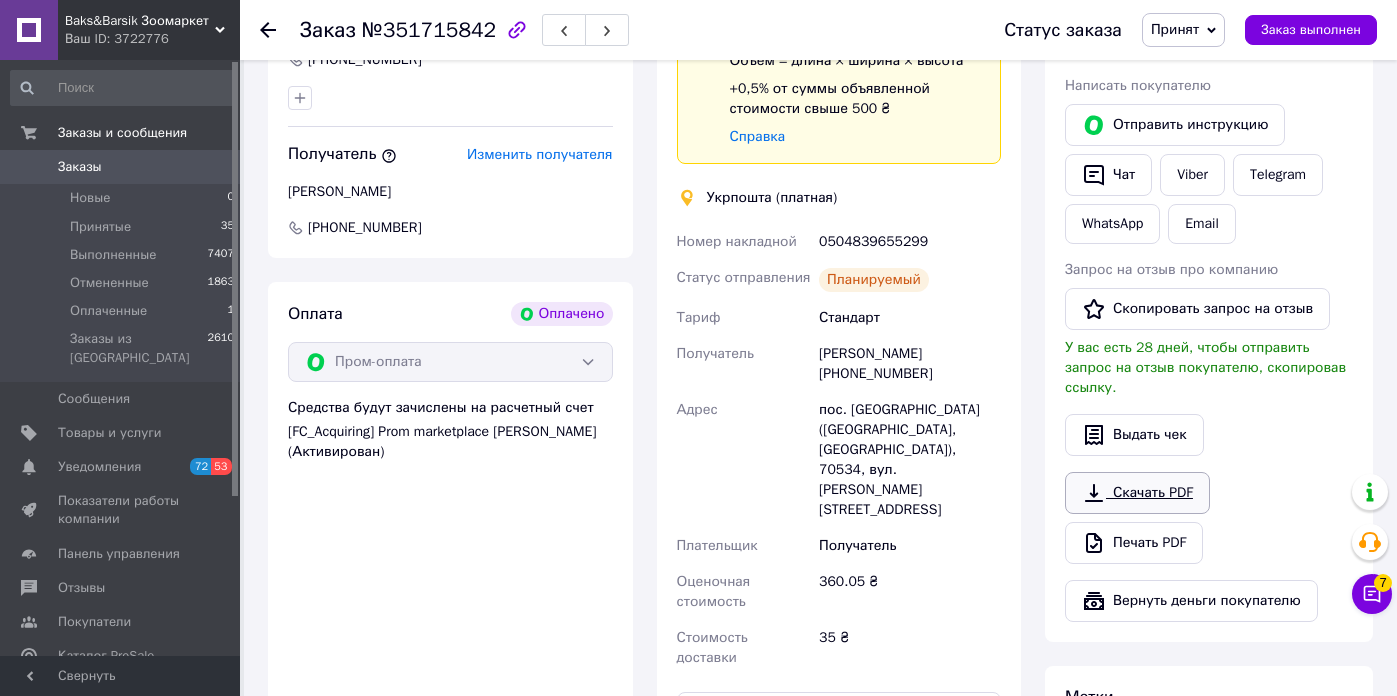 click on "Скачать PDF" at bounding box center (1137, 493) 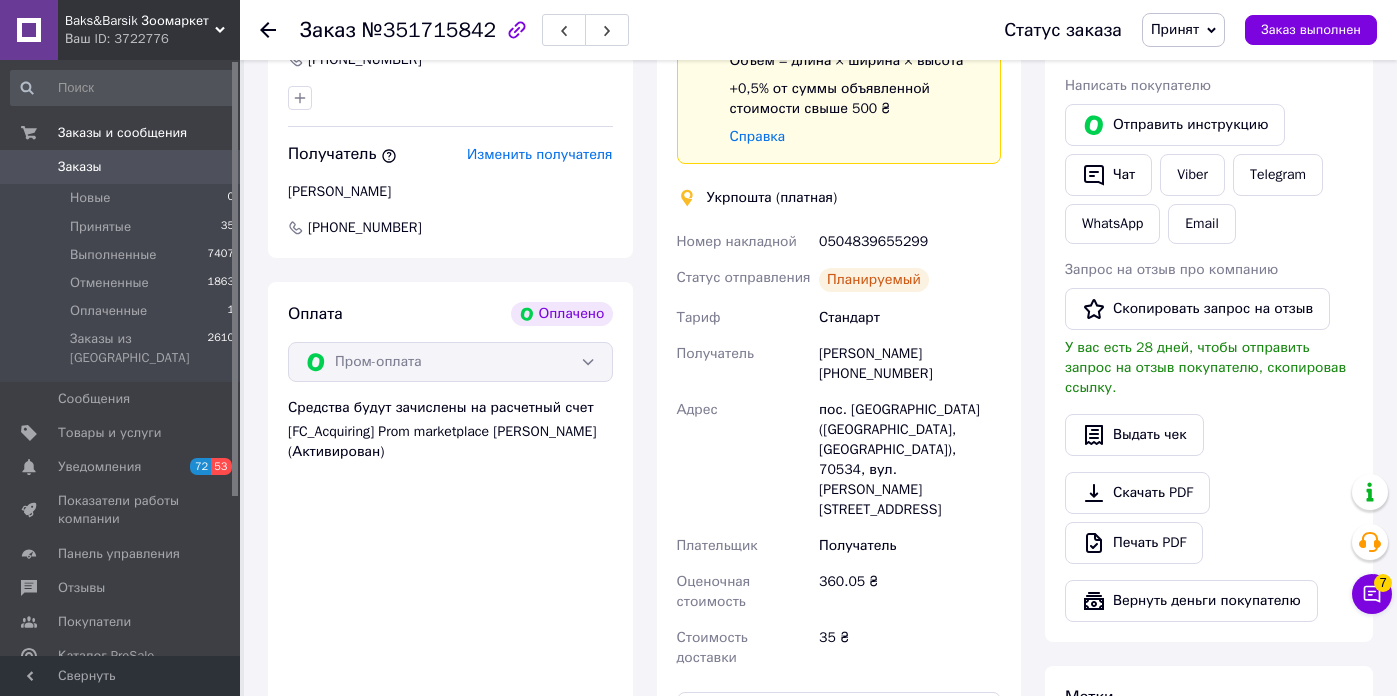 click 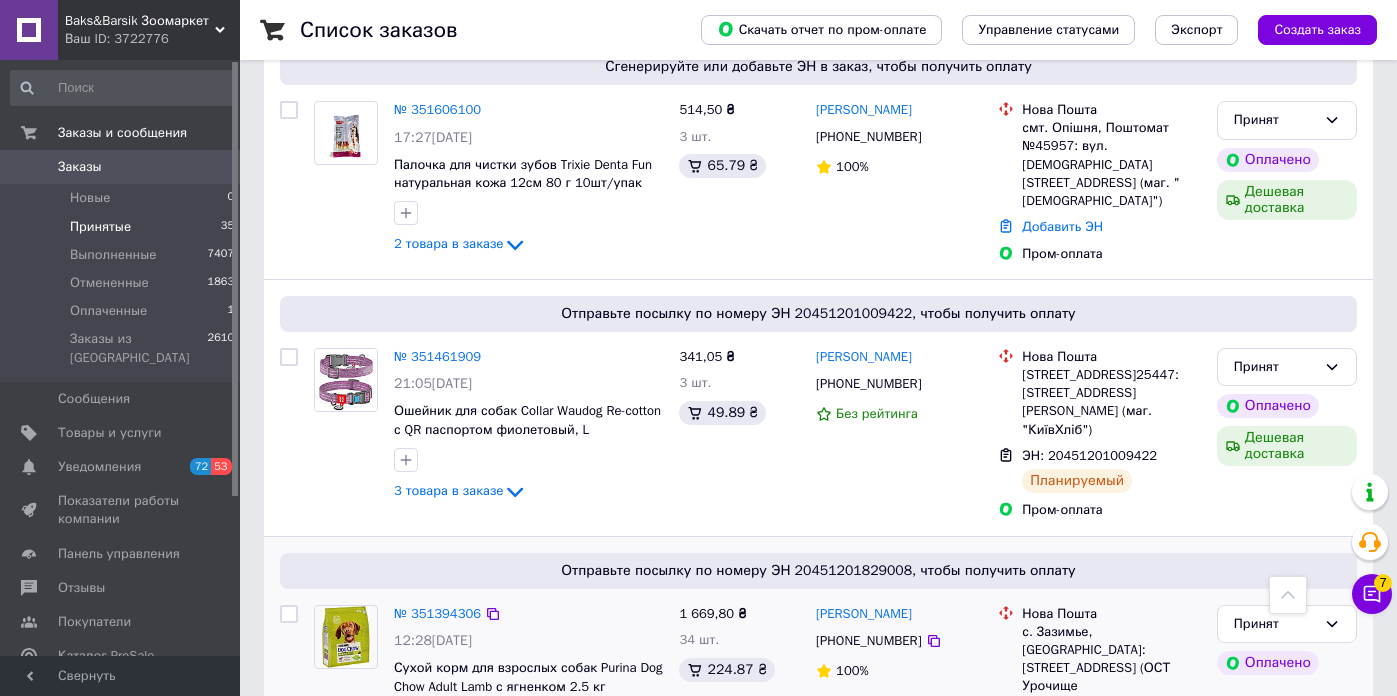 scroll, scrollTop: 3109, scrollLeft: 0, axis: vertical 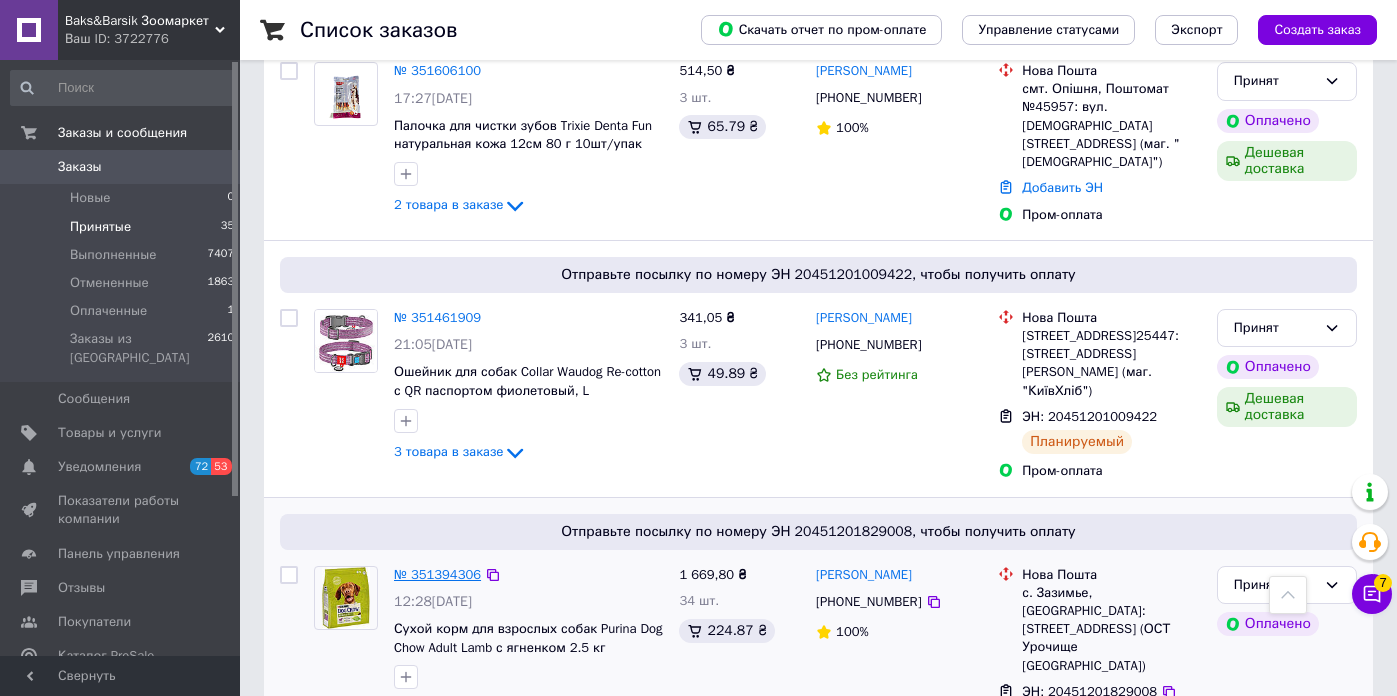 click on "№ 351394306" at bounding box center [437, 574] 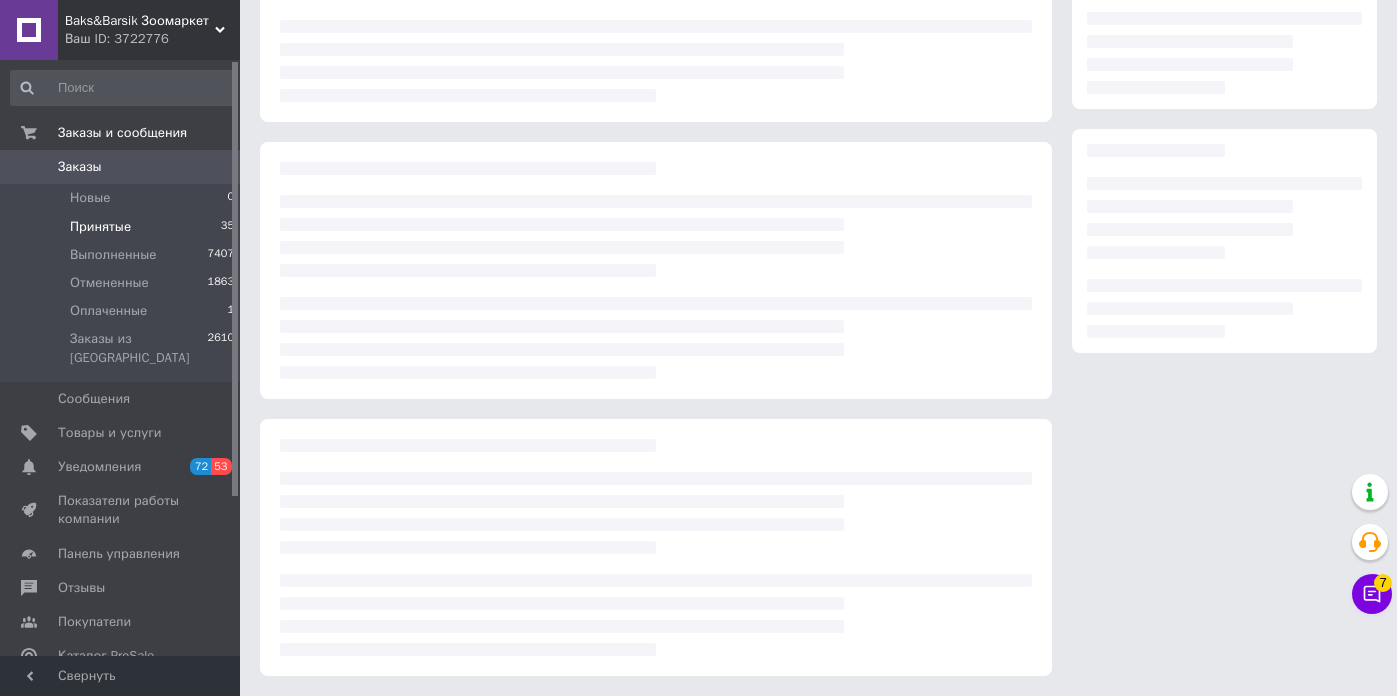 scroll, scrollTop: 218, scrollLeft: 0, axis: vertical 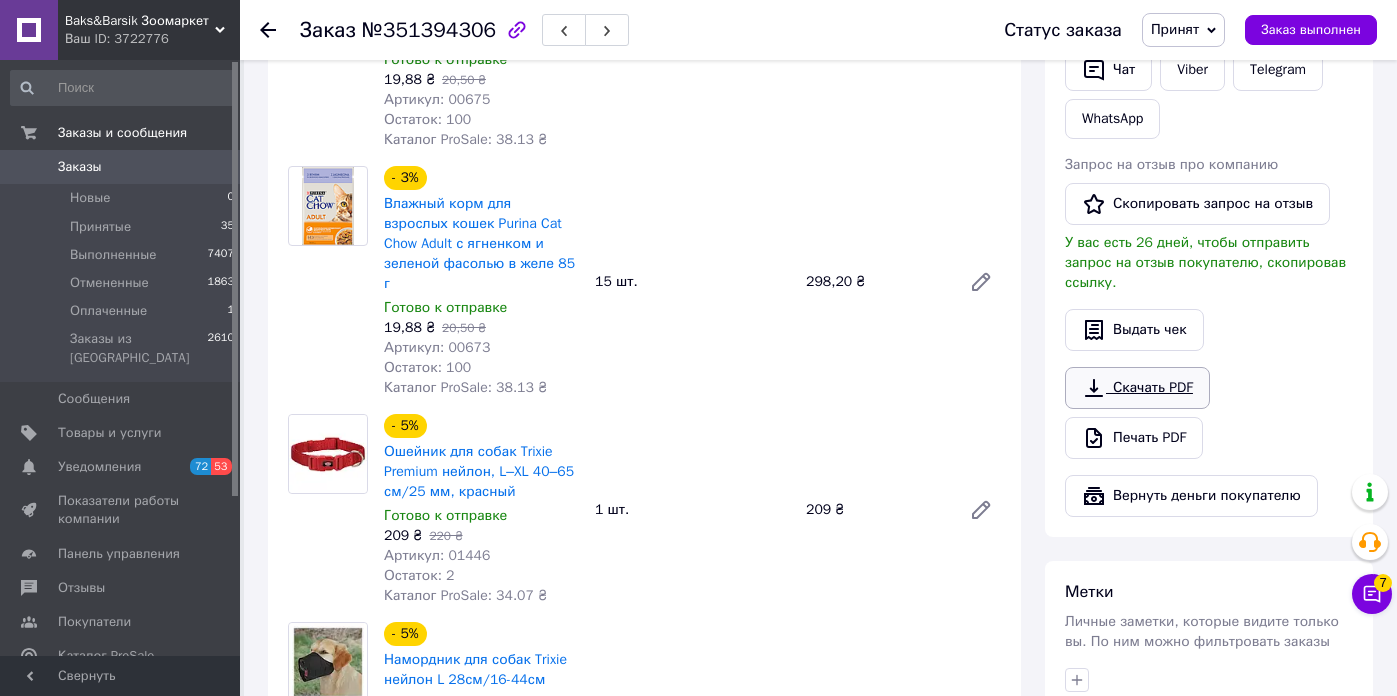 click on "Скачать PDF" at bounding box center (1137, 388) 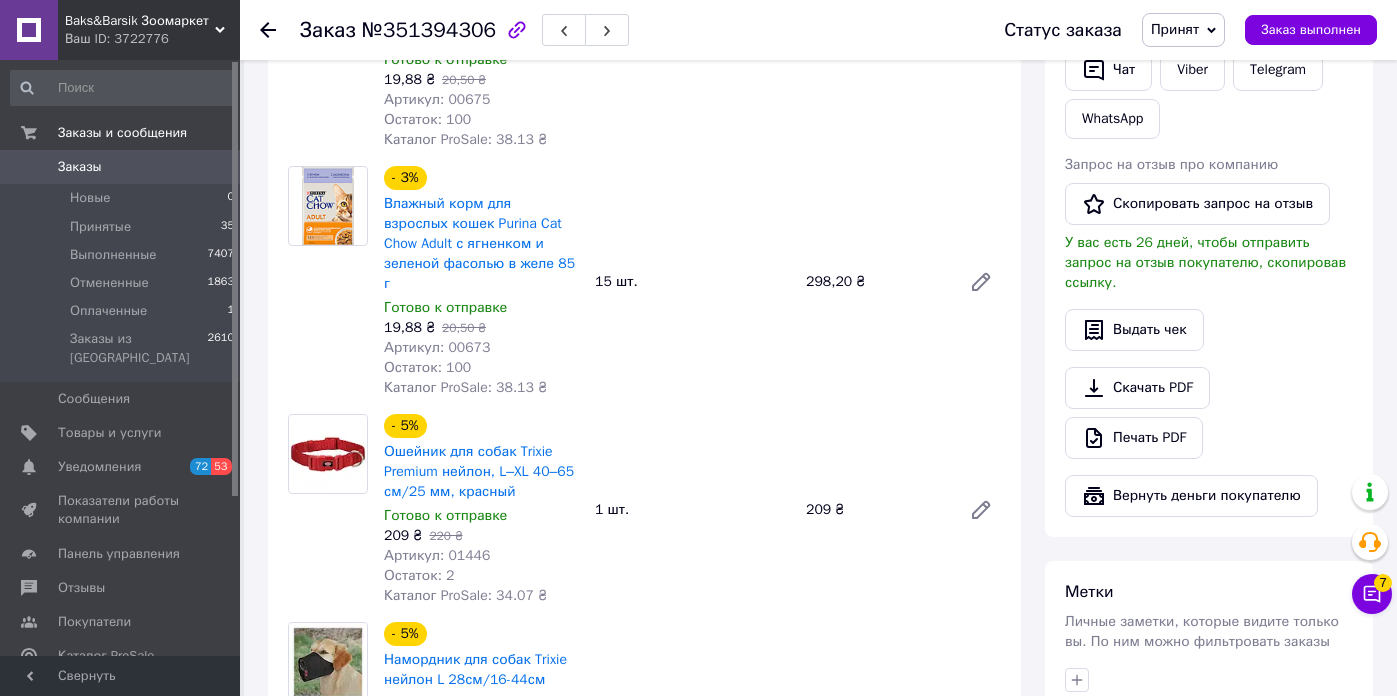 click 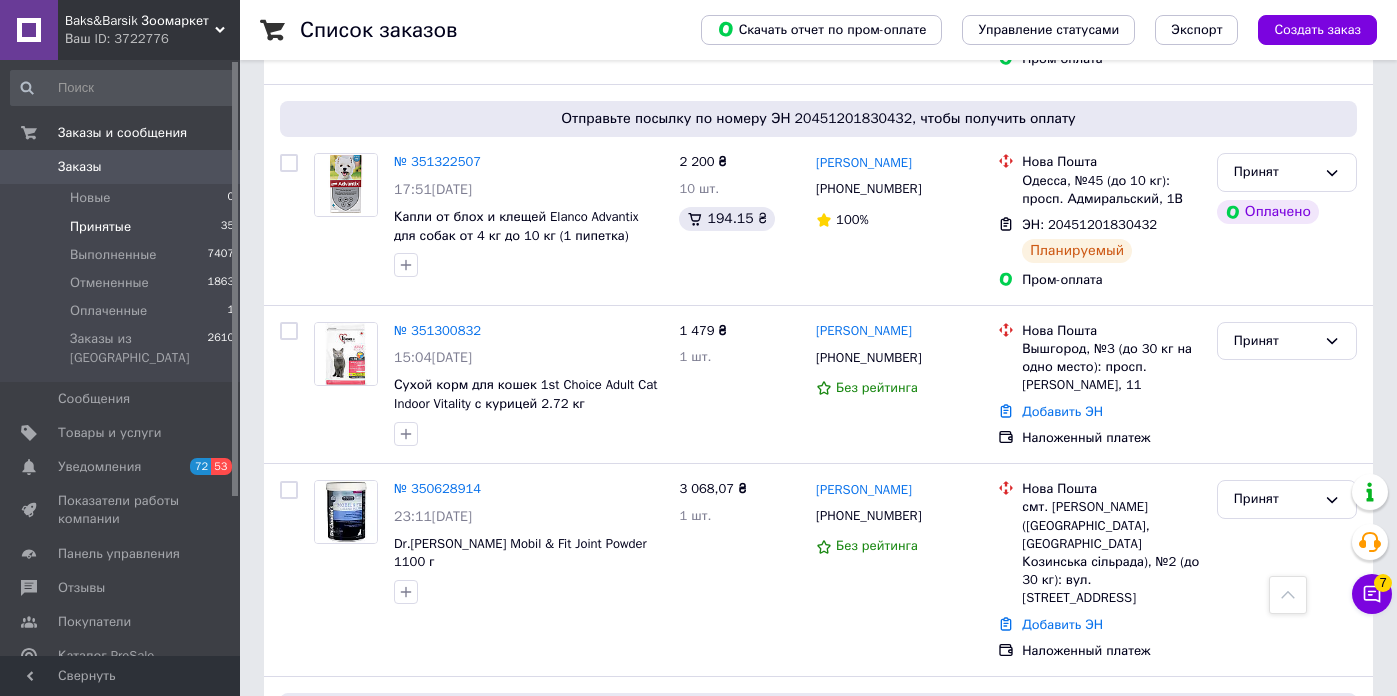 scroll, scrollTop: 3557, scrollLeft: 0, axis: vertical 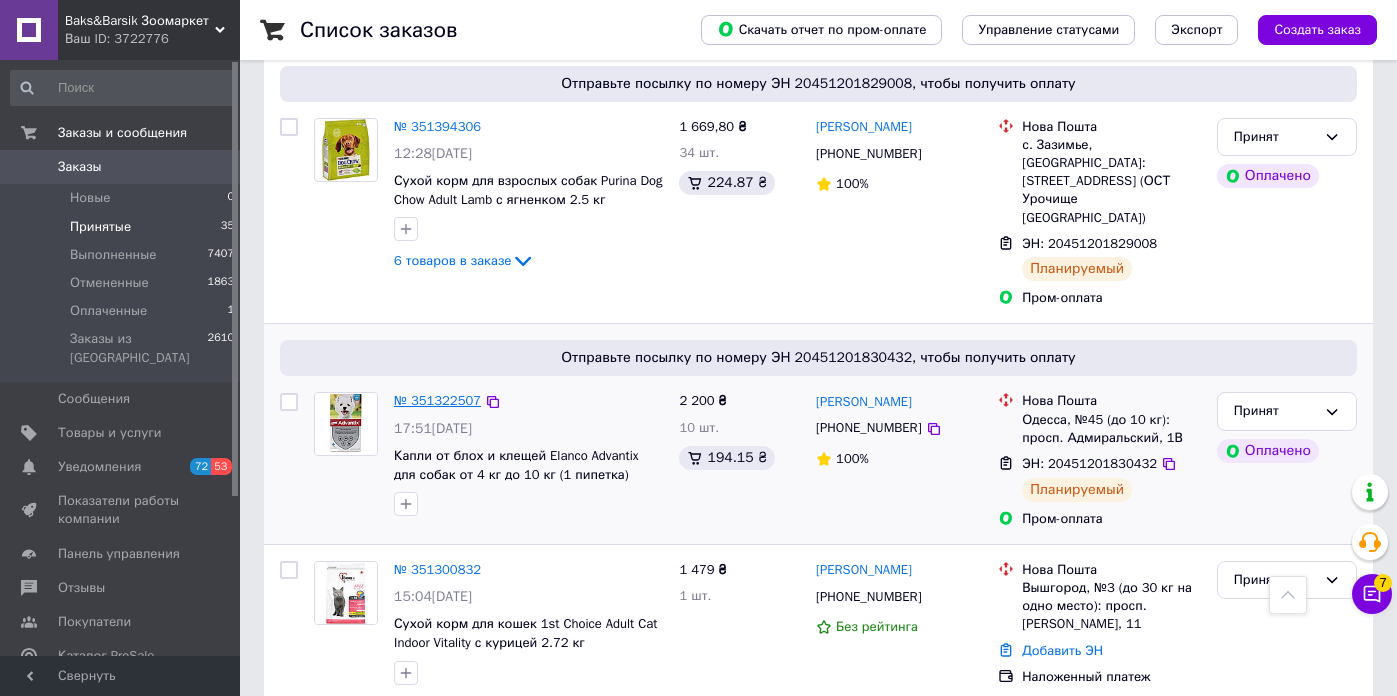 click on "№ 351322507" at bounding box center (437, 400) 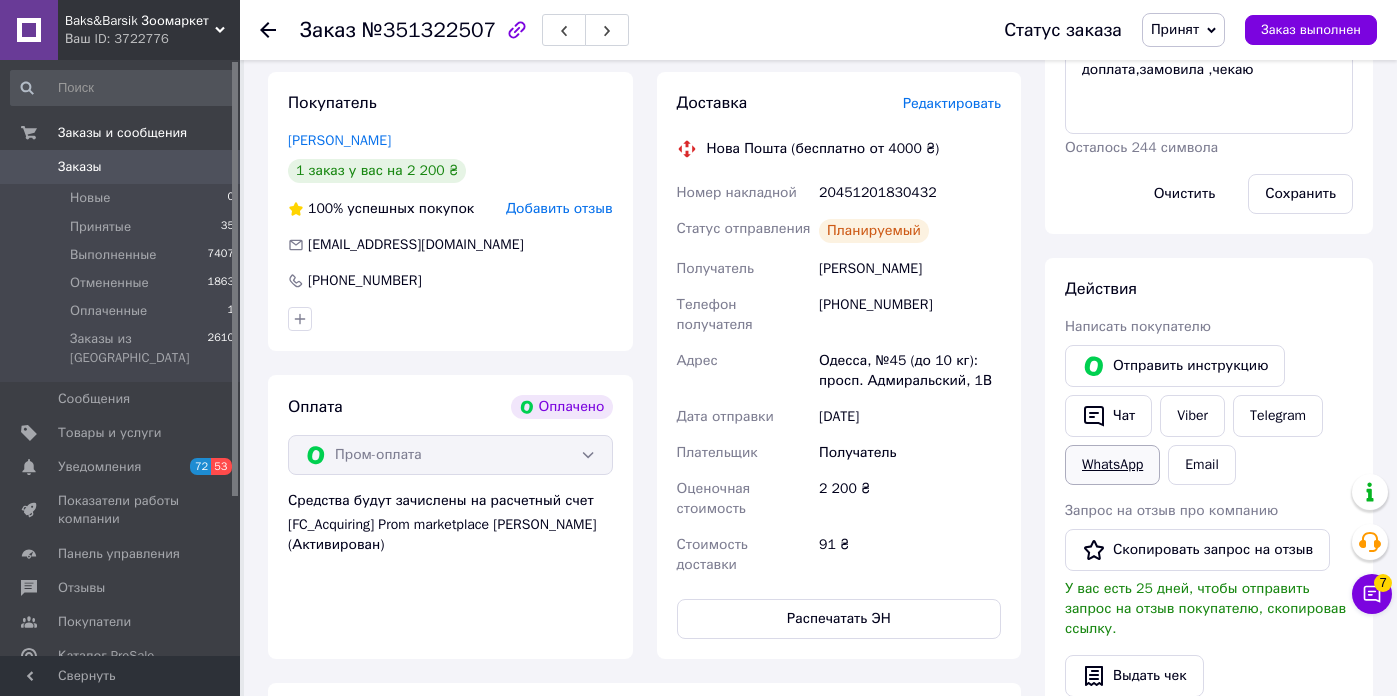 scroll, scrollTop: 696, scrollLeft: 0, axis: vertical 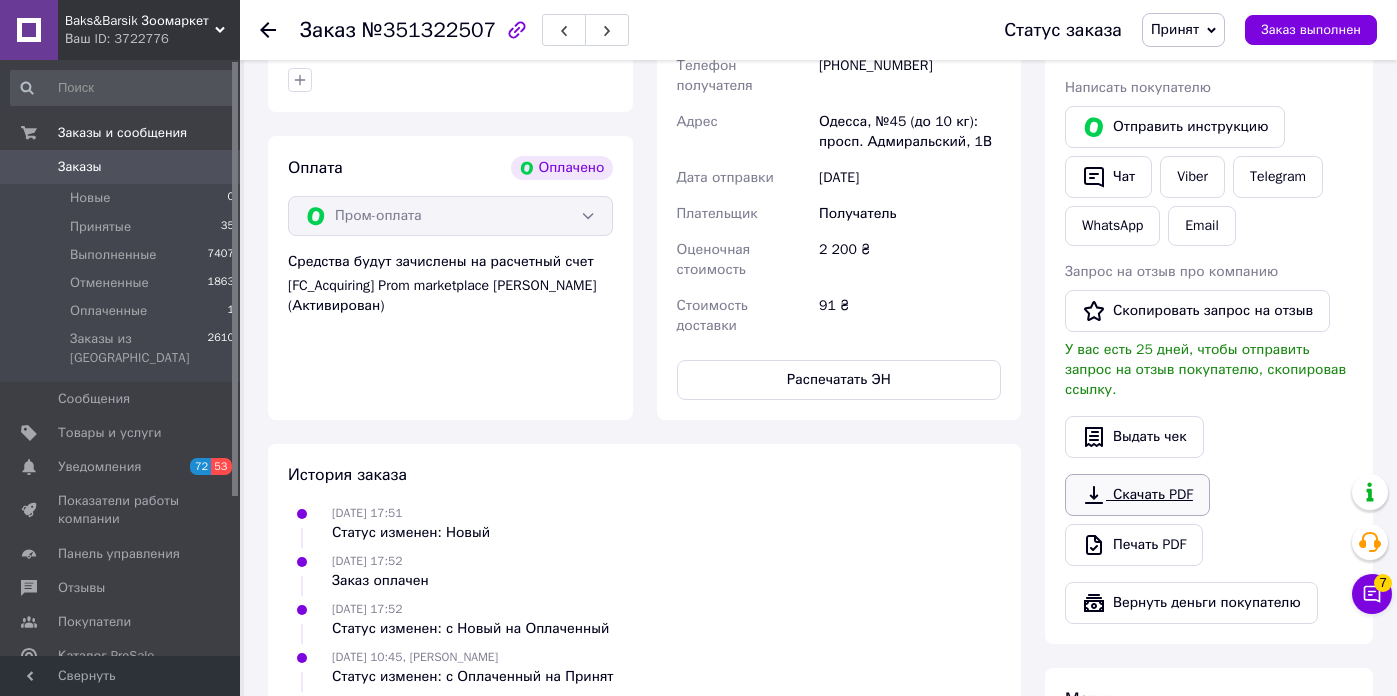 click on "Скачать PDF" at bounding box center (1137, 495) 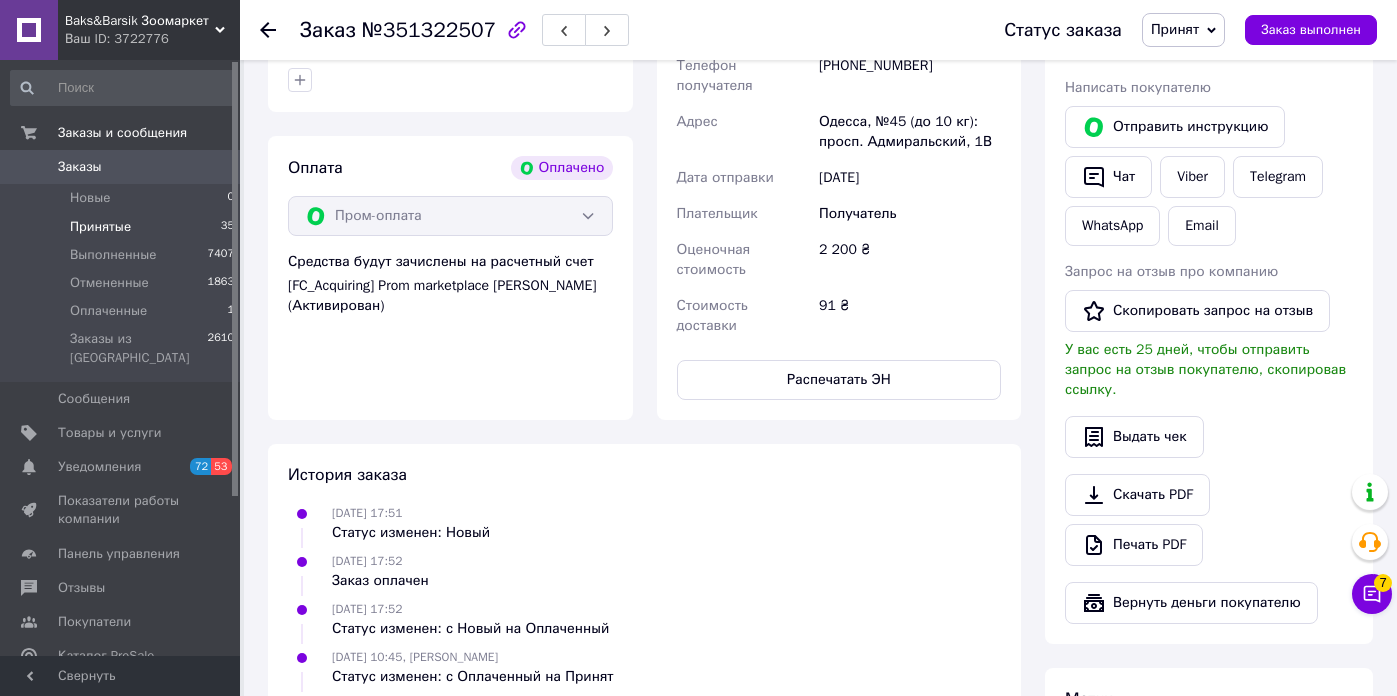 click on "Принятые" at bounding box center (100, 227) 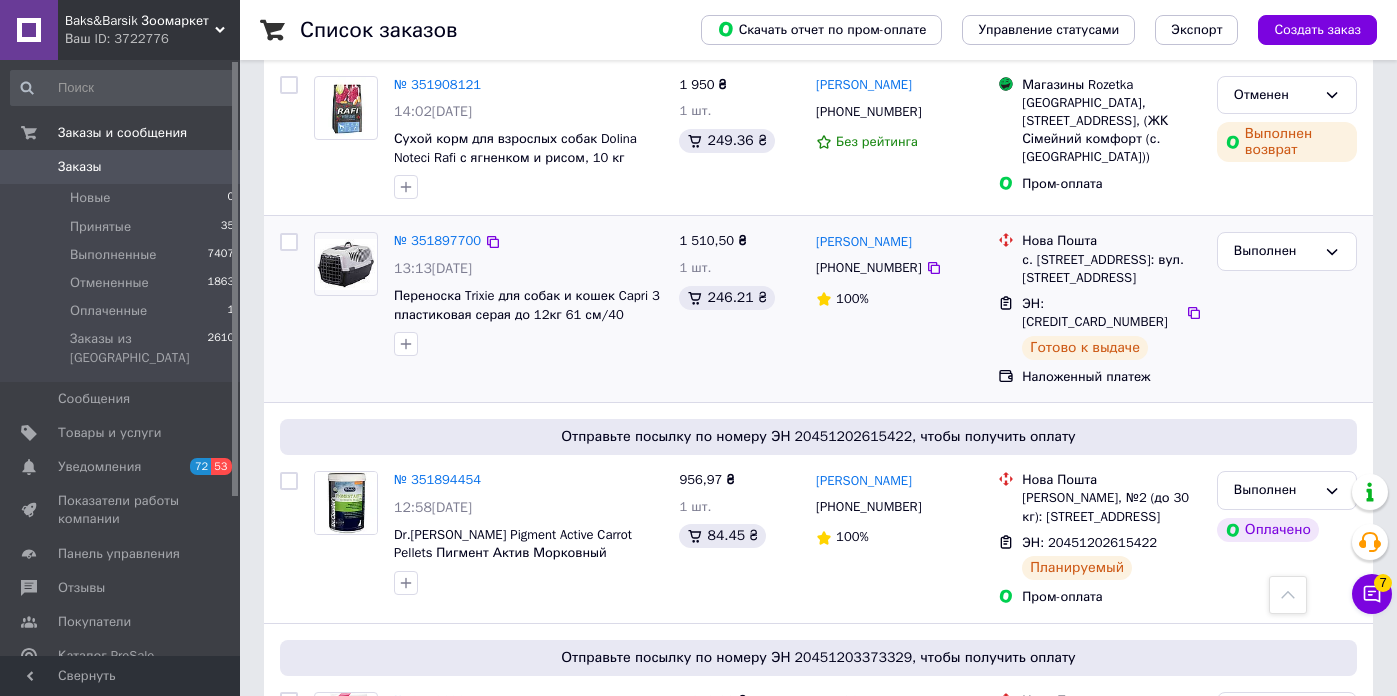 scroll, scrollTop: 1712, scrollLeft: 0, axis: vertical 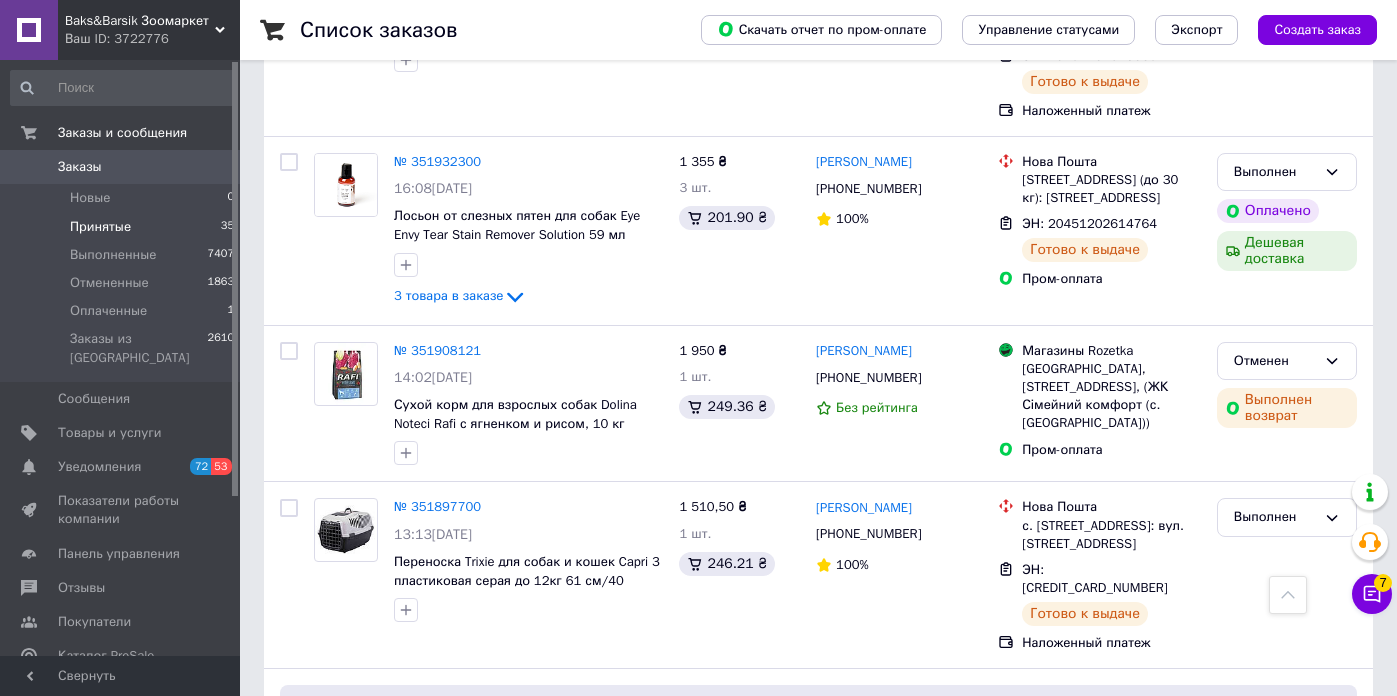 click on "Принятые" at bounding box center [100, 227] 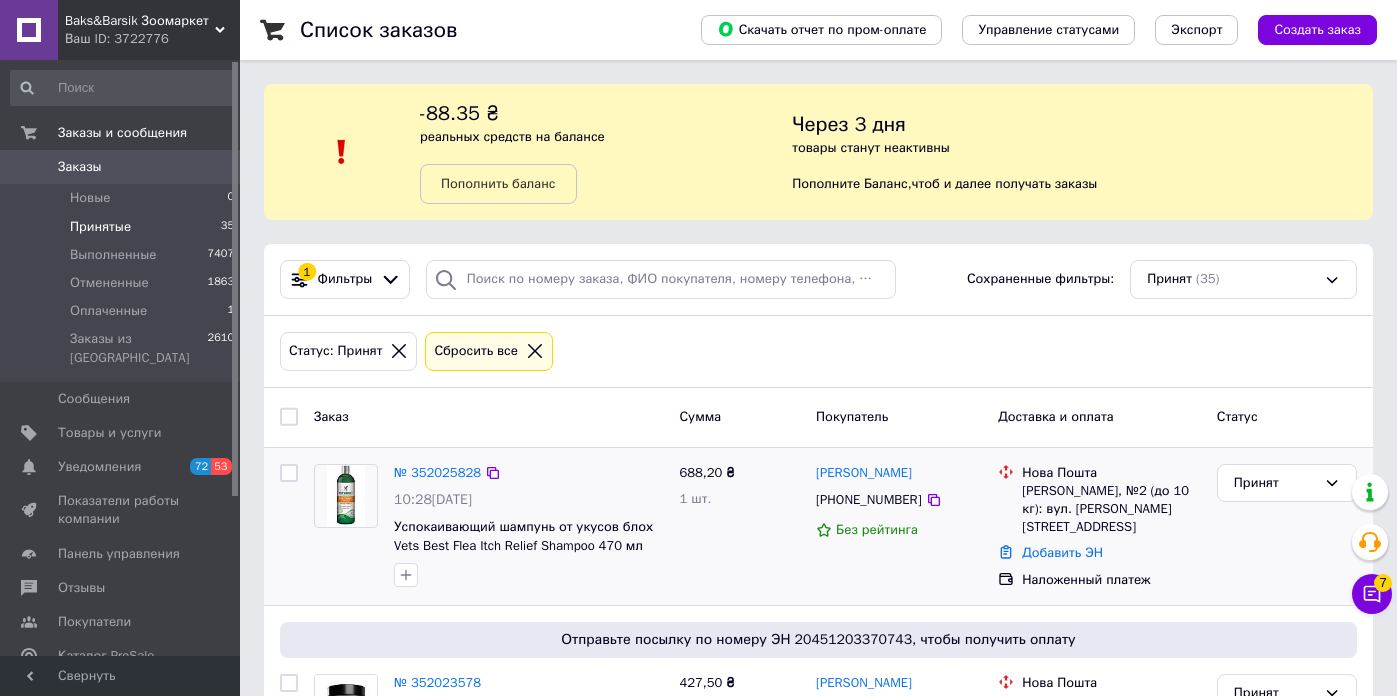 scroll, scrollTop: 538, scrollLeft: 0, axis: vertical 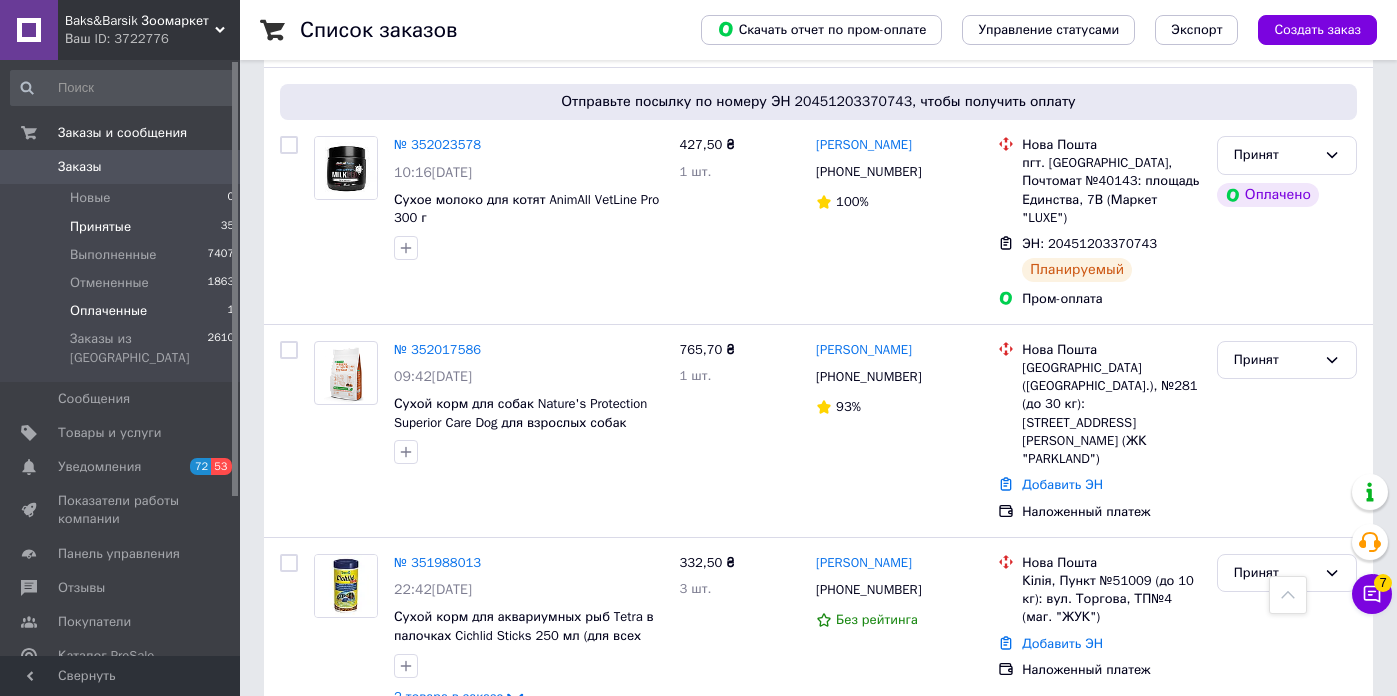 click on "Оплаченные" at bounding box center (108, 311) 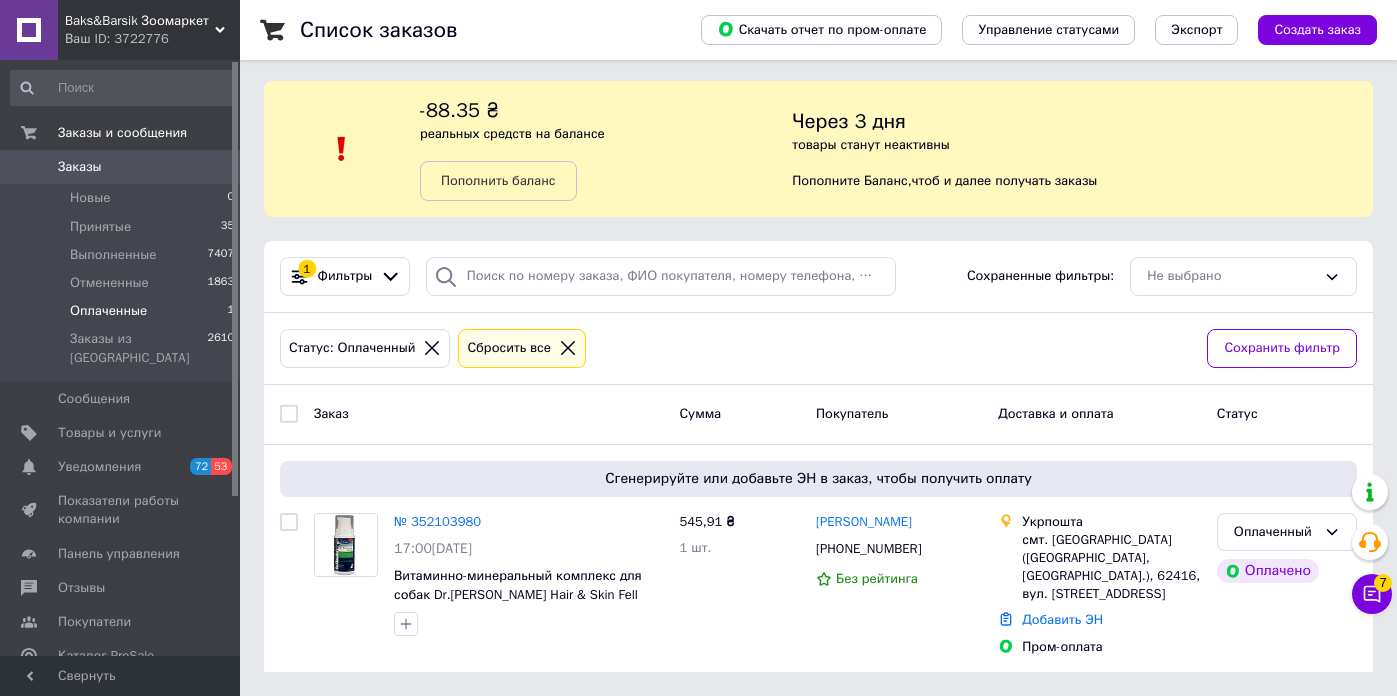 scroll, scrollTop: 0, scrollLeft: 0, axis: both 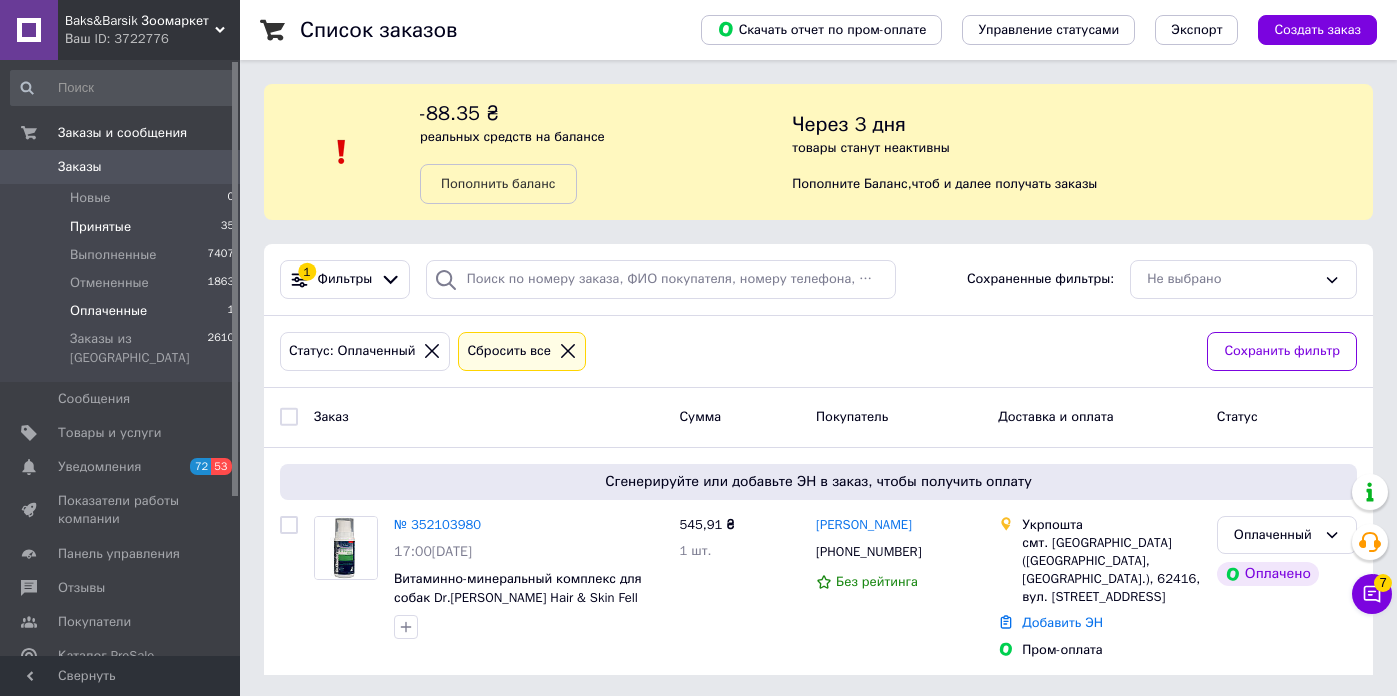 click on "Принятые" at bounding box center [100, 227] 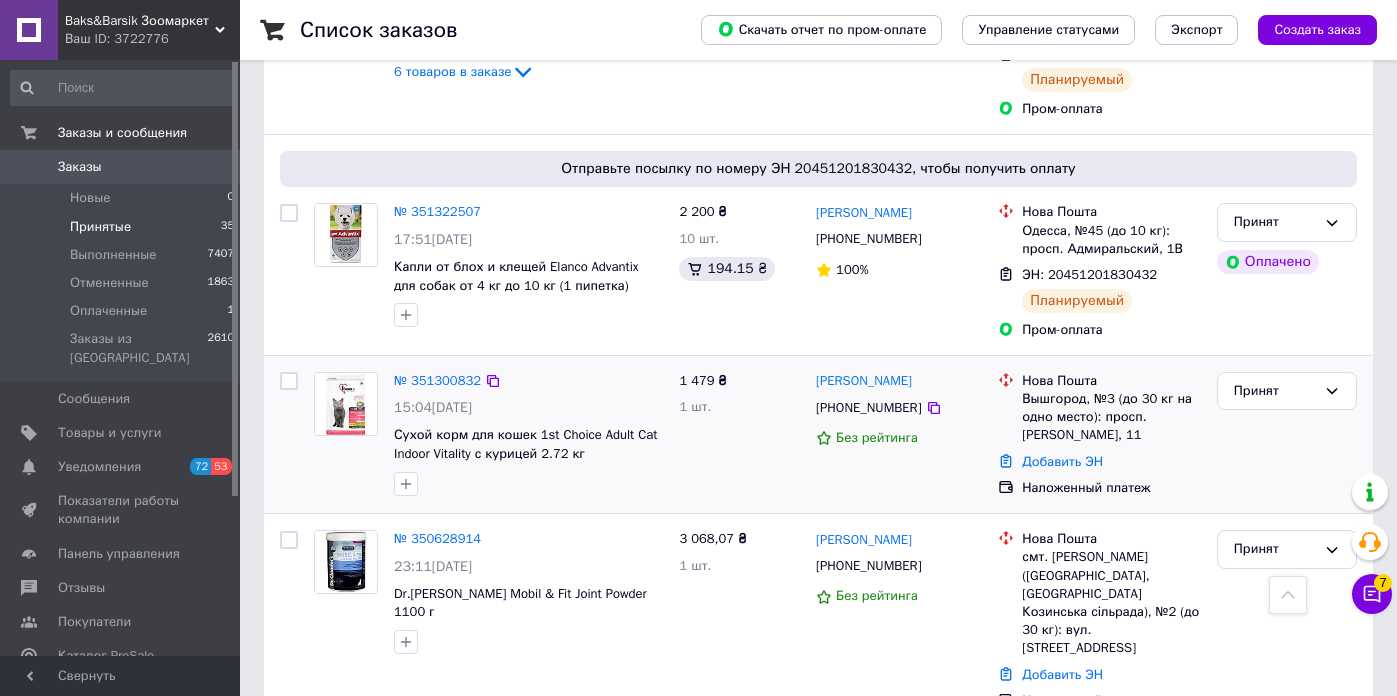 scroll, scrollTop: 3534, scrollLeft: 0, axis: vertical 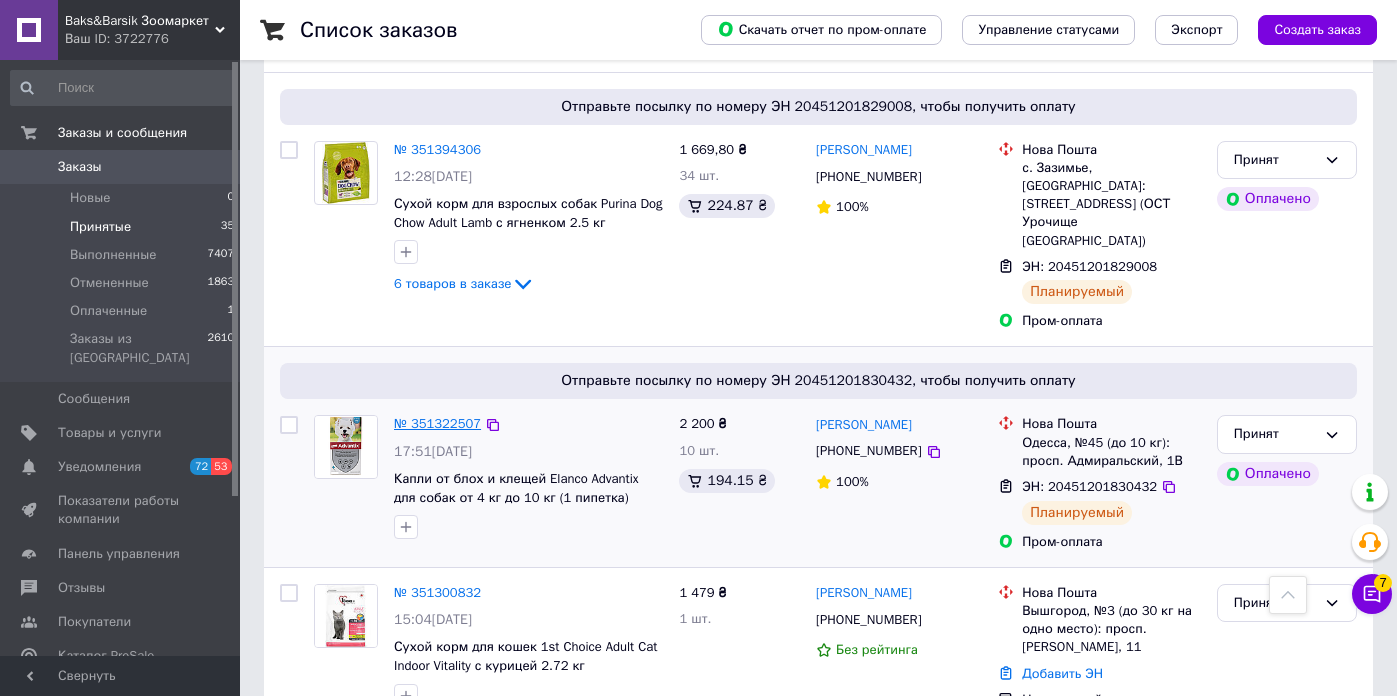 click on "№ 351322507" at bounding box center [437, 423] 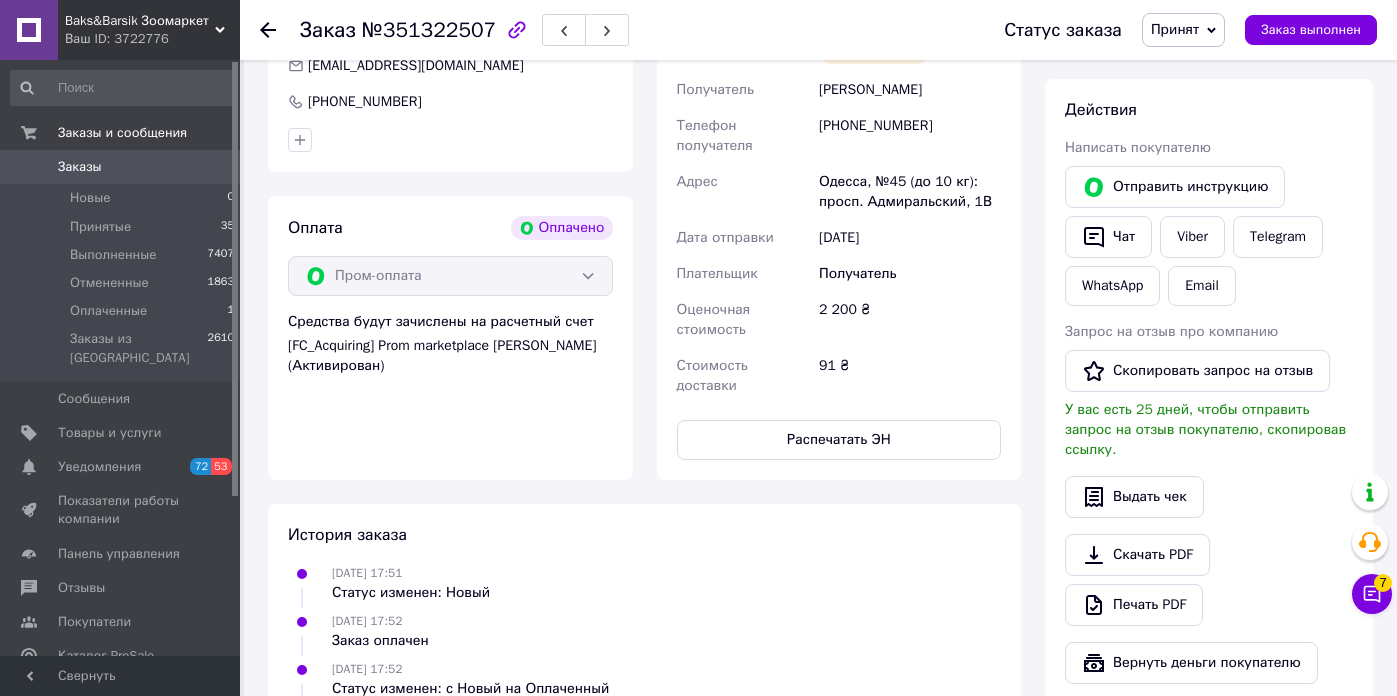 scroll, scrollTop: 833, scrollLeft: 0, axis: vertical 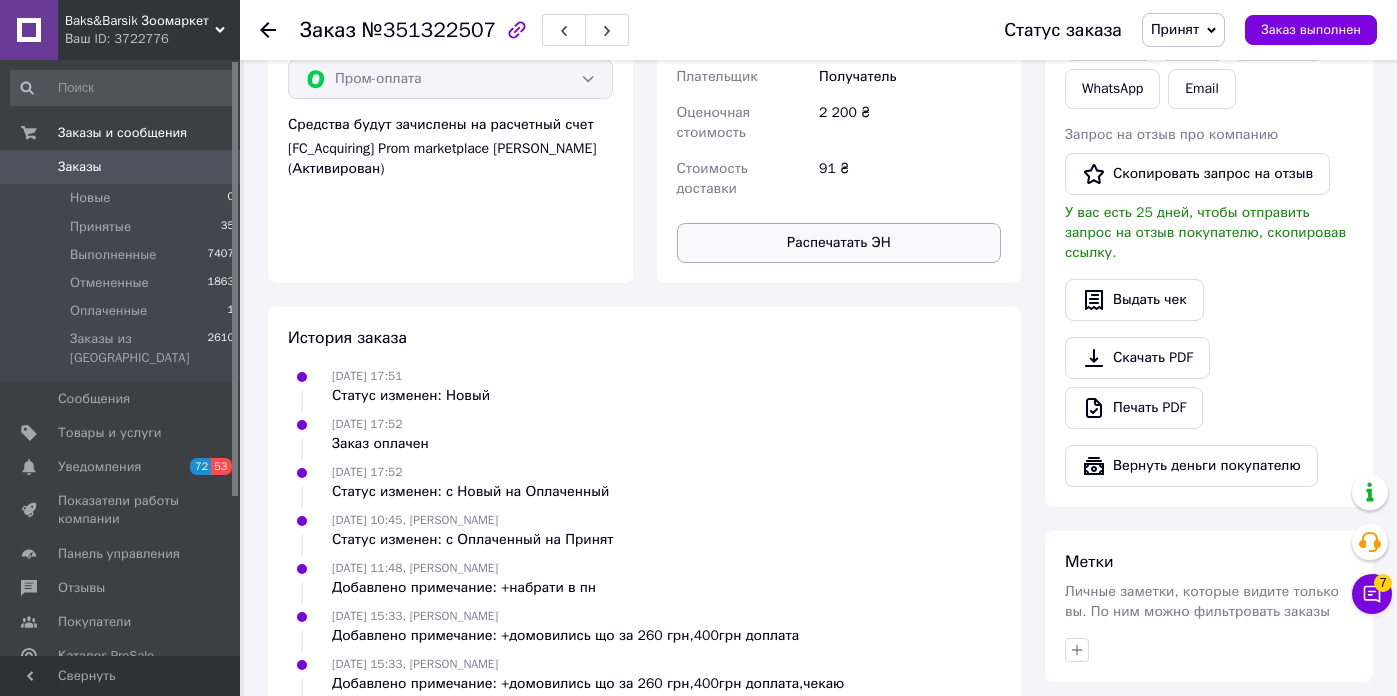click on "Распечатать ЭН" at bounding box center (839, 243) 